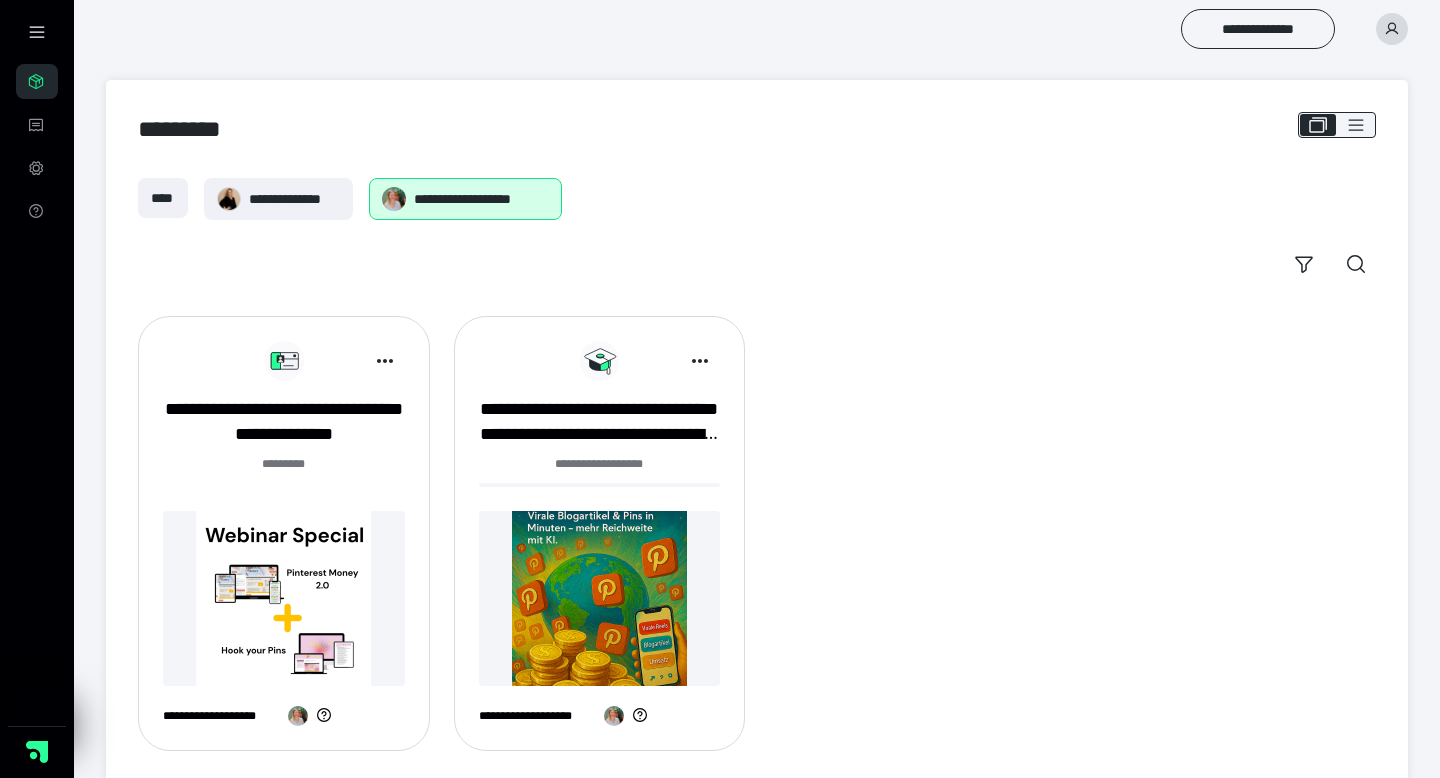 scroll, scrollTop: 0, scrollLeft: 0, axis: both 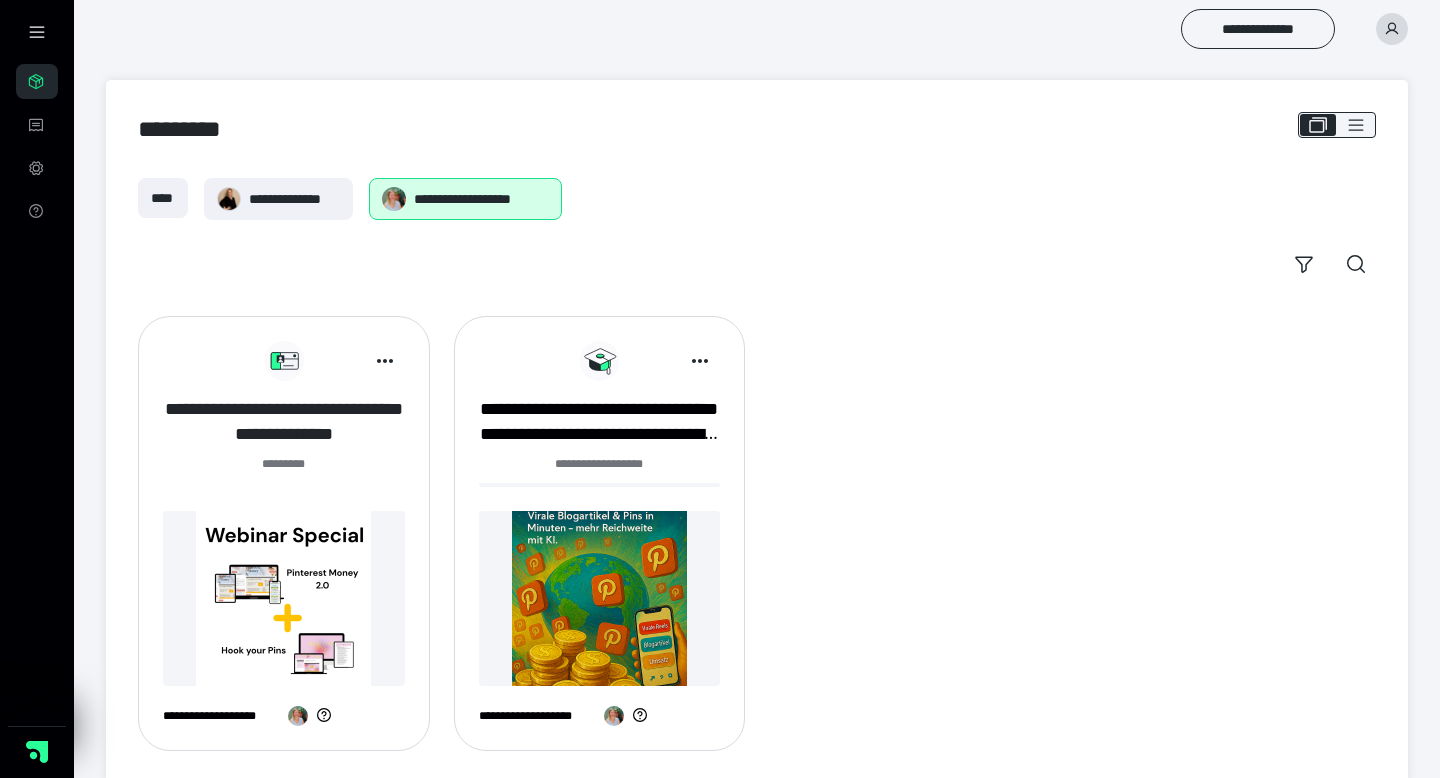 click on "**********" at bounding box center [284, 422] 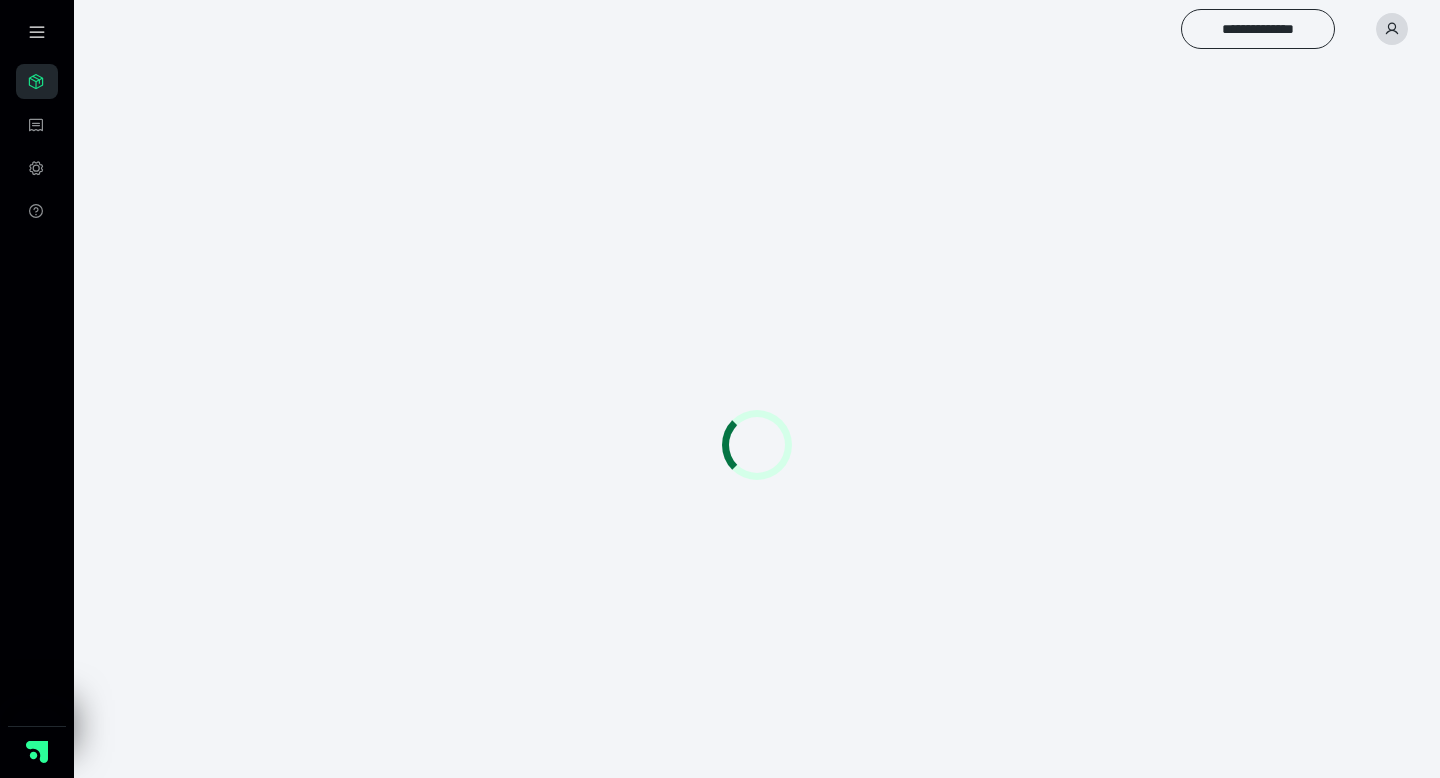 scroll, scrollTop: 0, scrollLeft: 0, axis: both 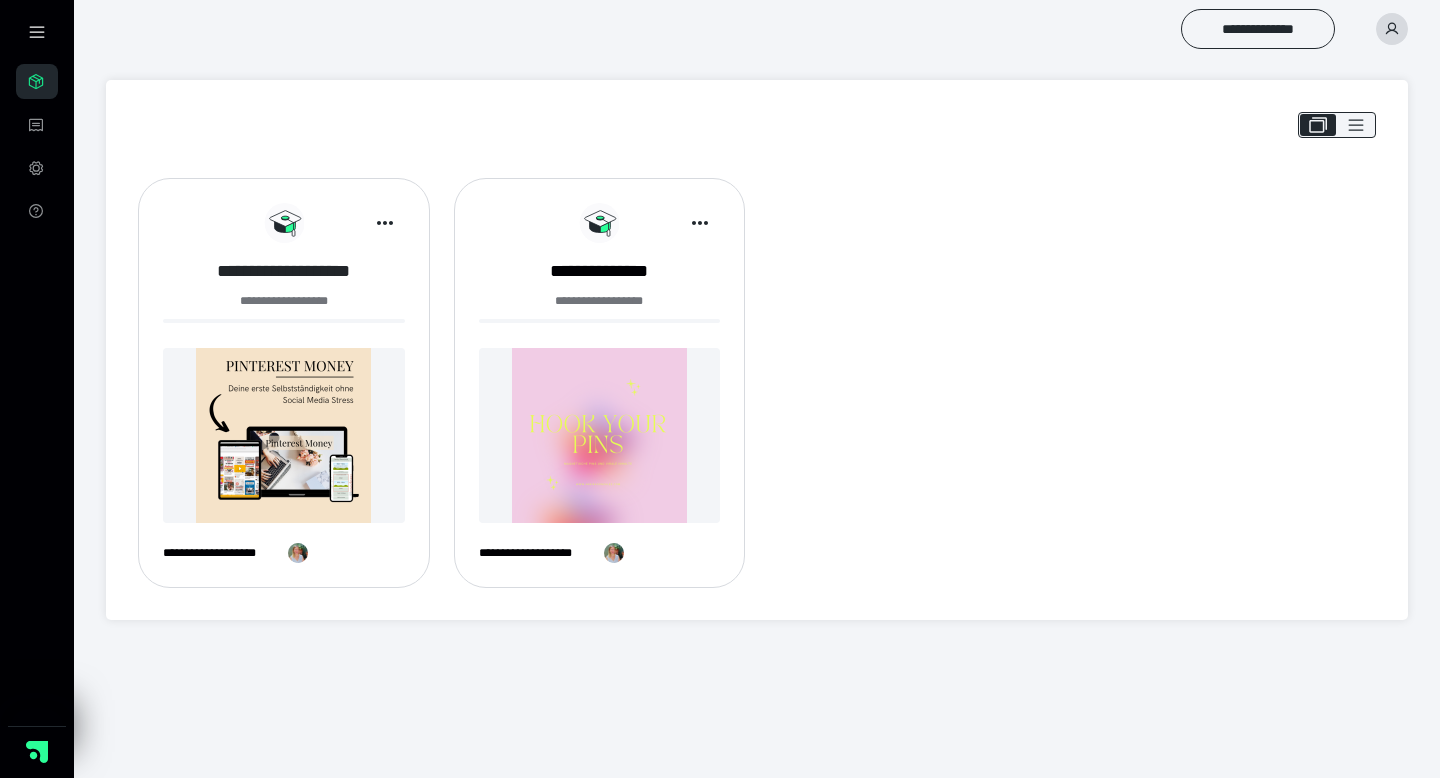 click on "**********" at bounding box center [284, 271] 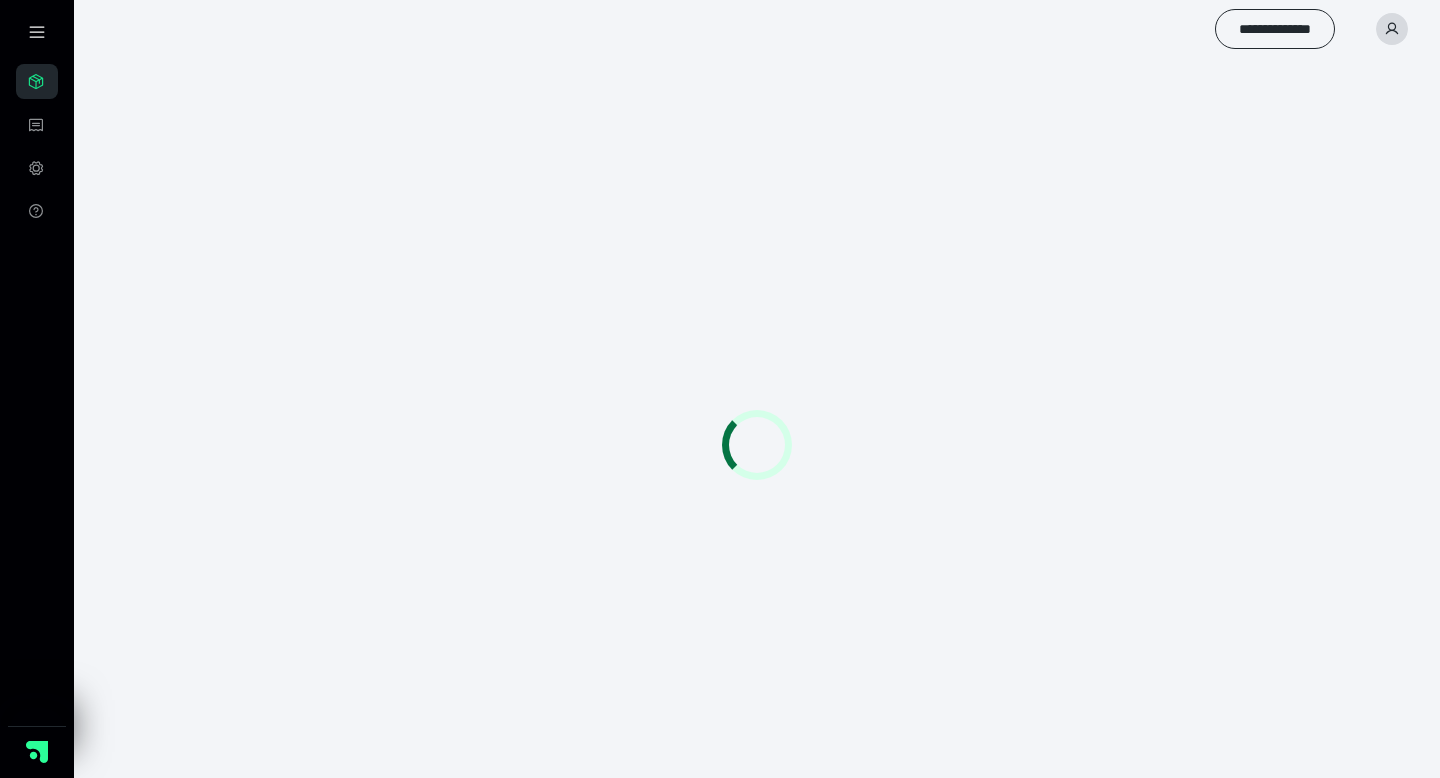 scroll, scrollTop: 0, scrollLeft: 0, axis: both 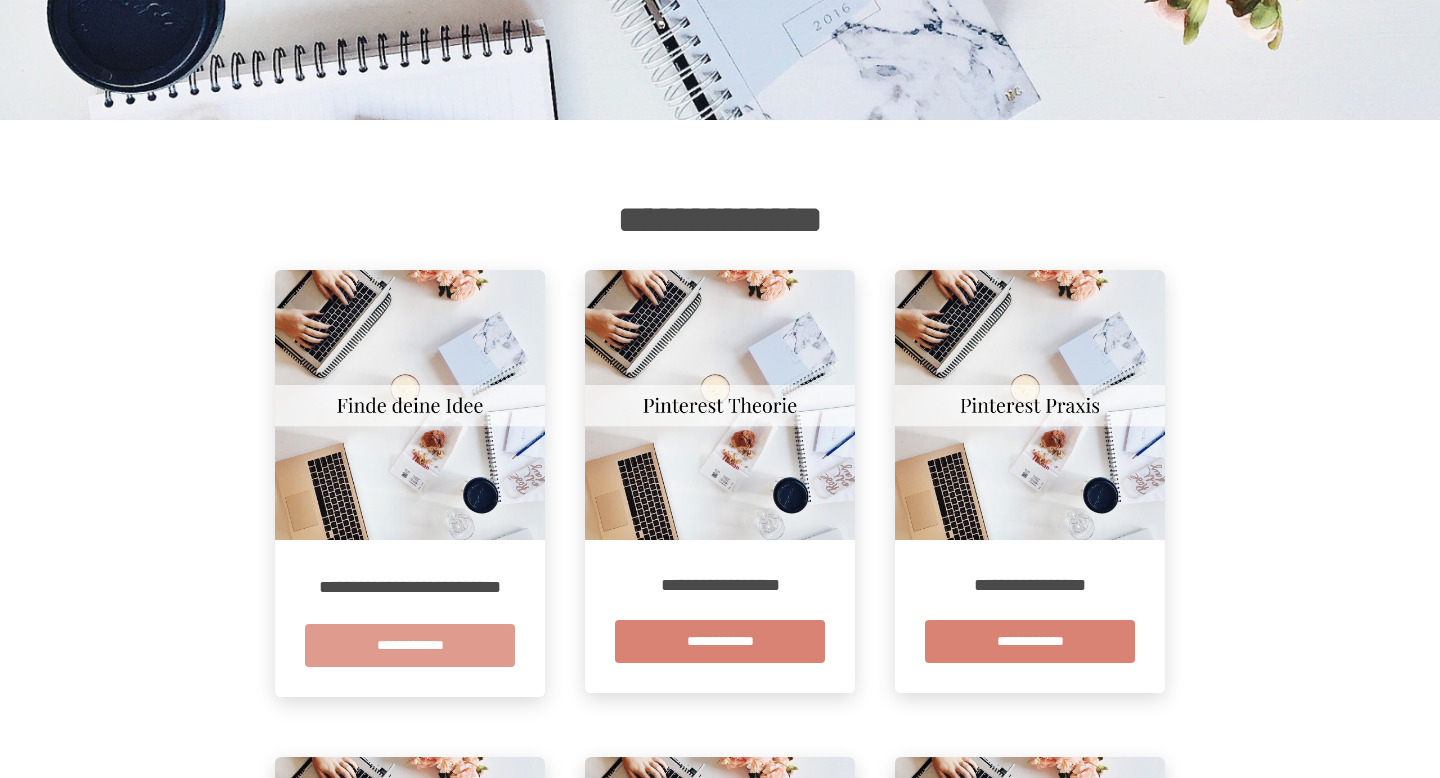 click on "**********" at bounding box center (410, 645) 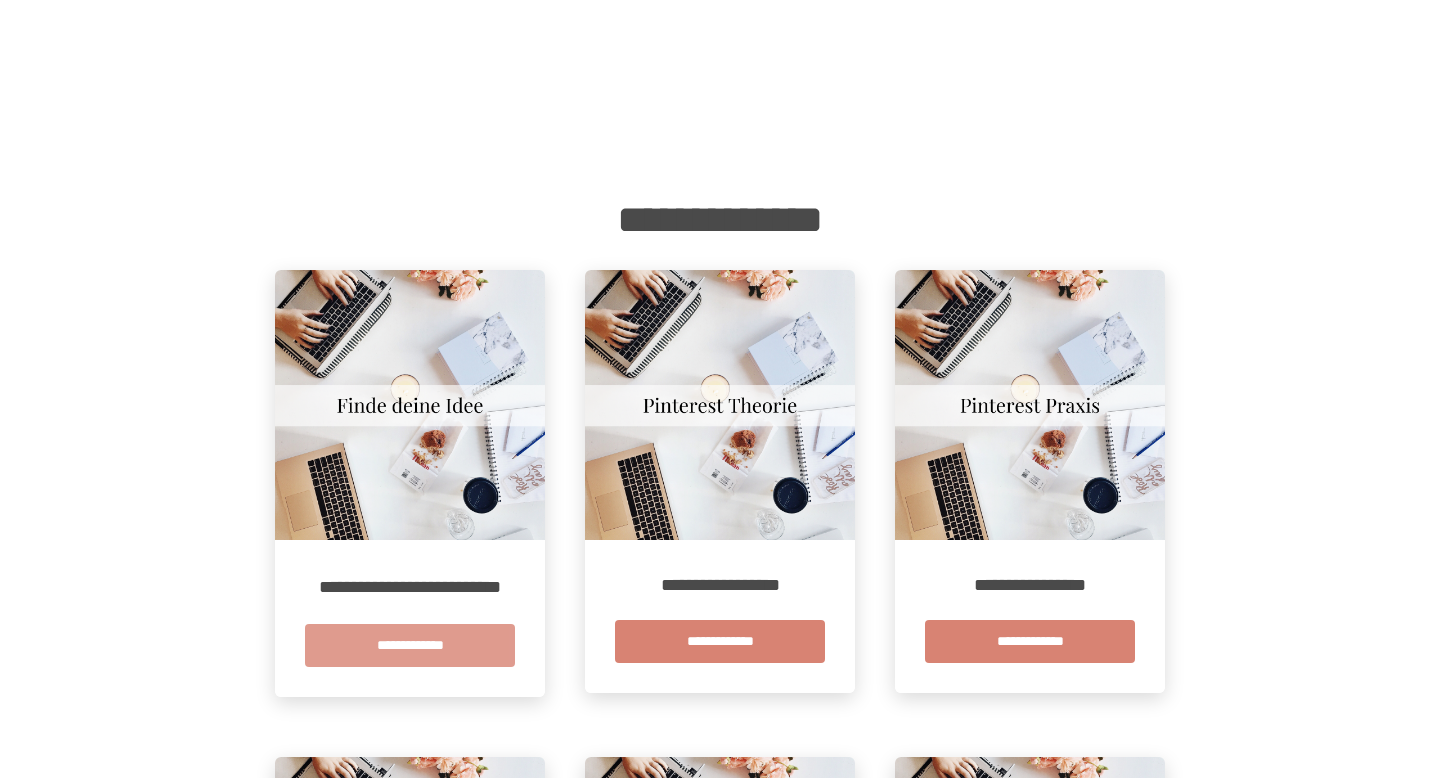 scroll, scrollTop: 0, scrollLeft: 0, axis: both 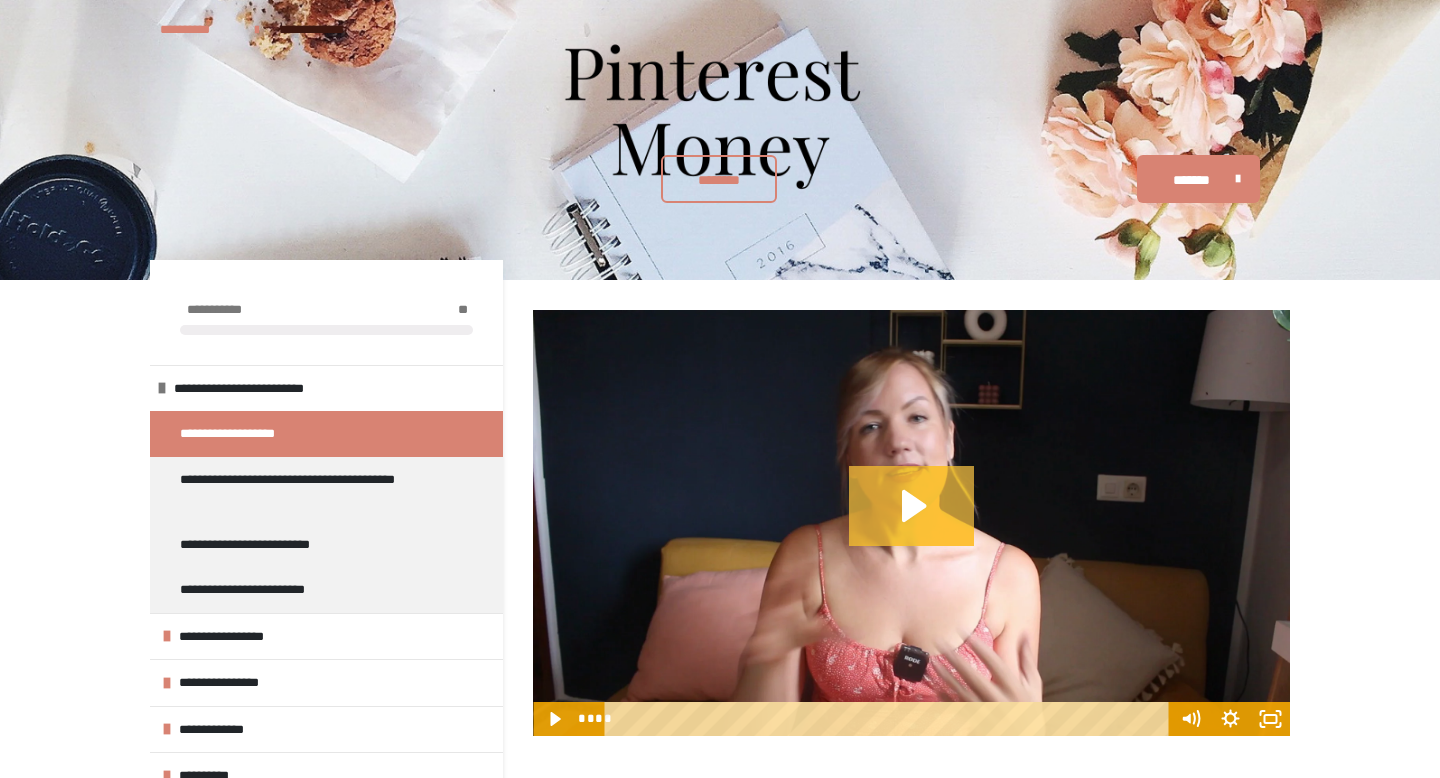 click 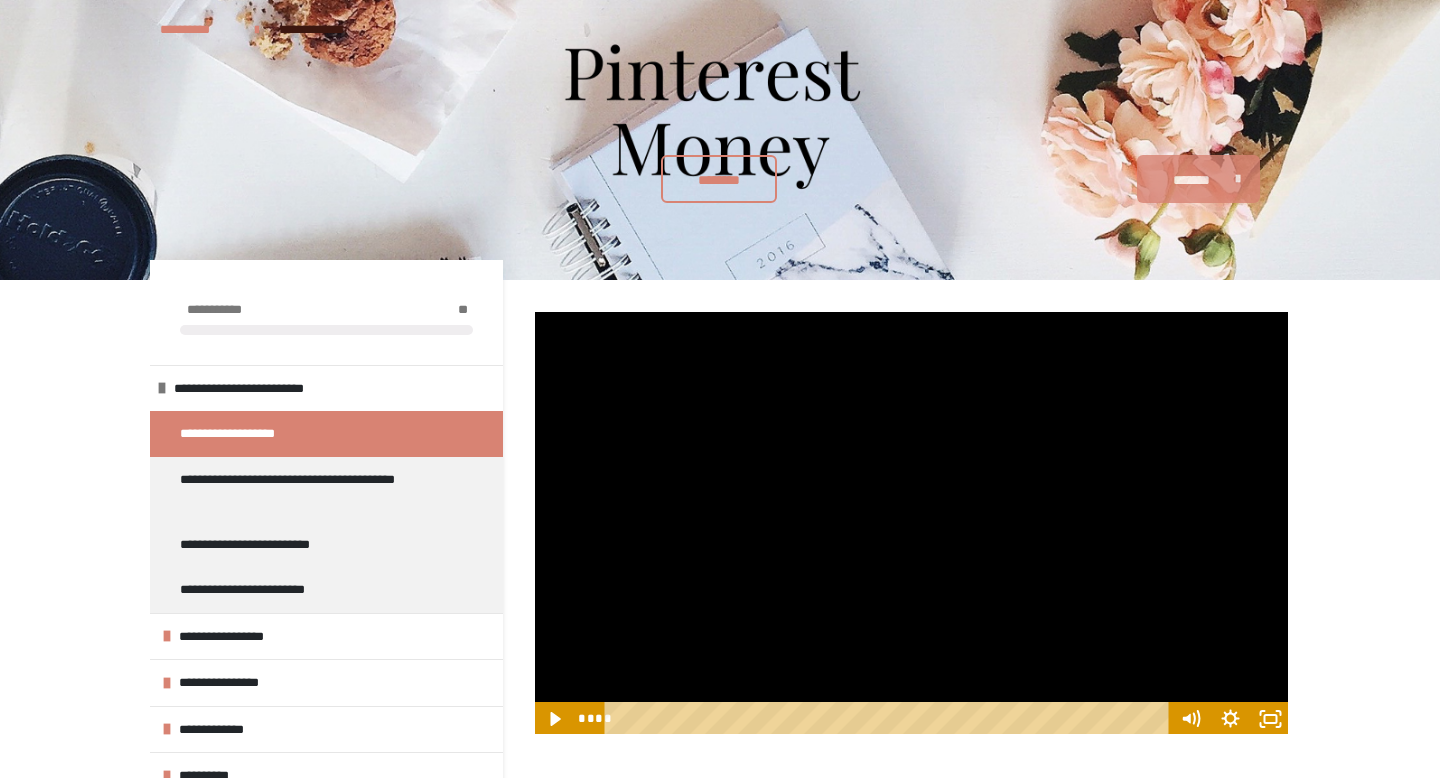 click on "*******" at bounding box center [1191, 180] 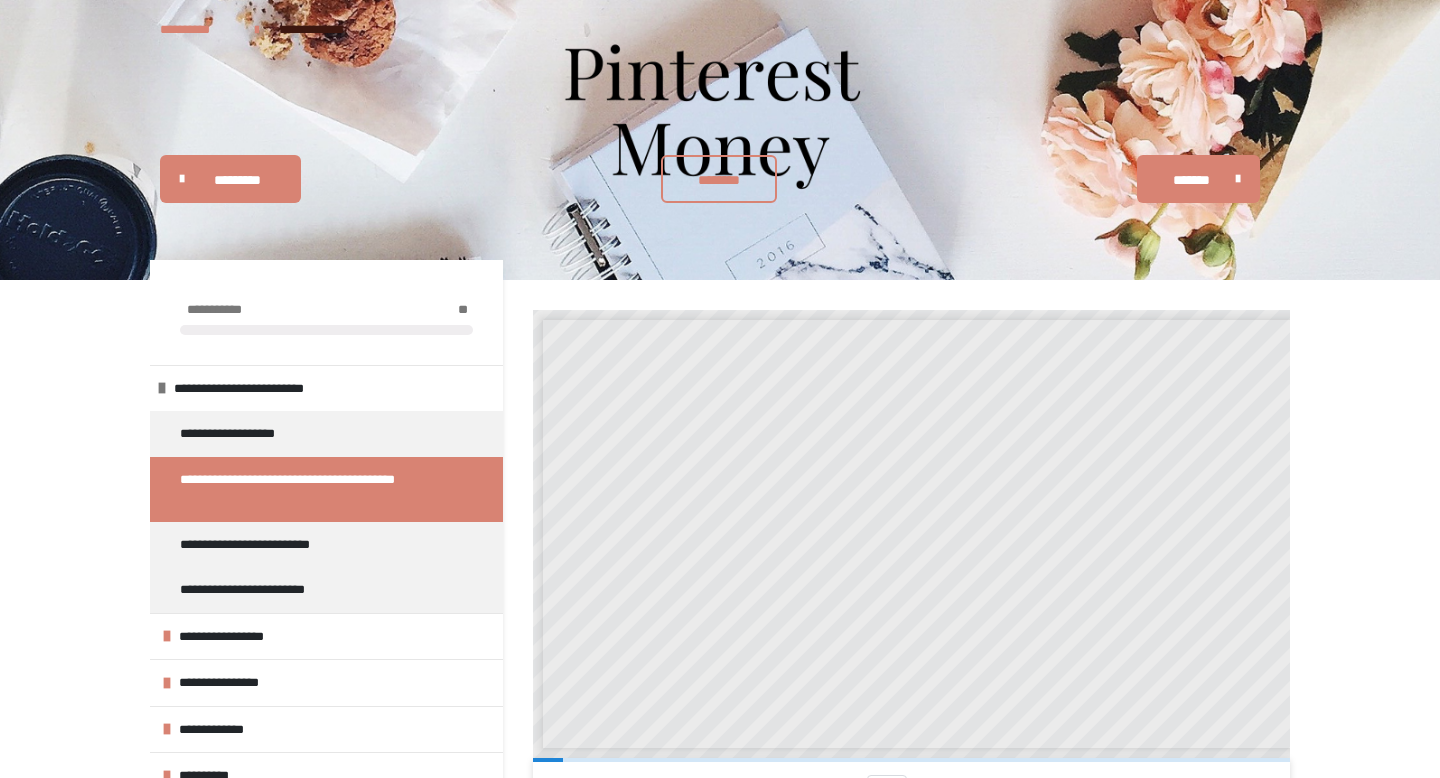 click on "**********" at bounding box center [1070, 531] 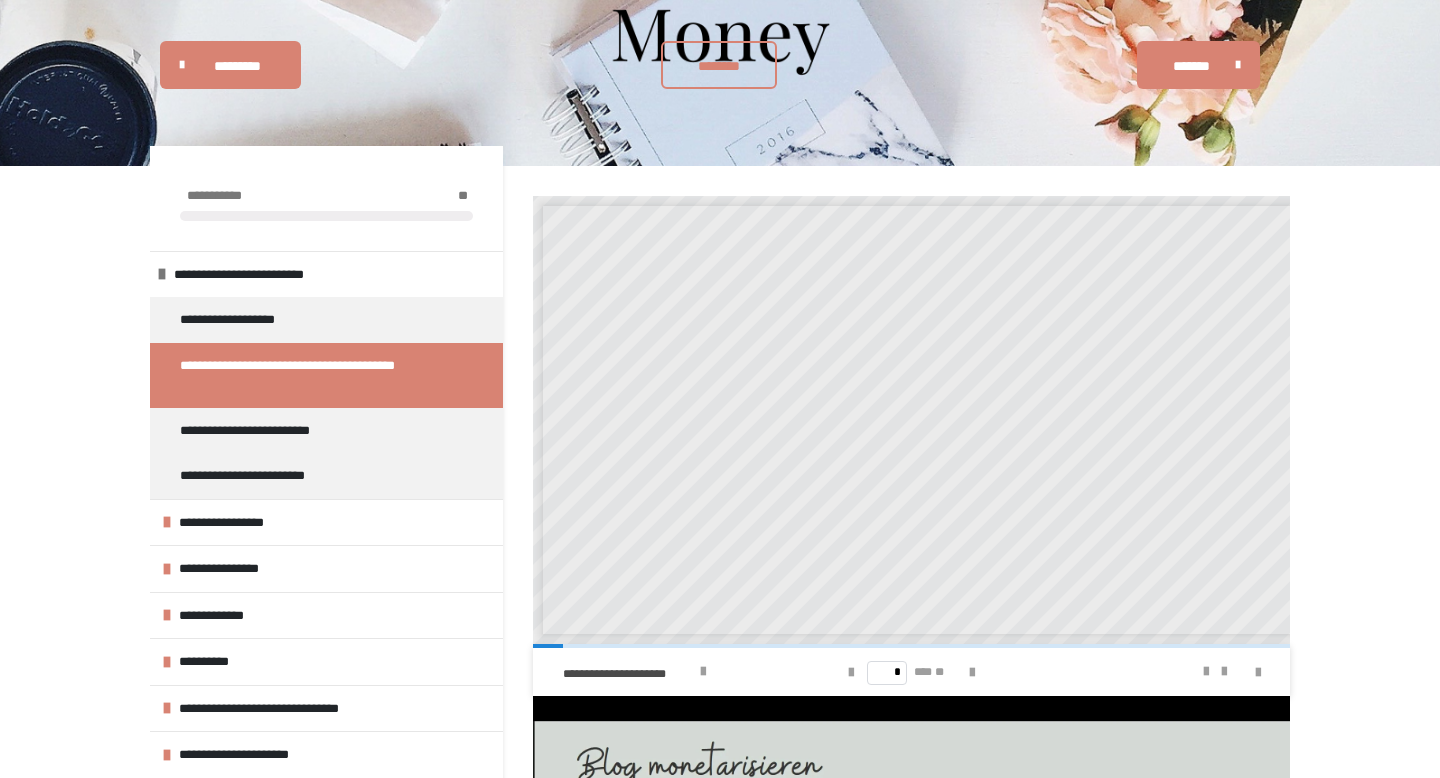 scroll, scrollTop: 200, scrollLeft: 0, axis: vertical 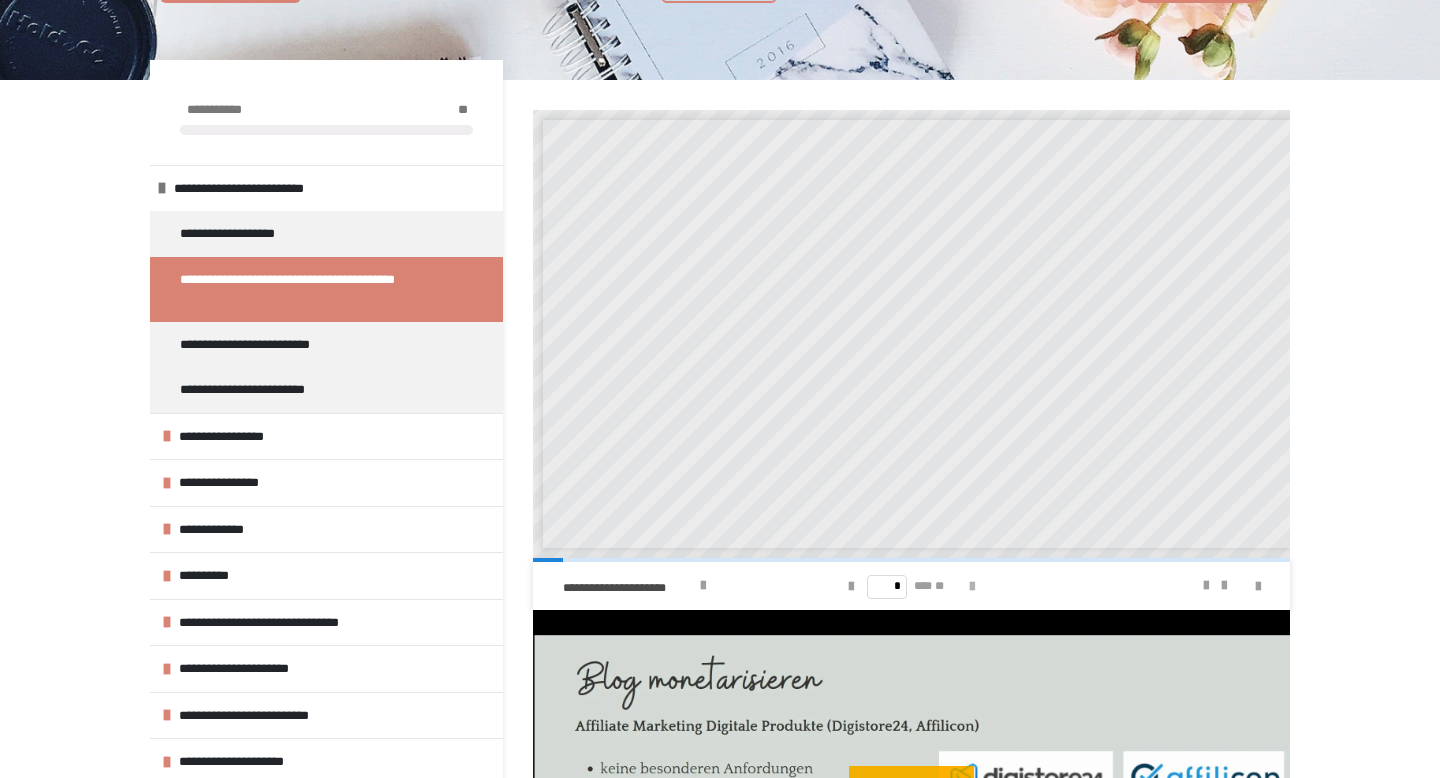 click at bounding box center (972, 587) 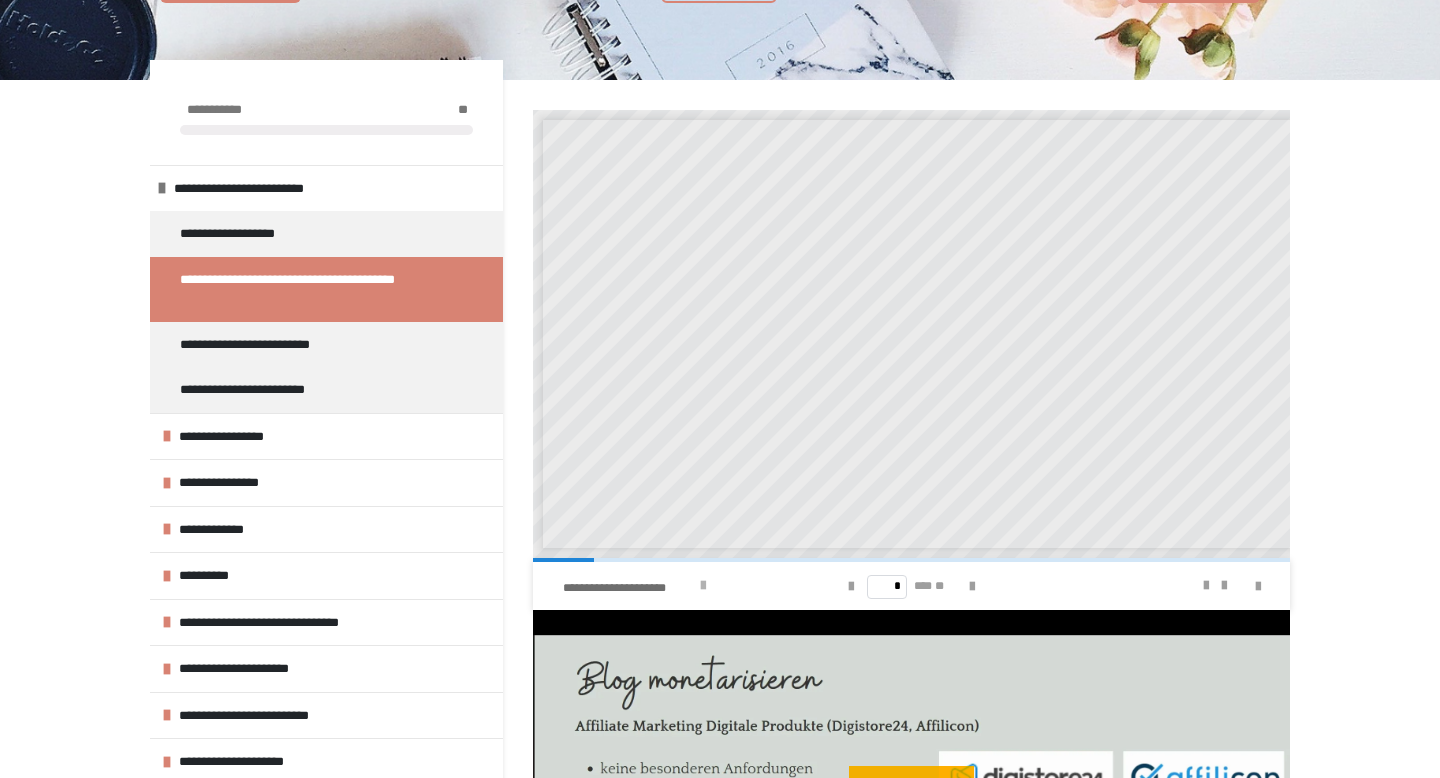 click at bounding box center [703, 586] 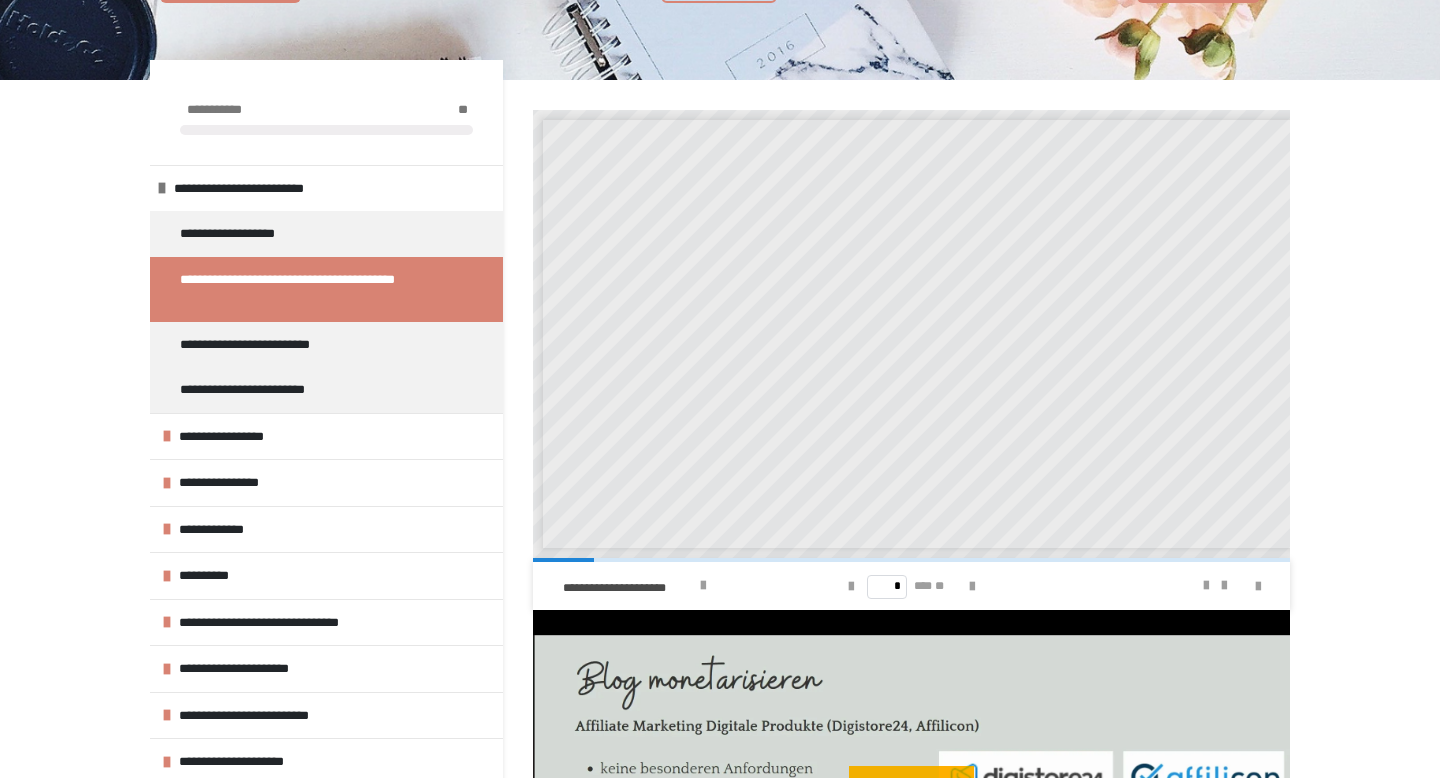 click on "**********" at bounding box center (720, 489) 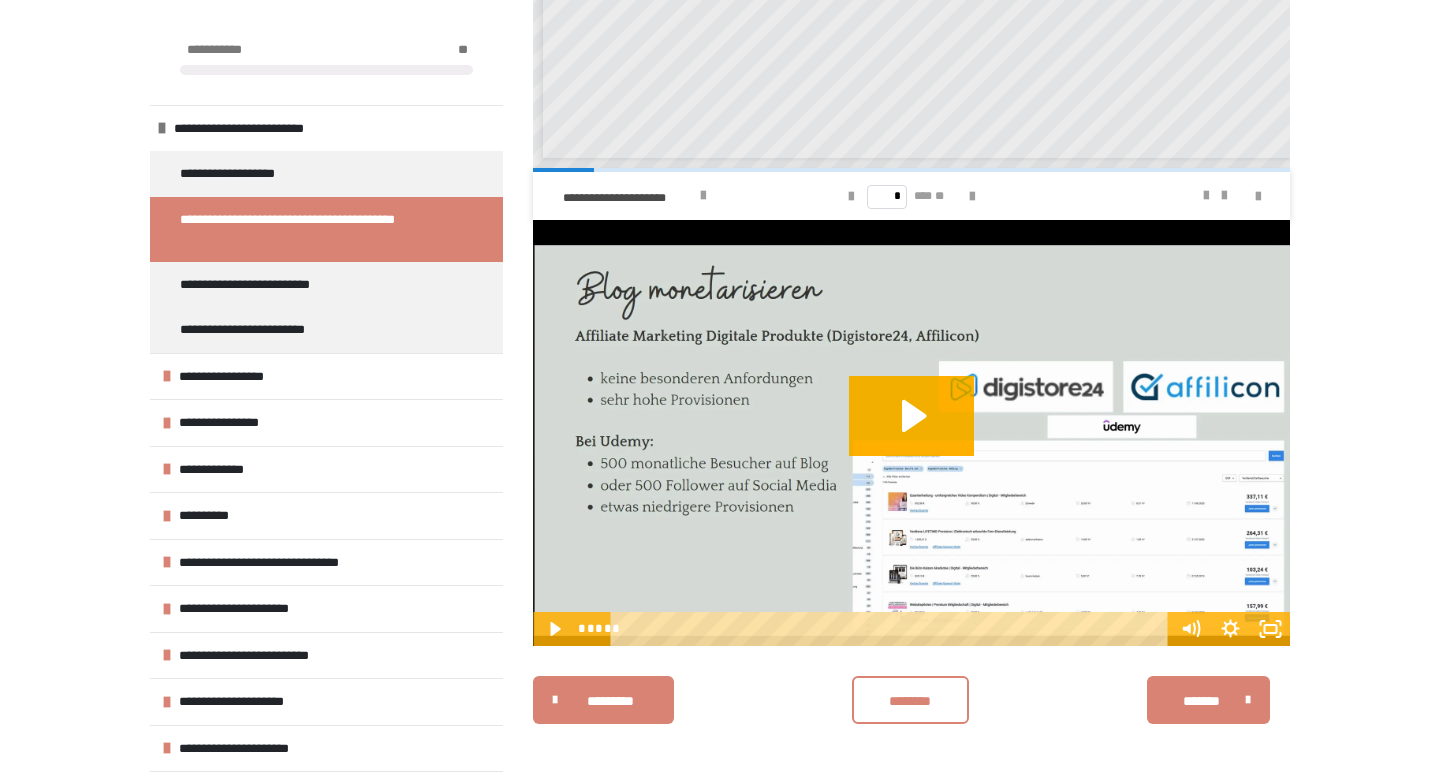 scroll, scrollTop: 596, scrollLeft: 0, axis: vertical 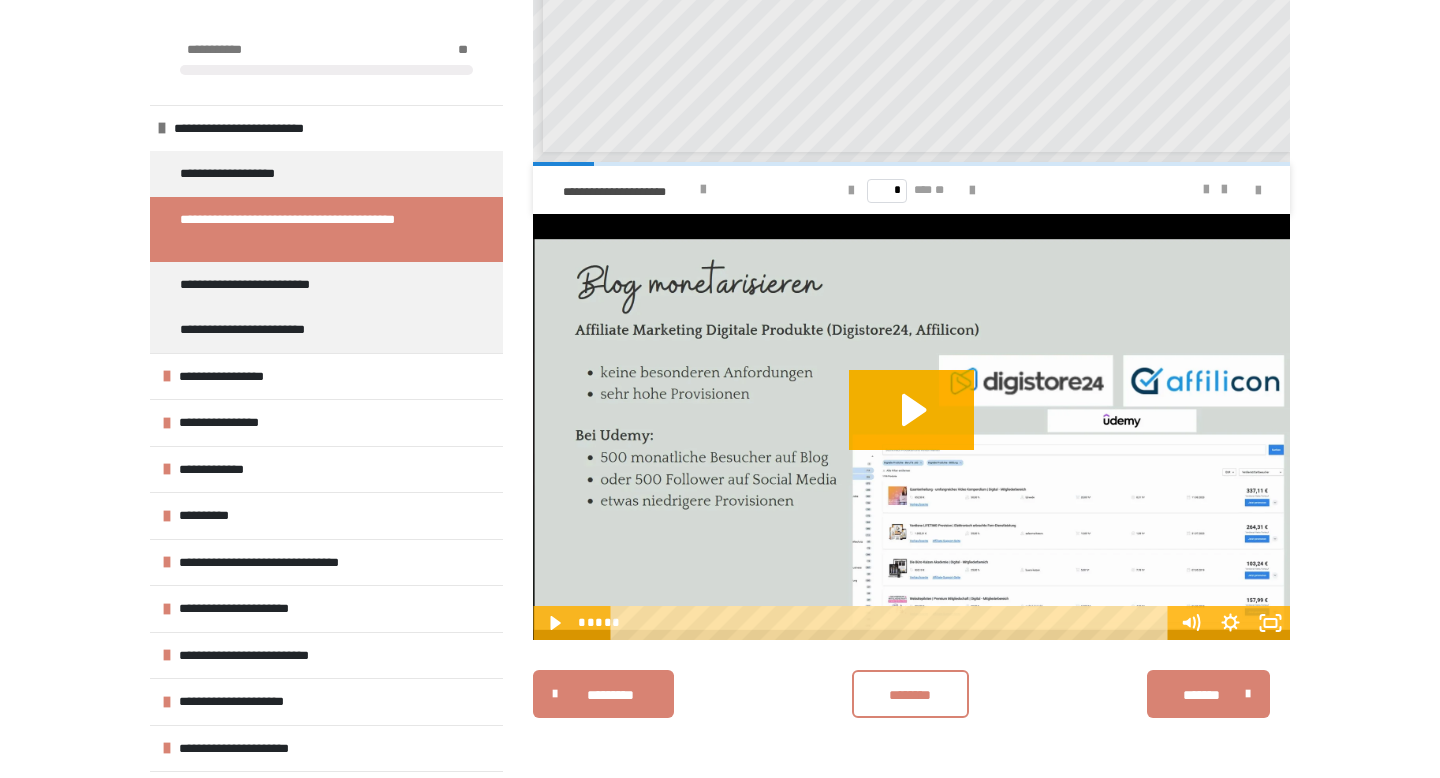 click on "**********" at bounding box center (702, 190) 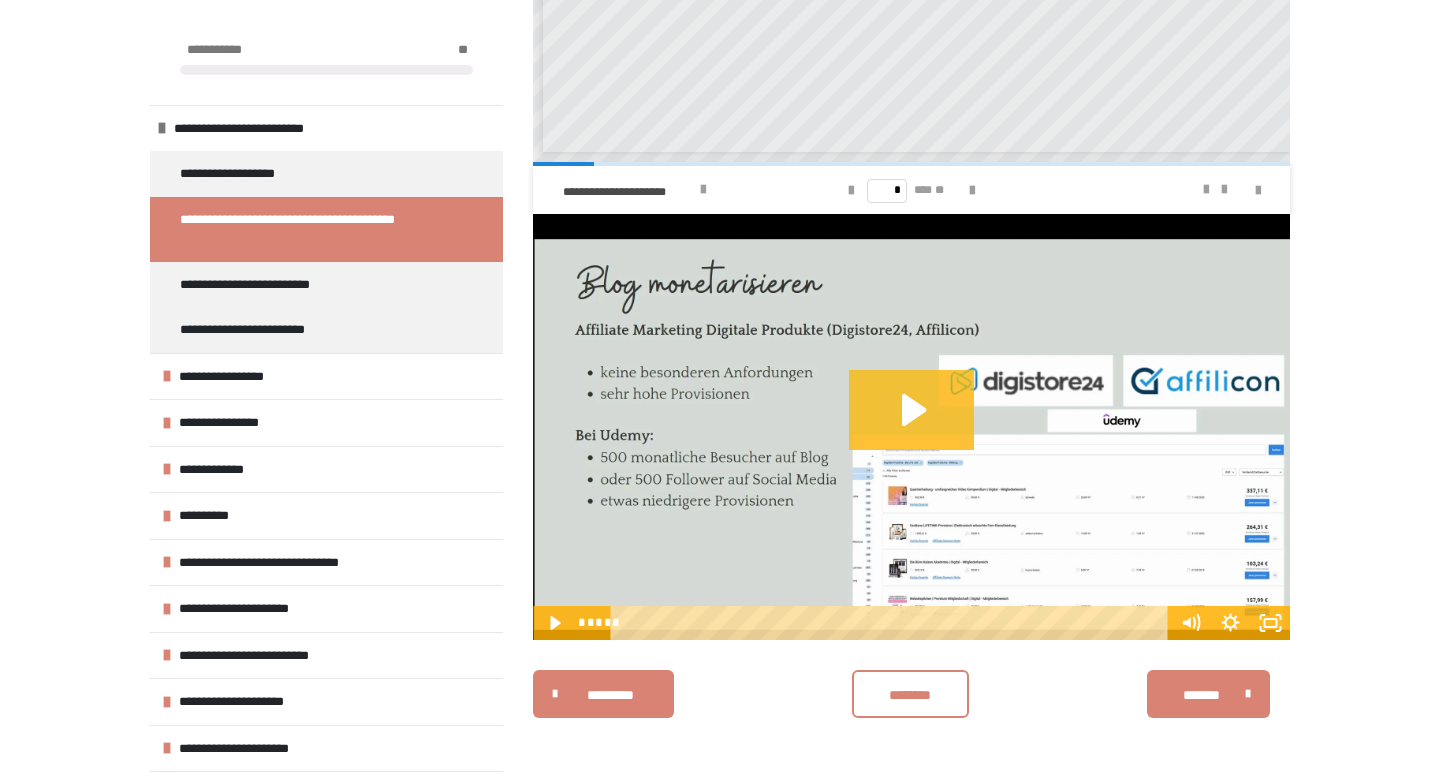 click 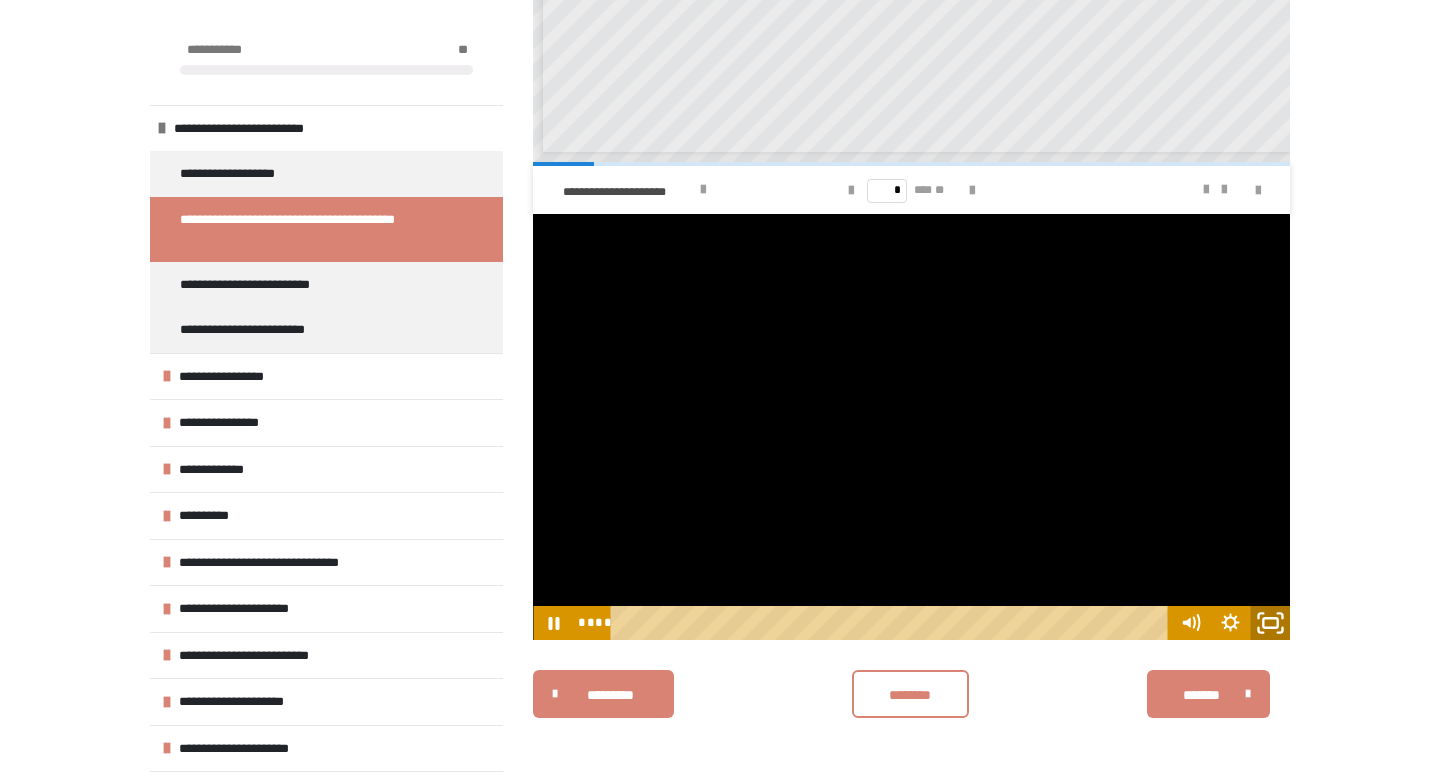 click 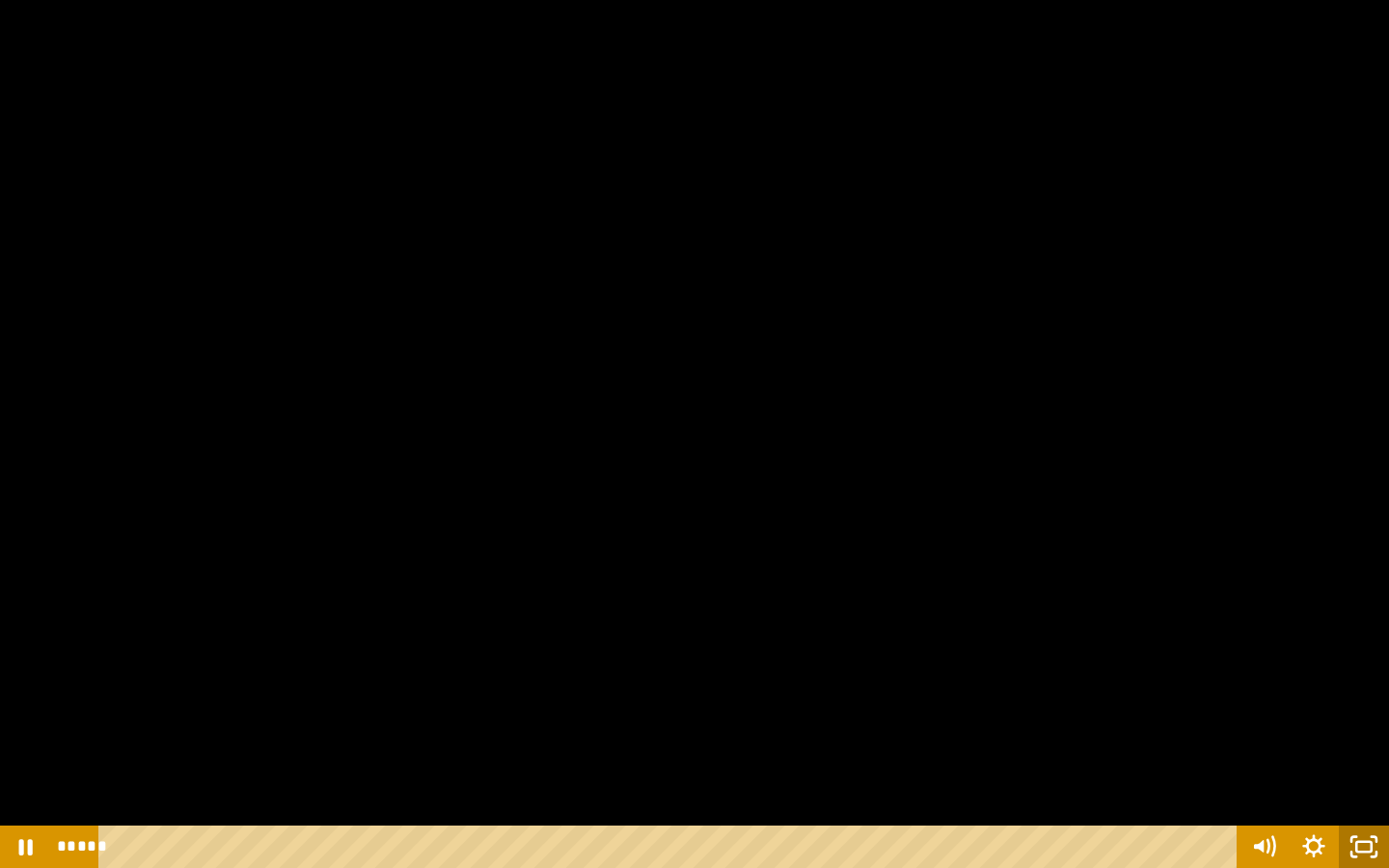 click 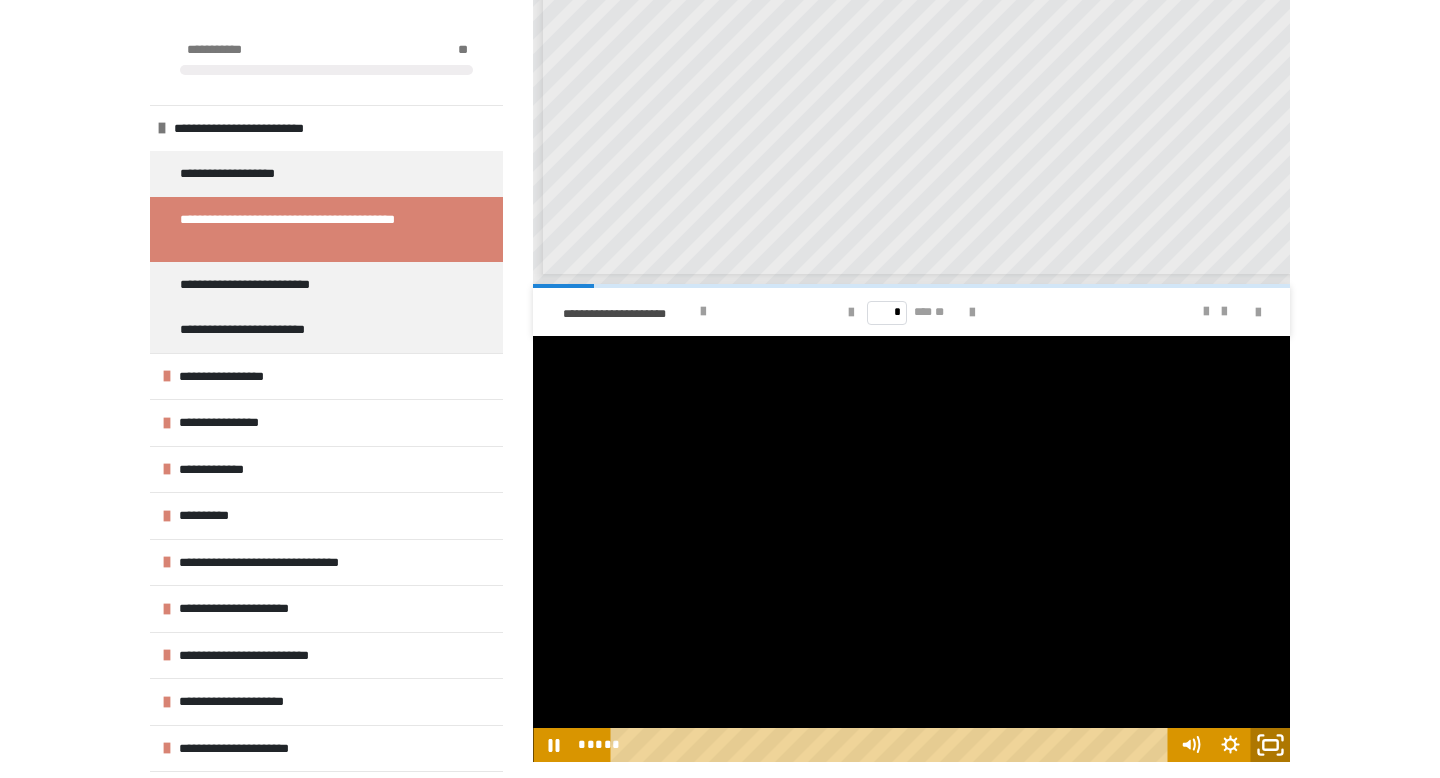 click 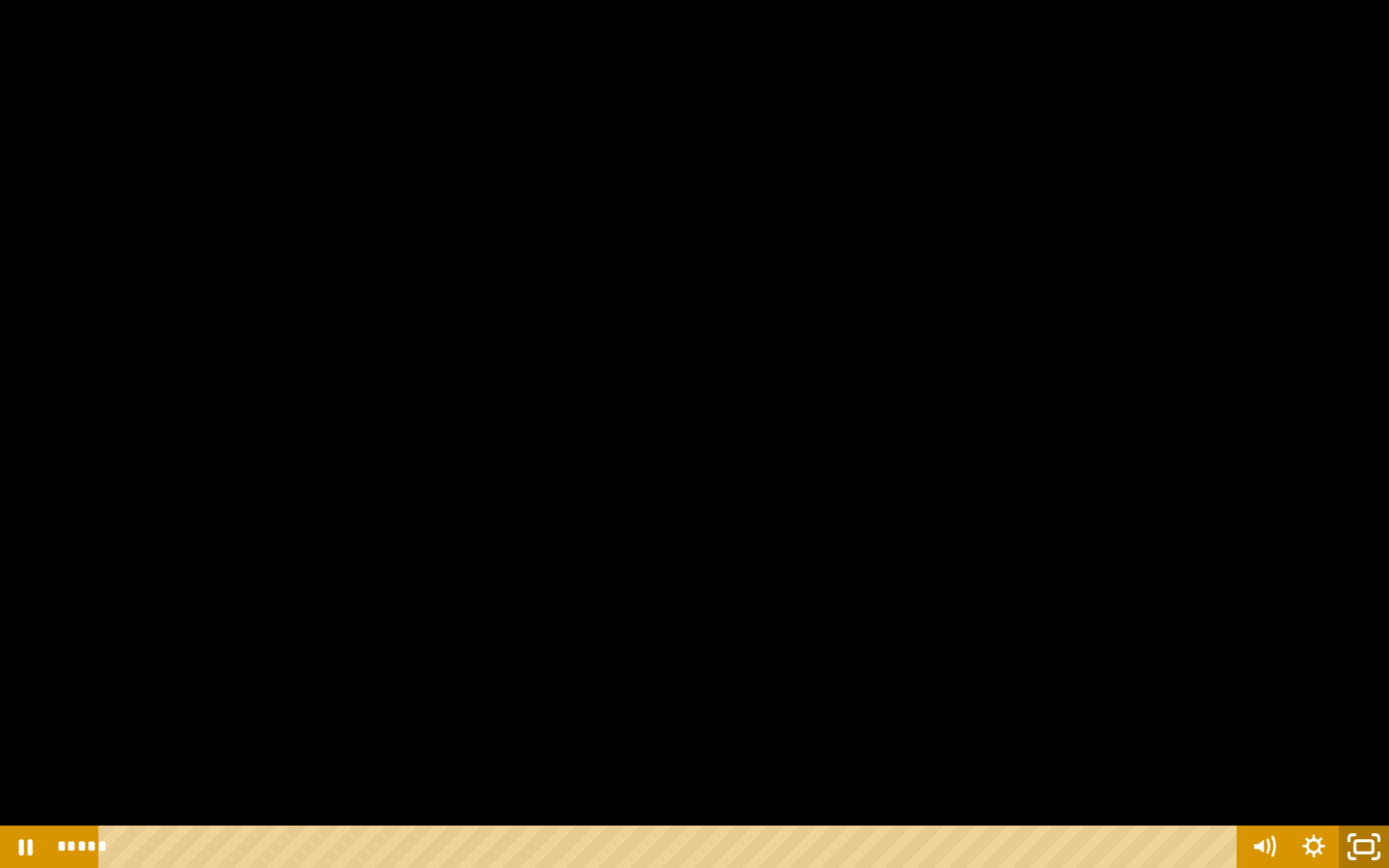 click 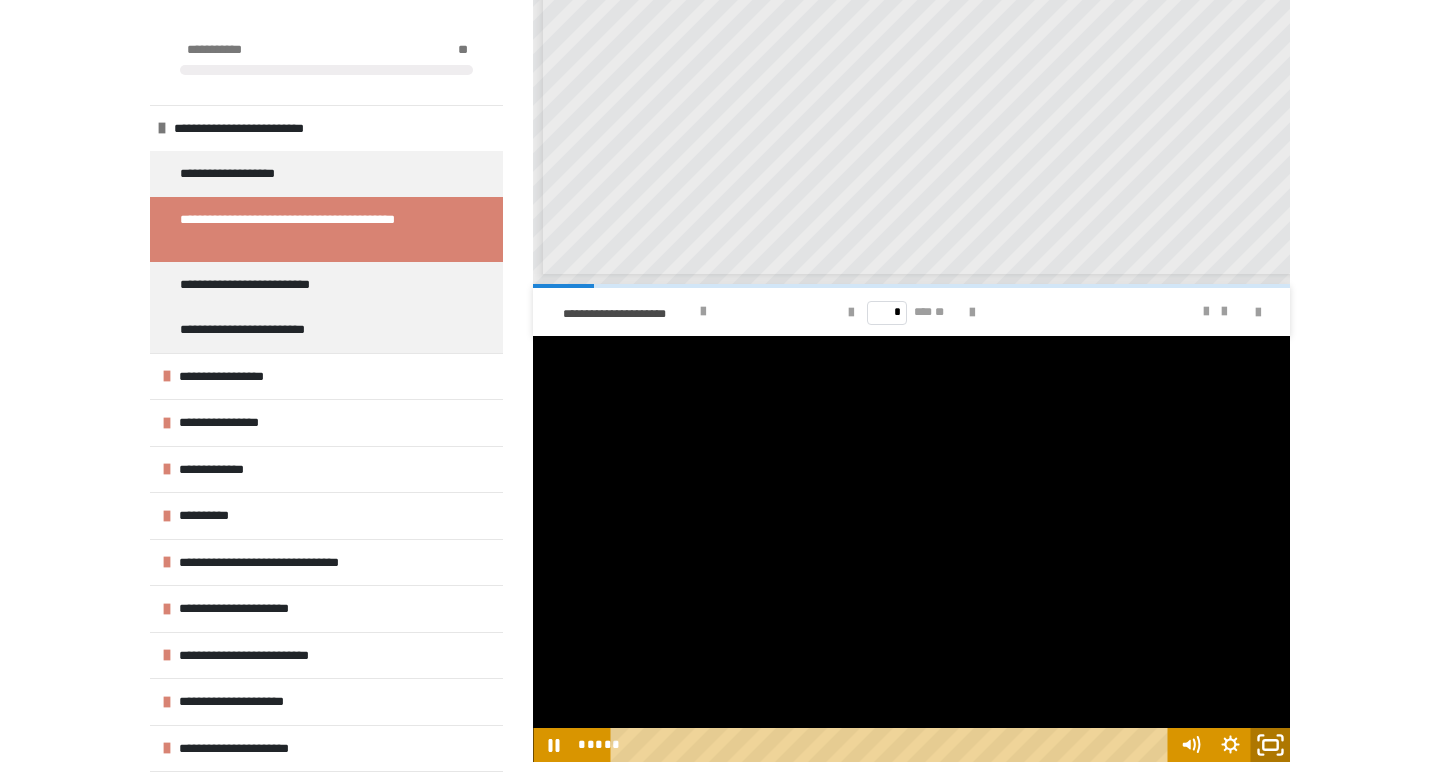 click 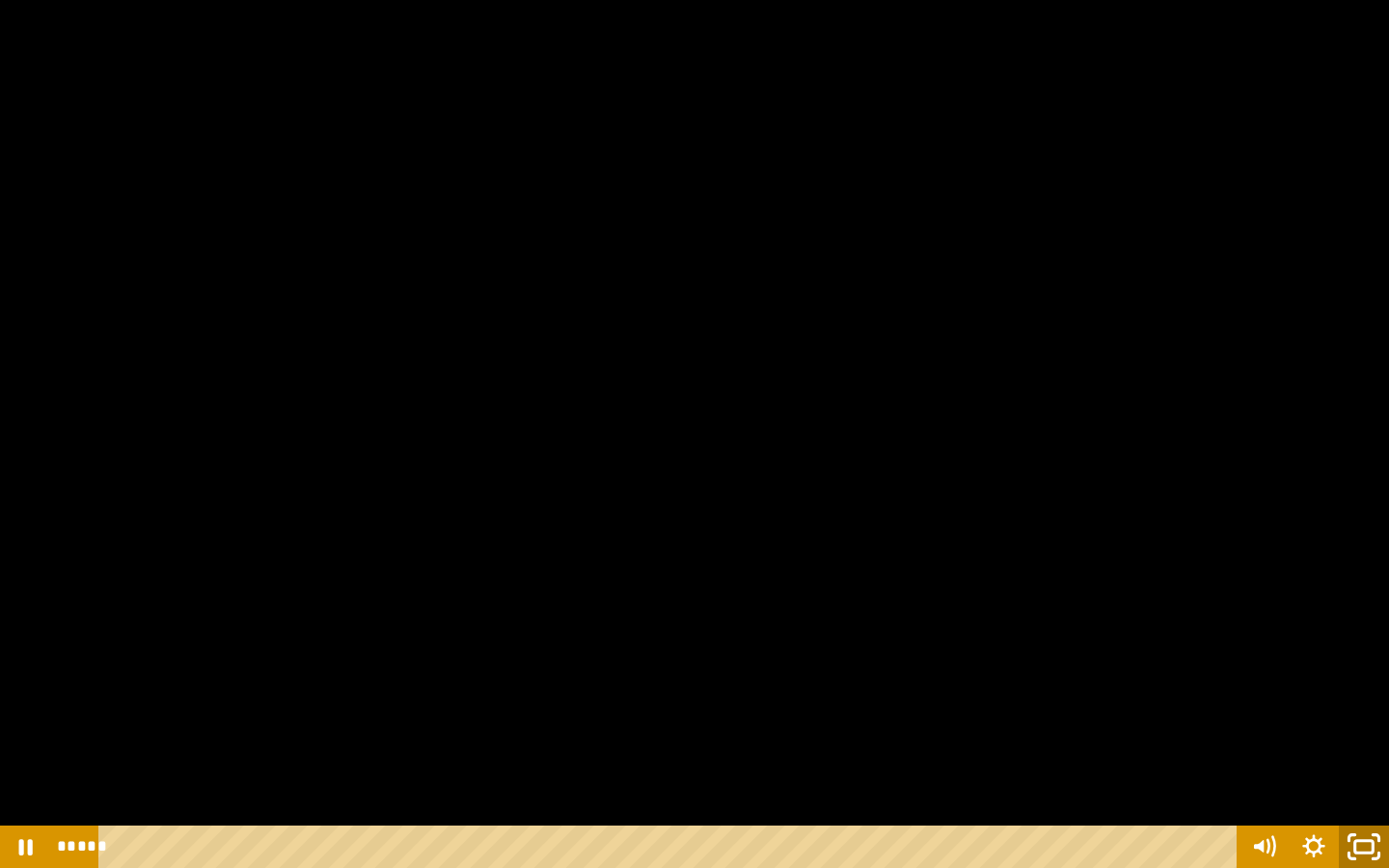 click 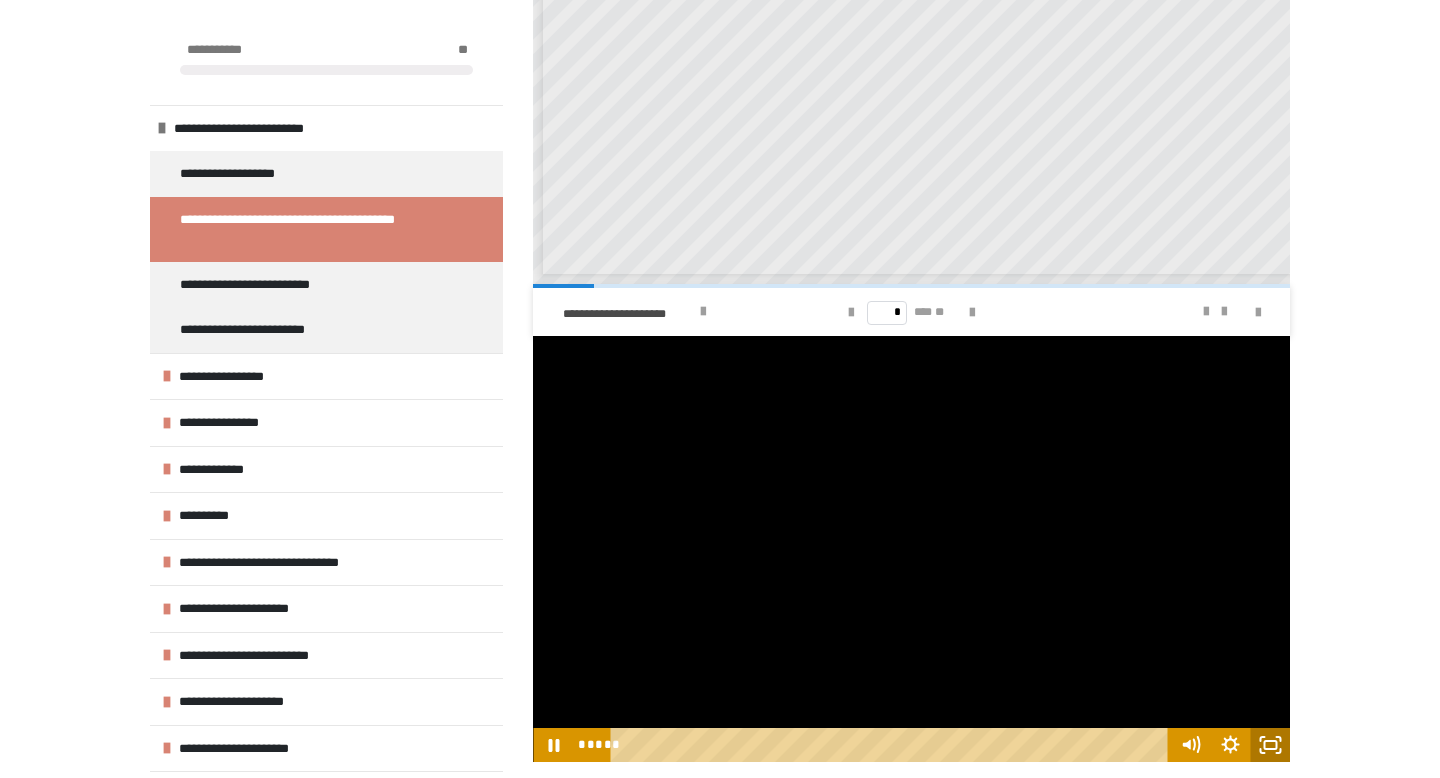 click 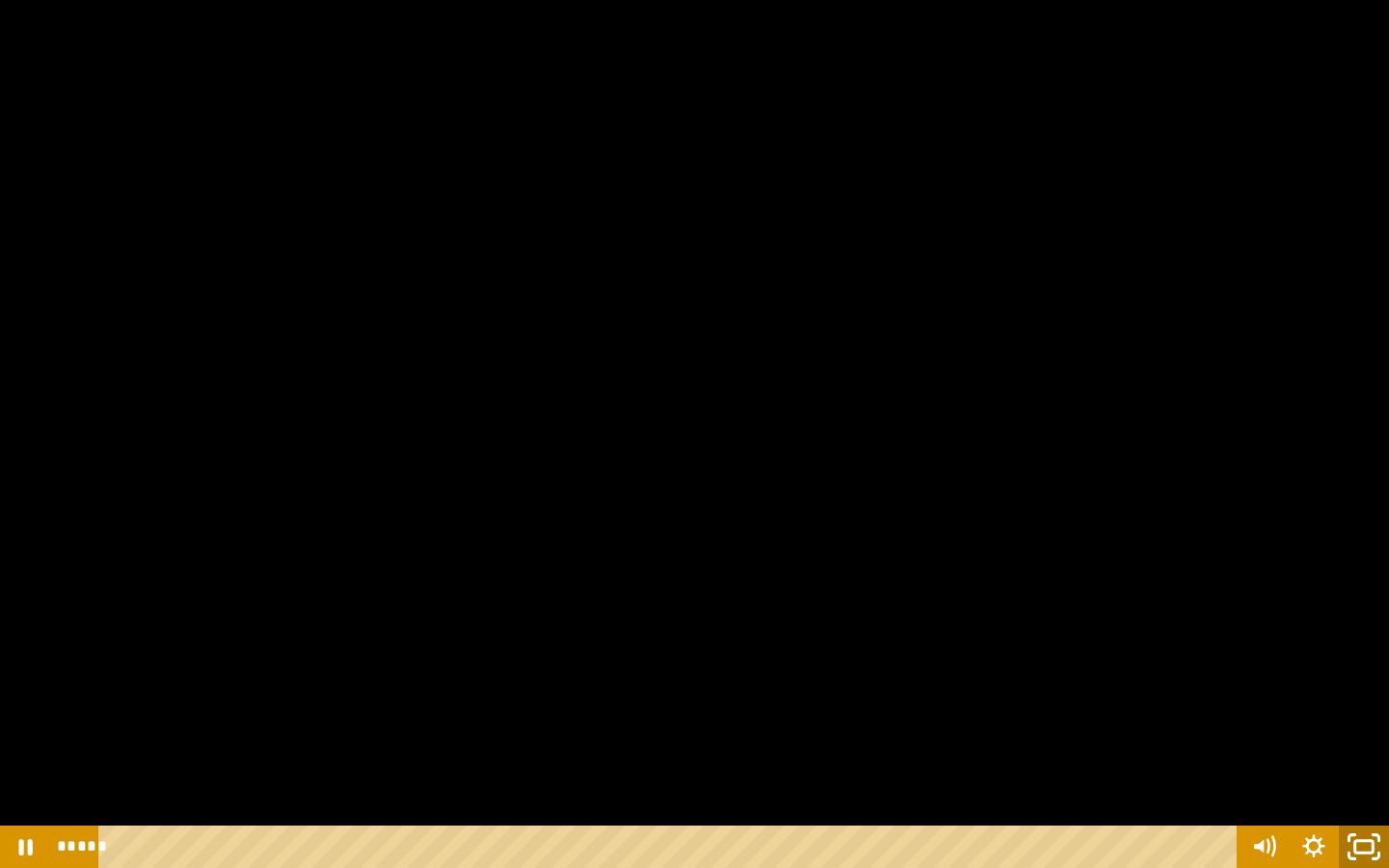 click 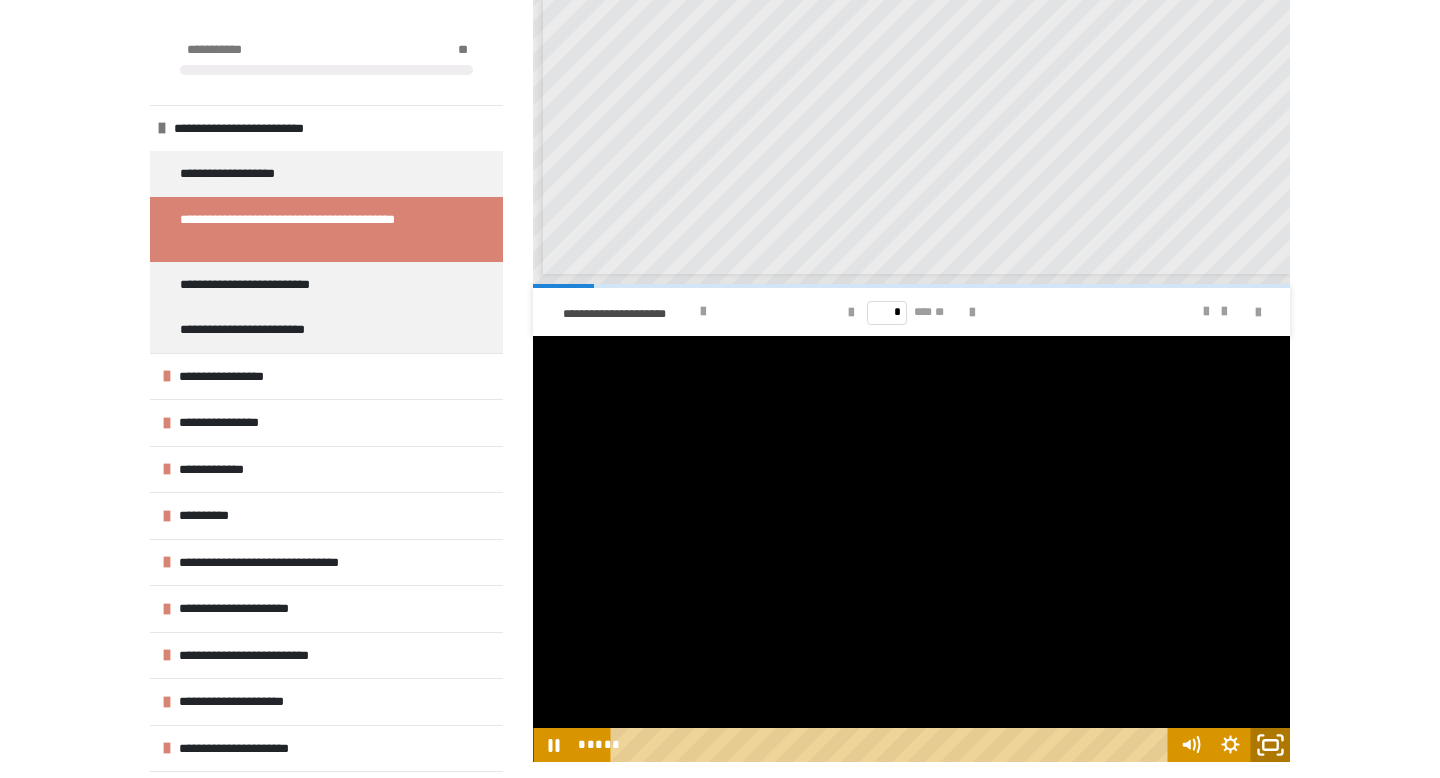 click 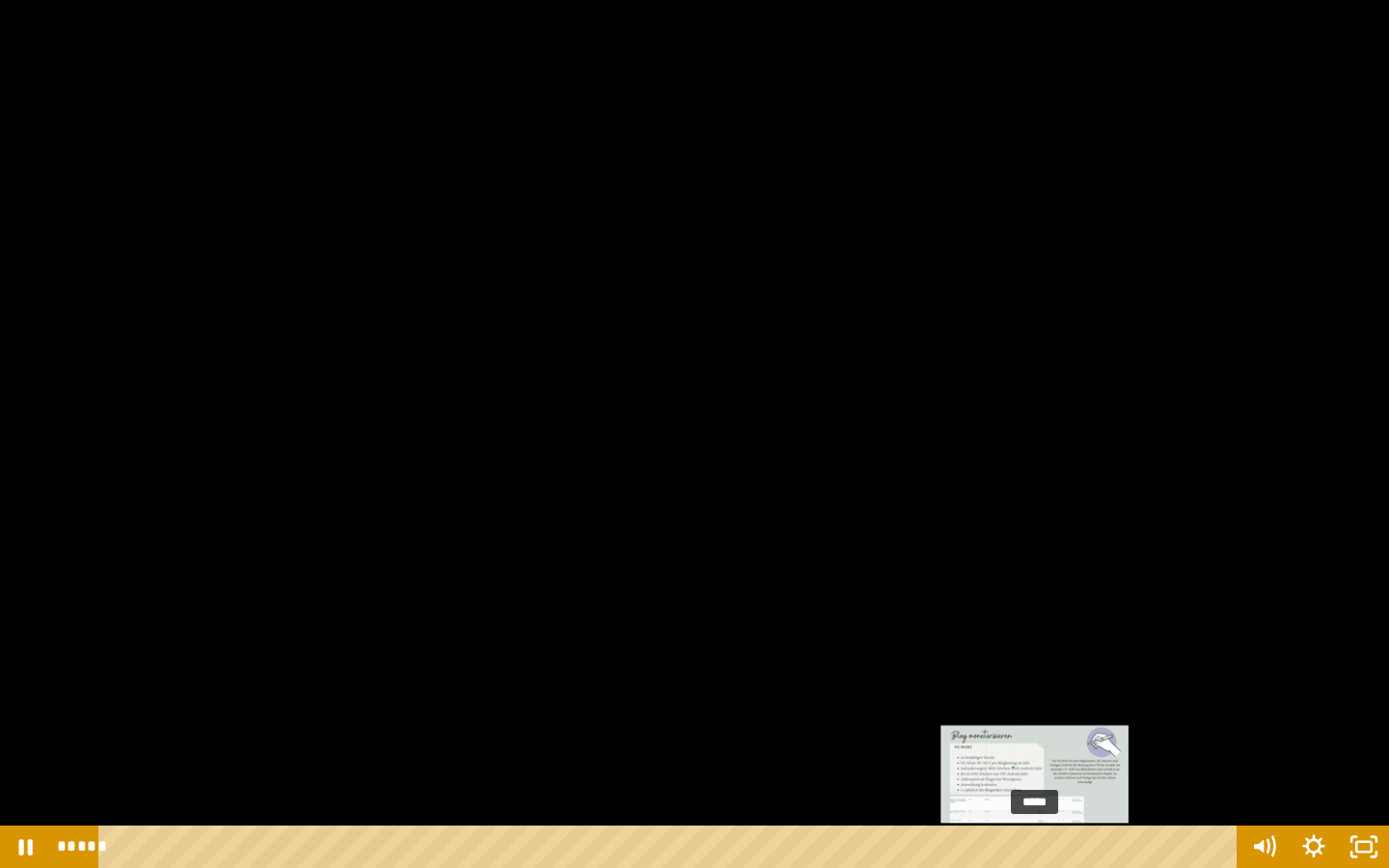 click on "*****" at bounding box center [671, 847] 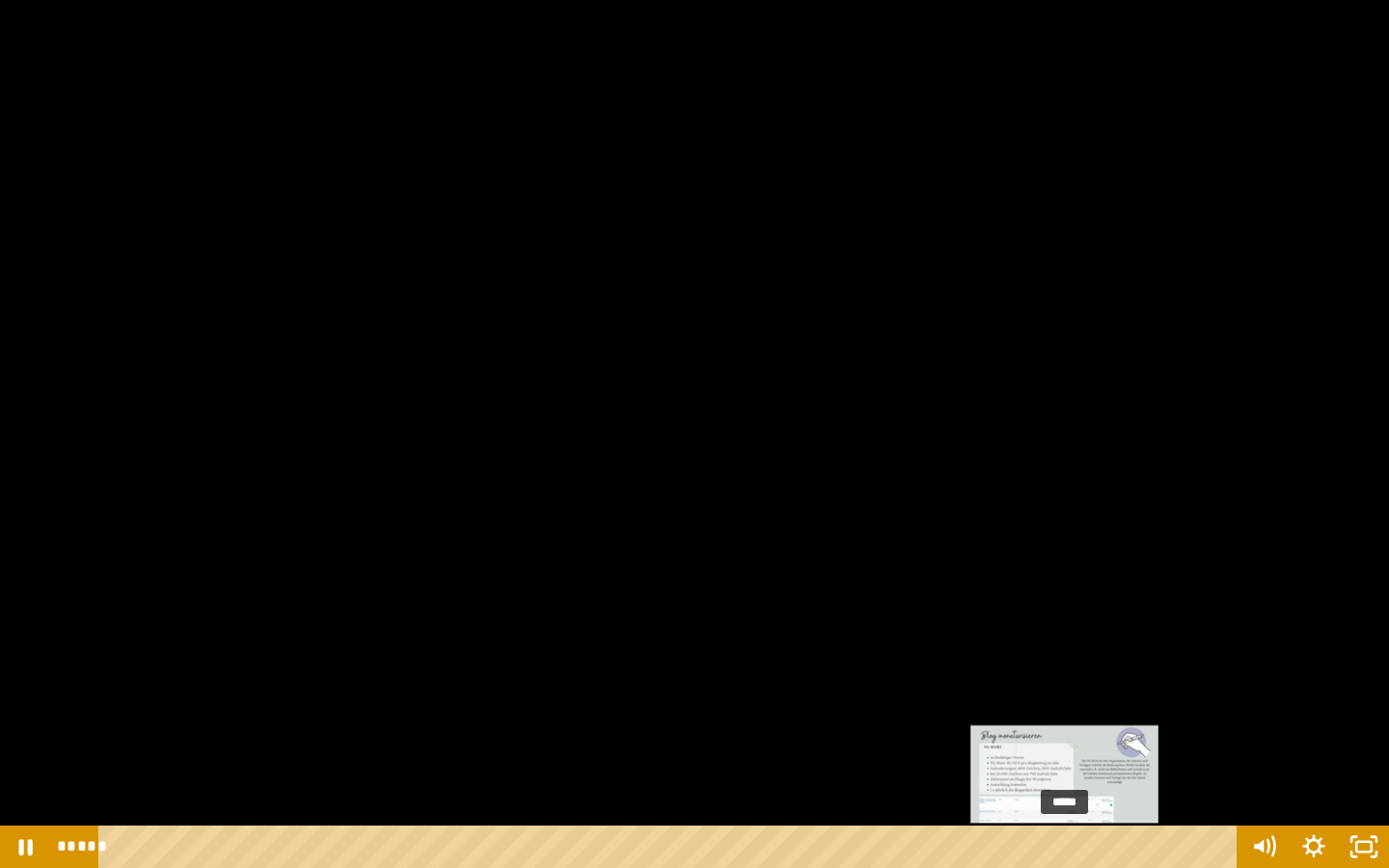 click on "*****" at bounding box center (671, 847) 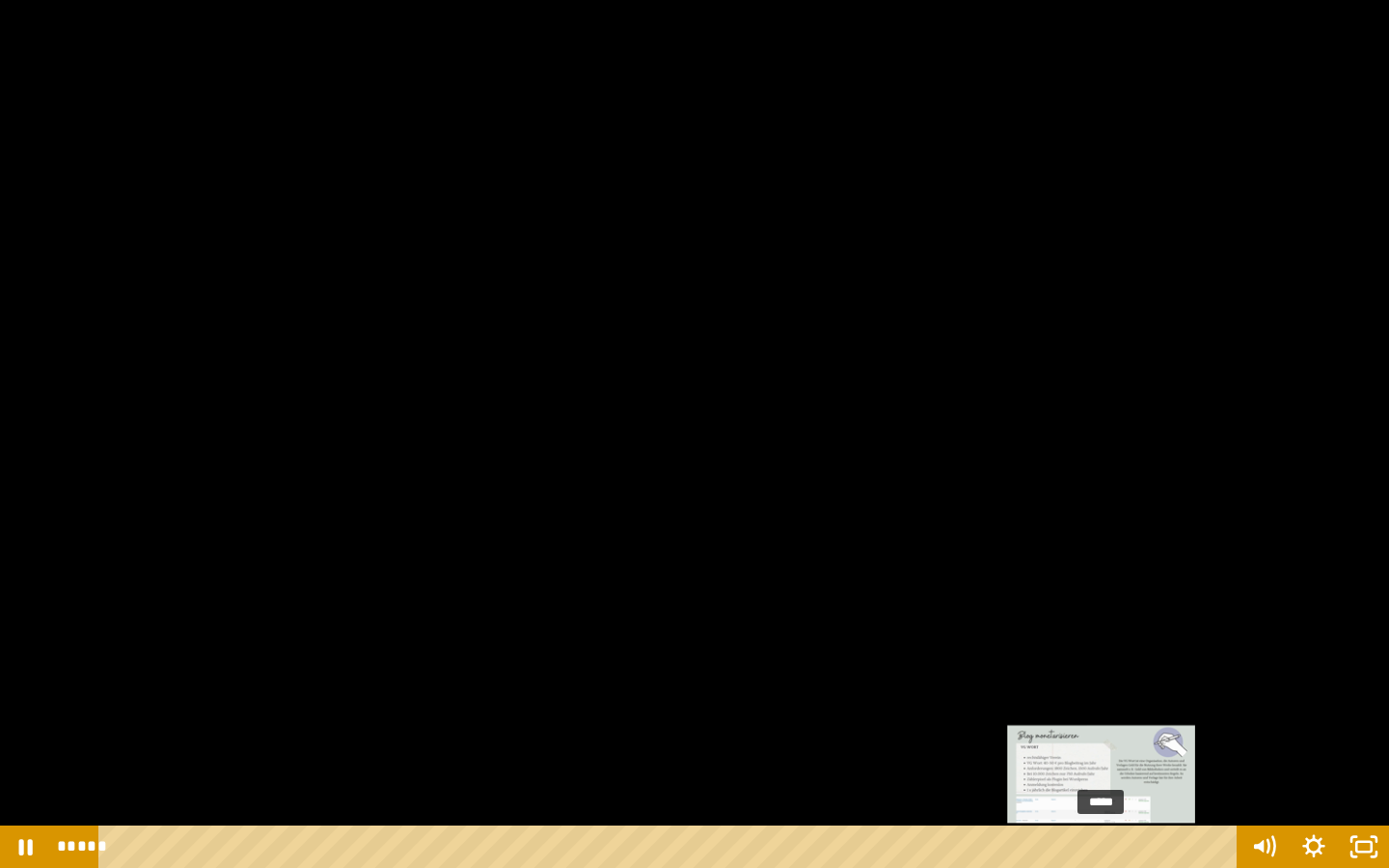 click on "*****" at bounding box center (671, 847) 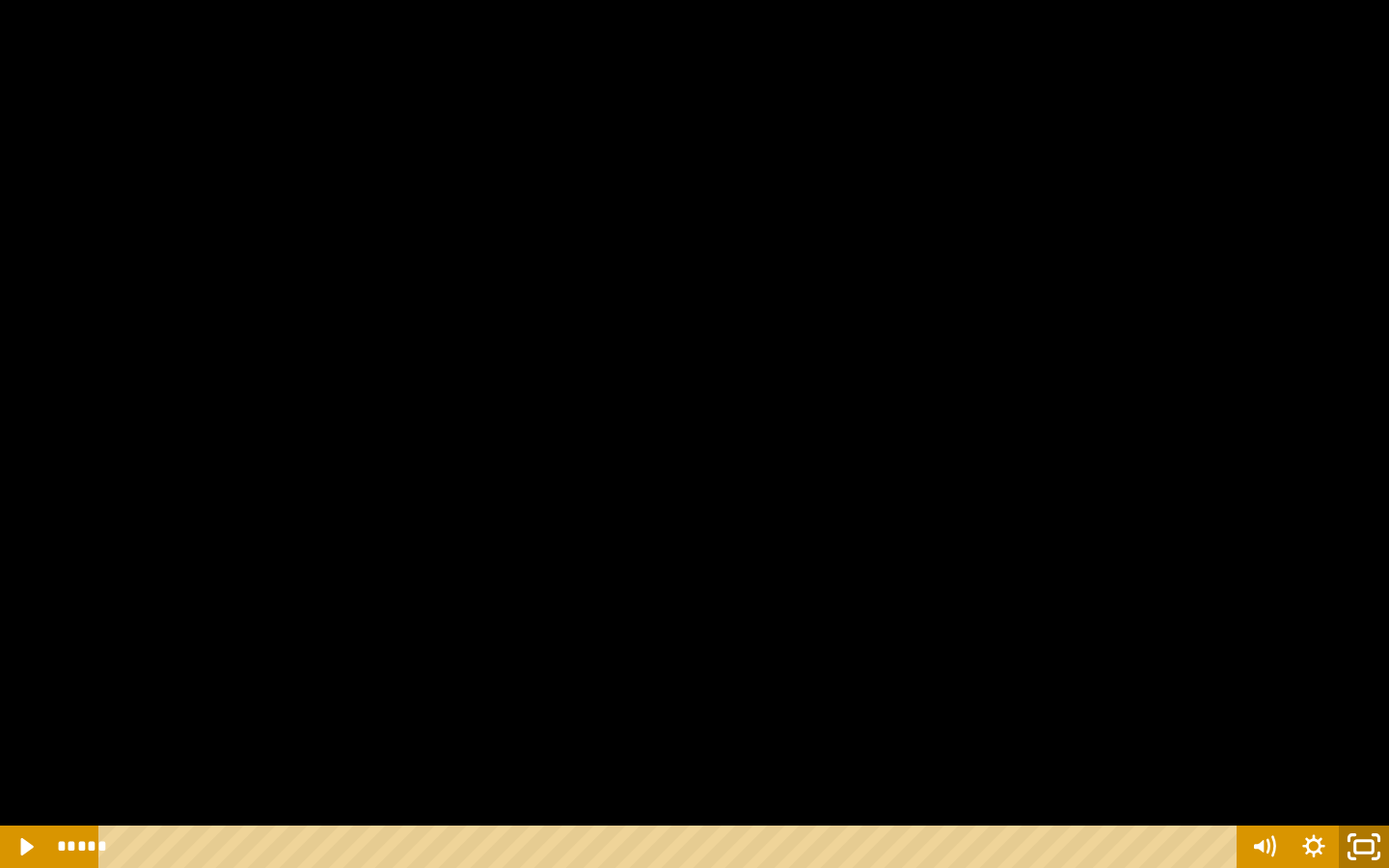 click 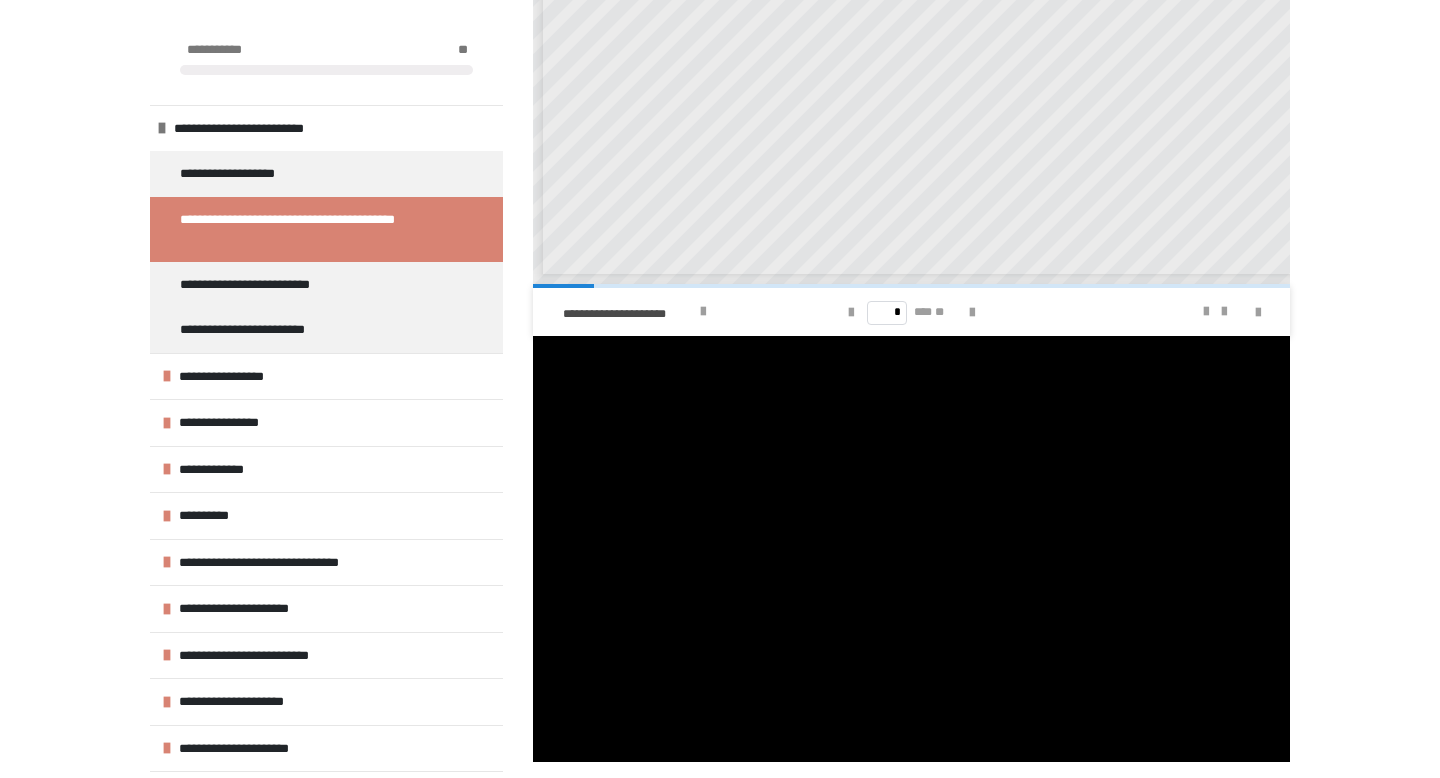 click on "**********" at bounding box center [720, 213] 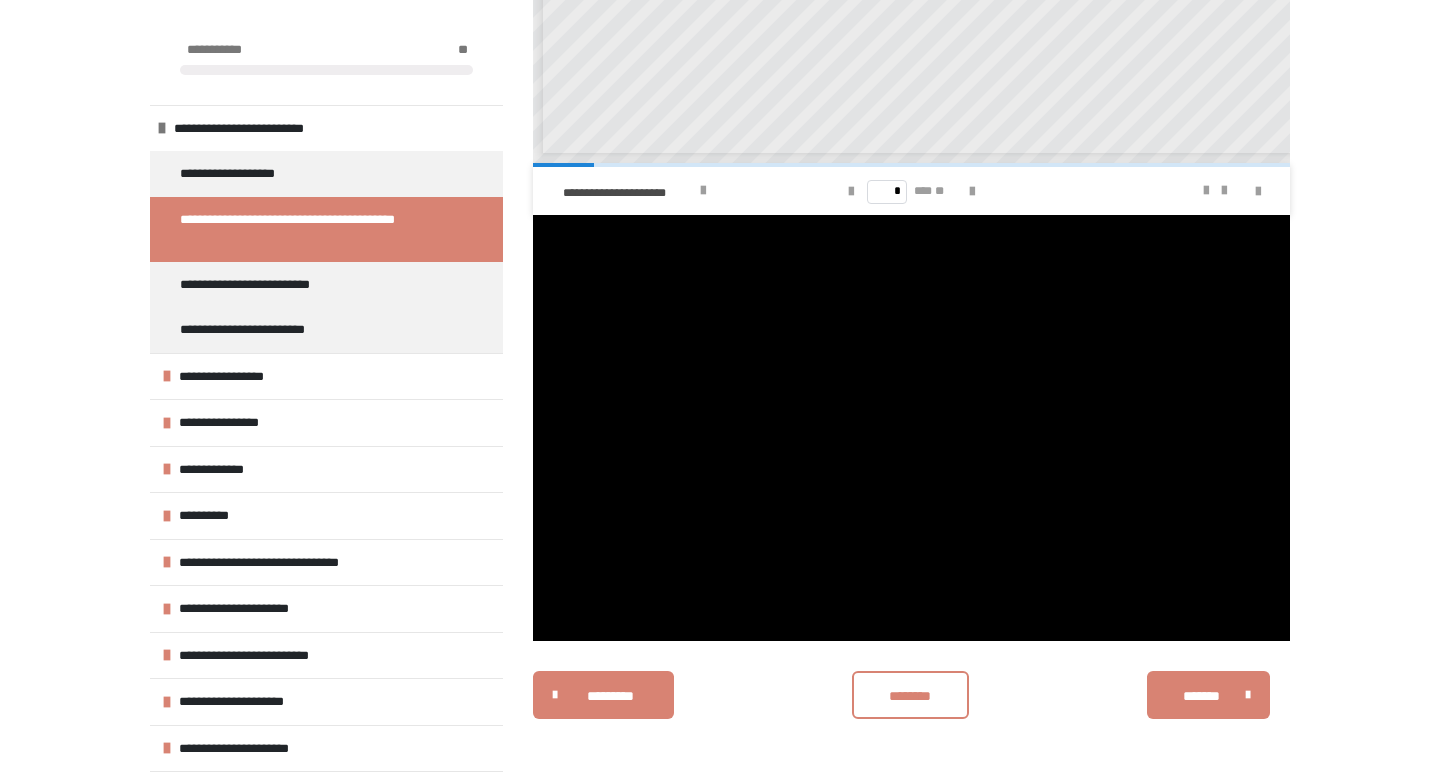 scroll, scrollTop: 596, scrollLeft: 0, axis: vertical 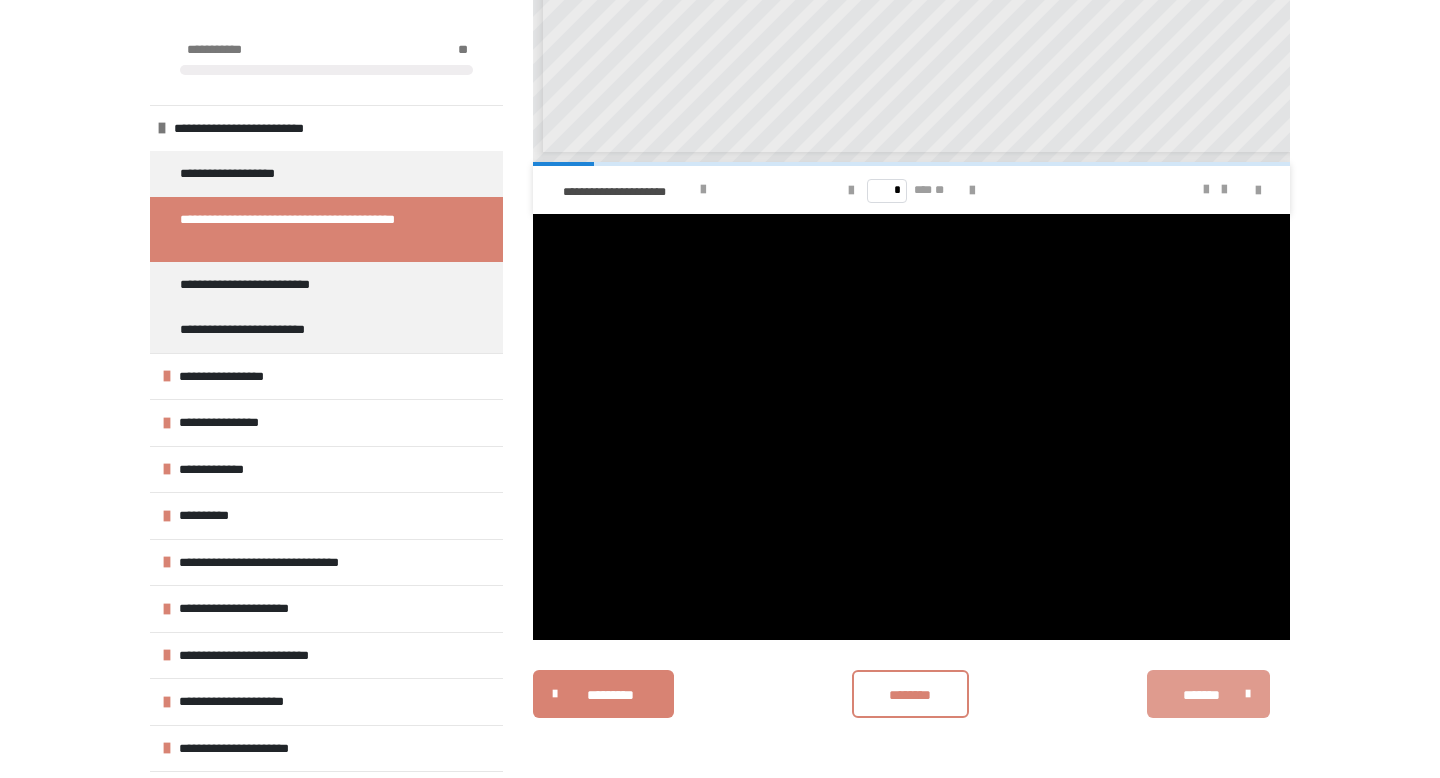 click on "*******" at bounding box center (1201, 695) 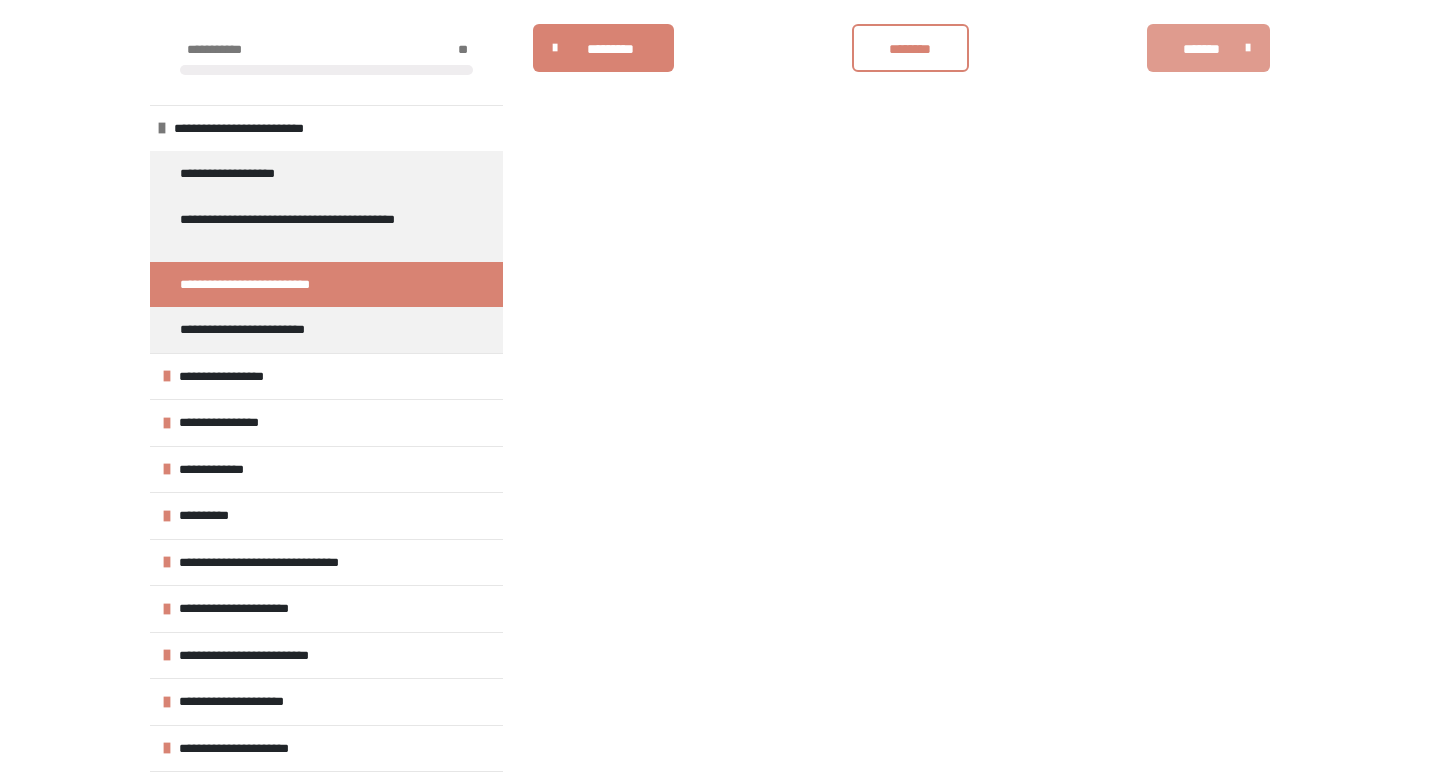 scroll, scrollTop: 340, scrollLeft: 0, axis: vertical 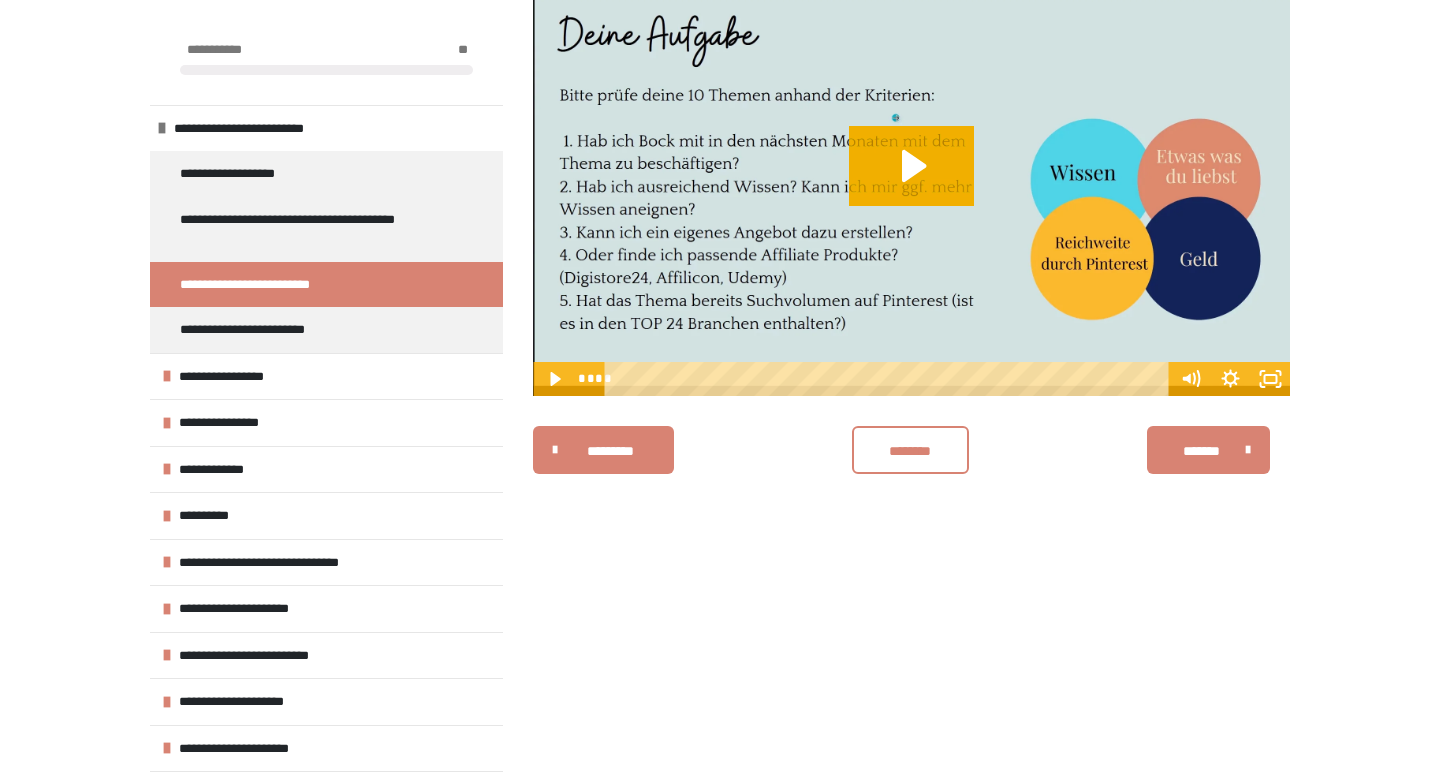 type 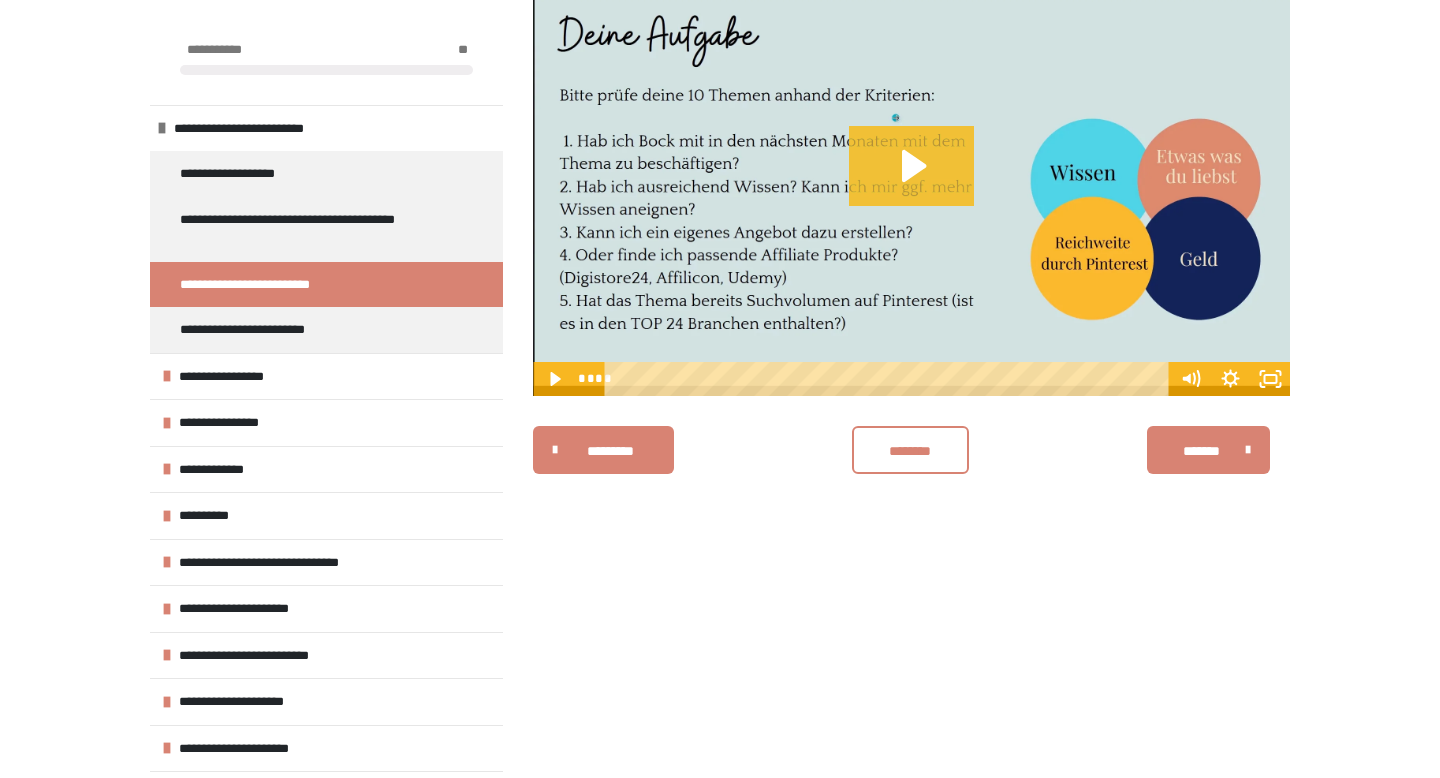 click 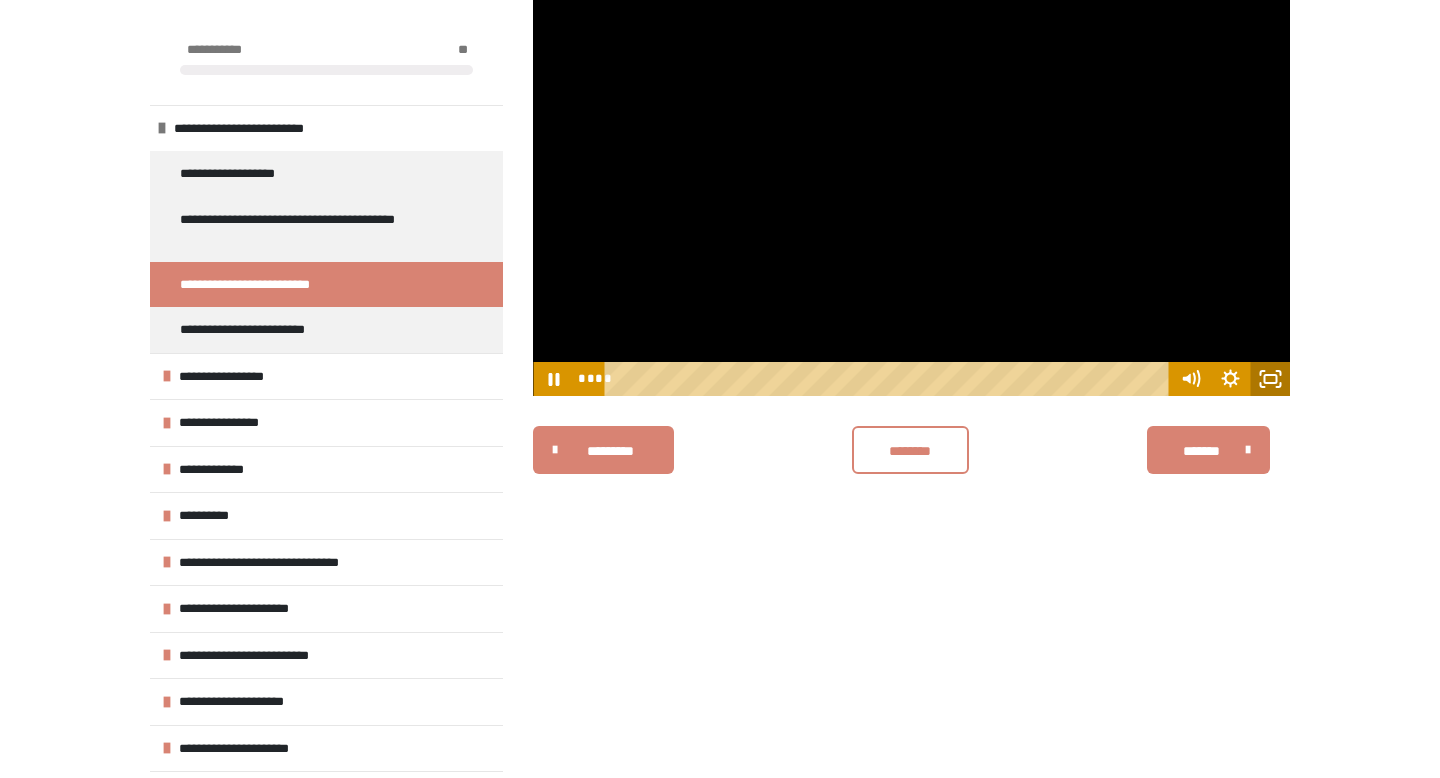 click 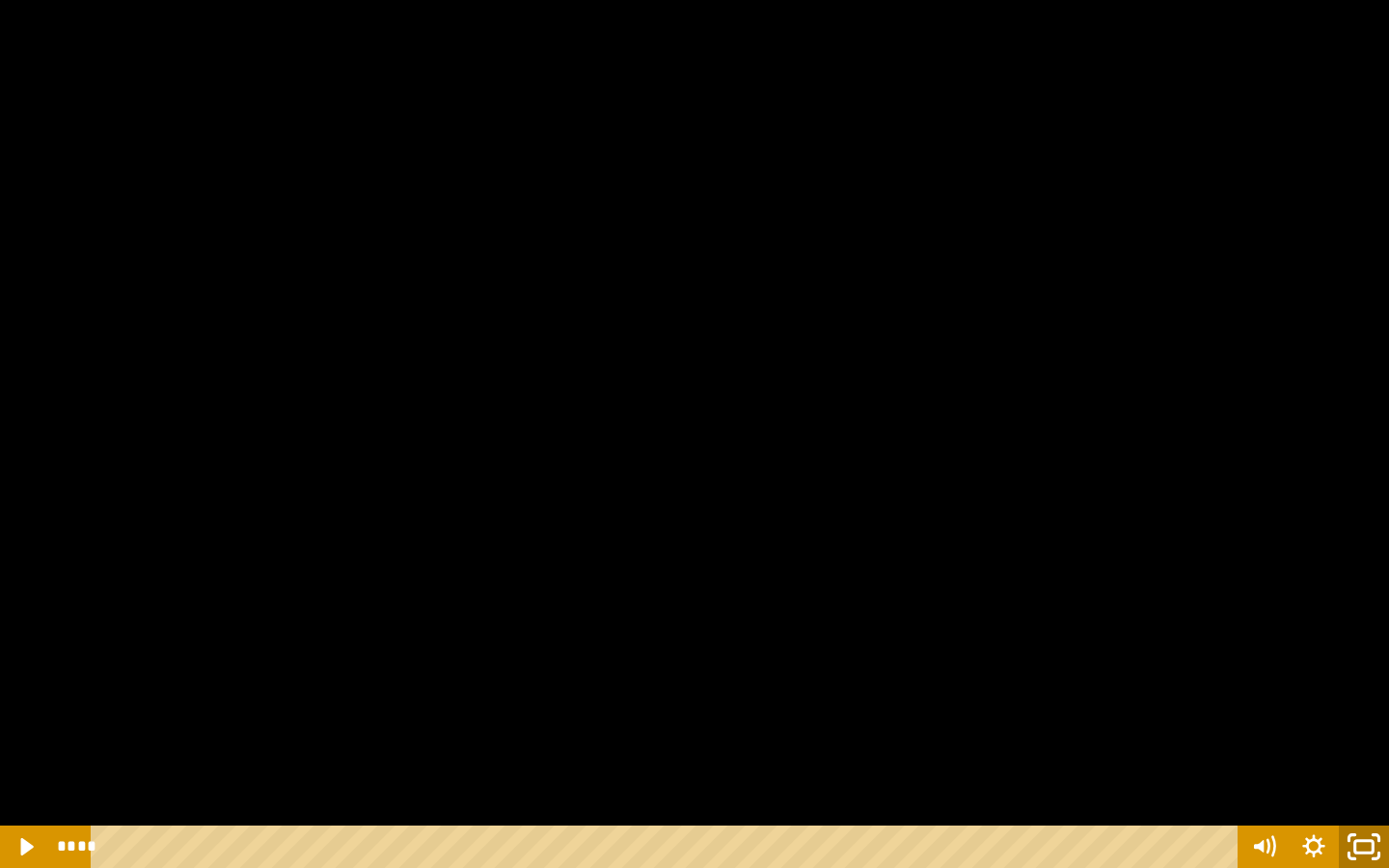 click 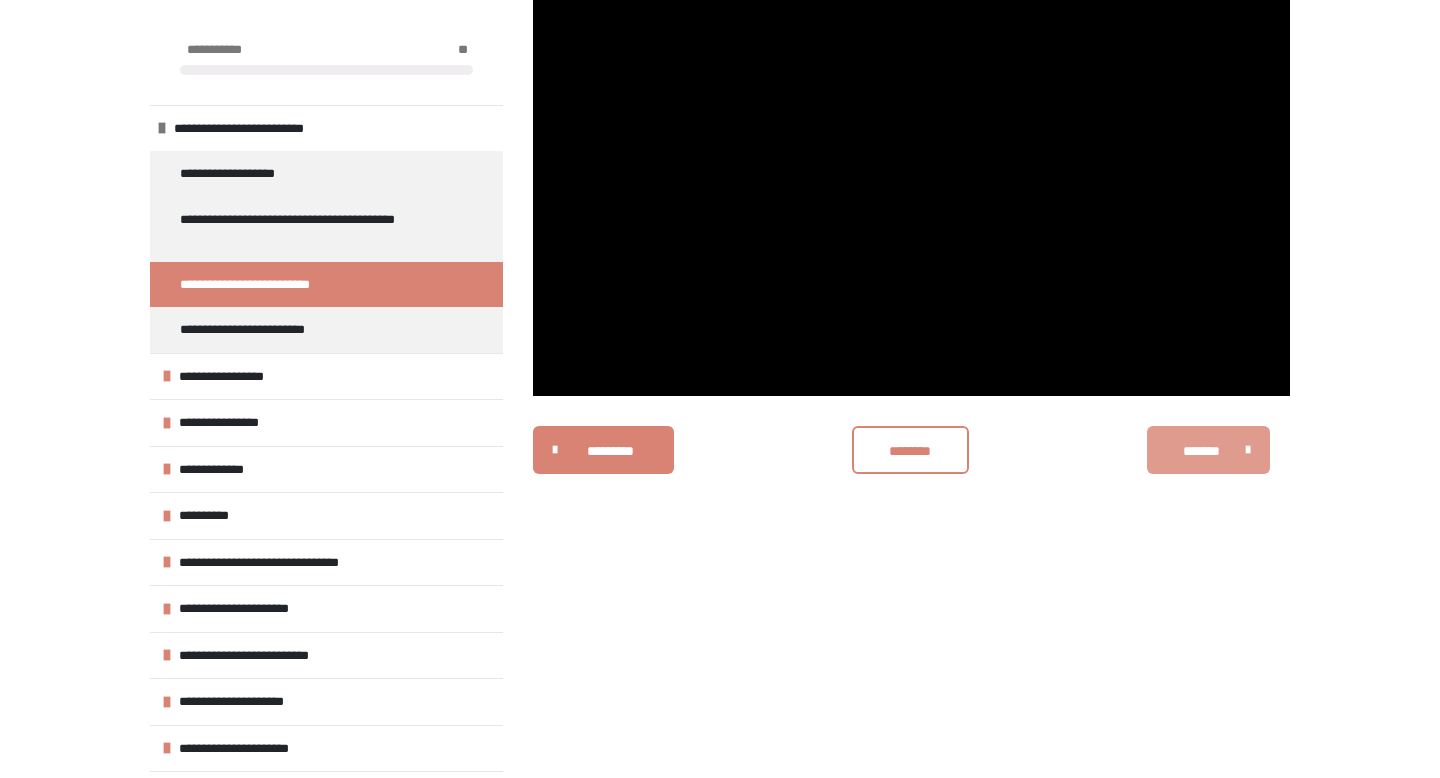 click on "*******" at bounding box center [1208, 450] 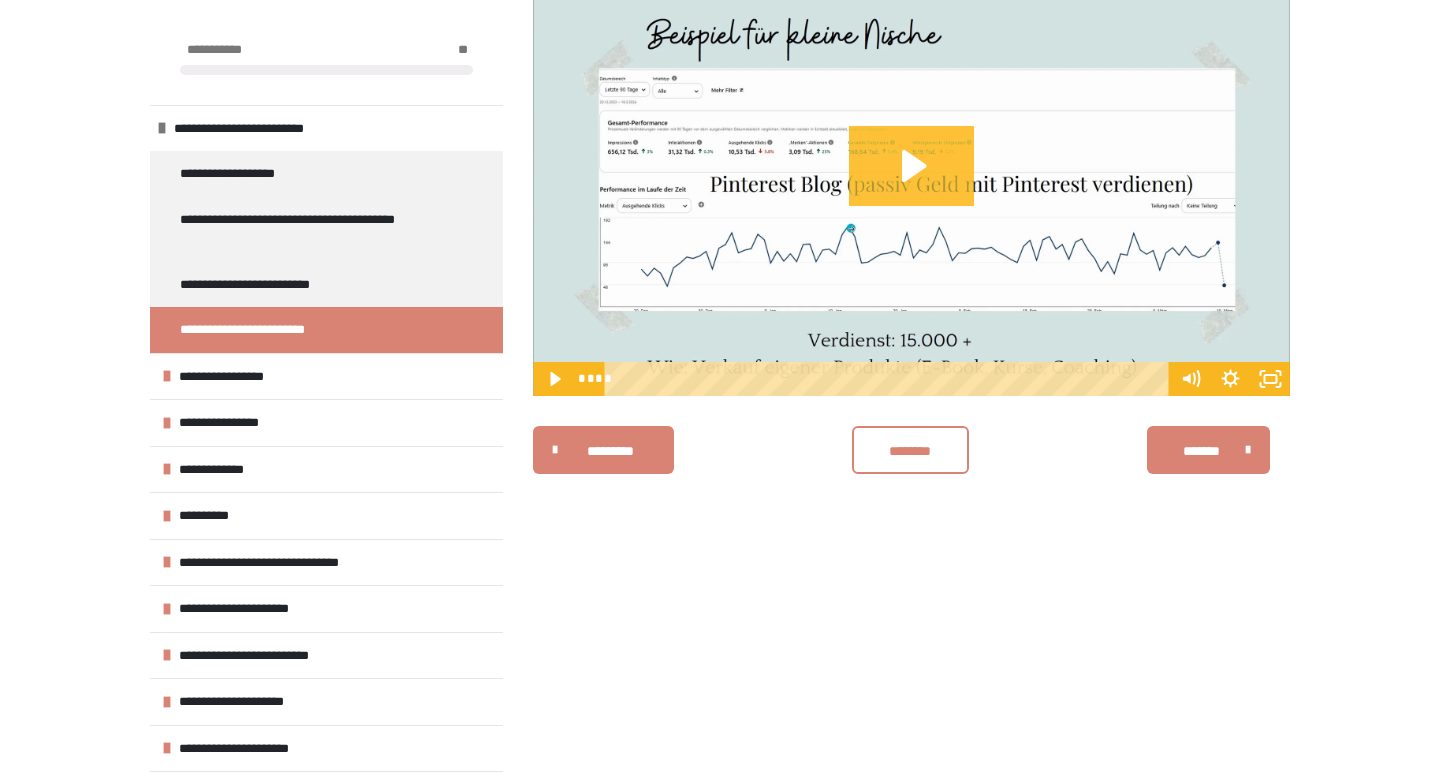 click 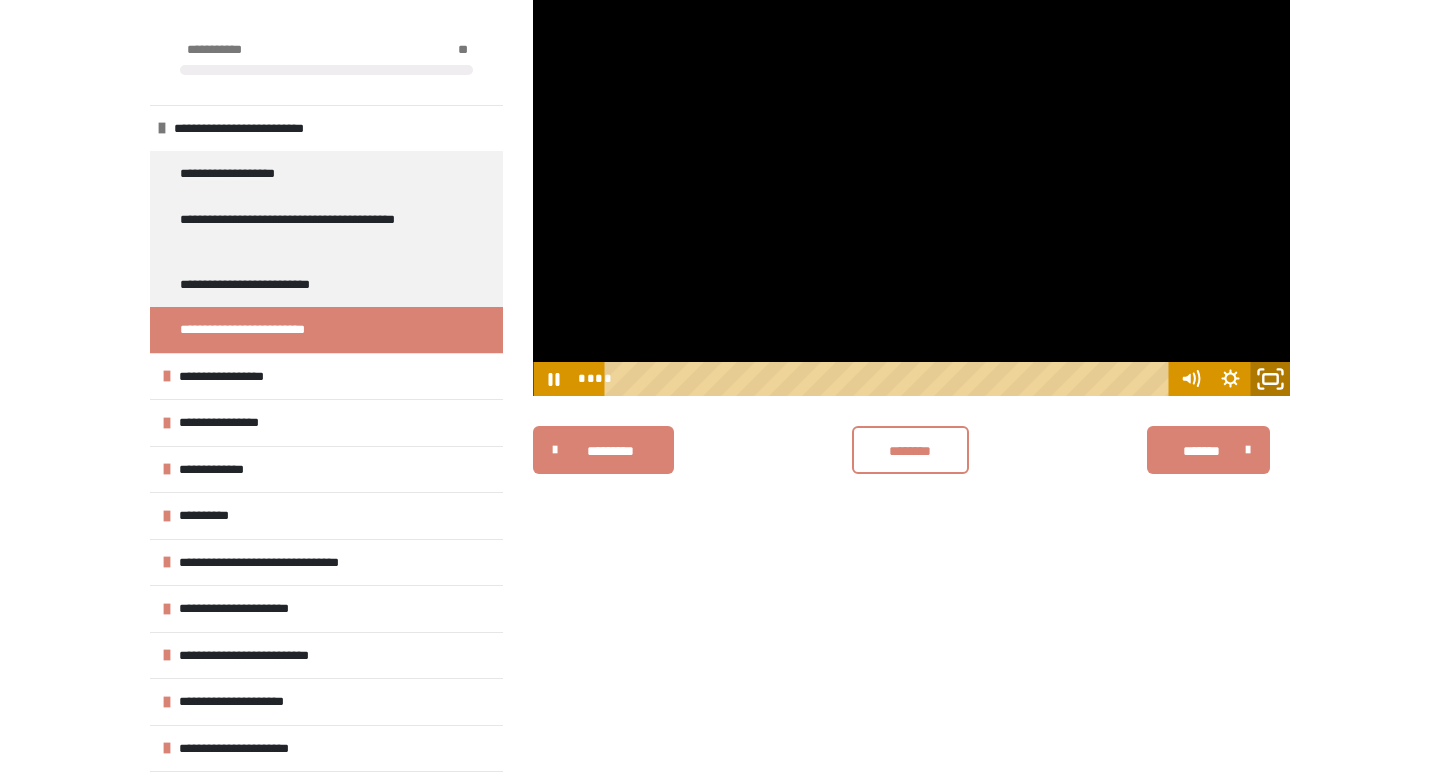 click 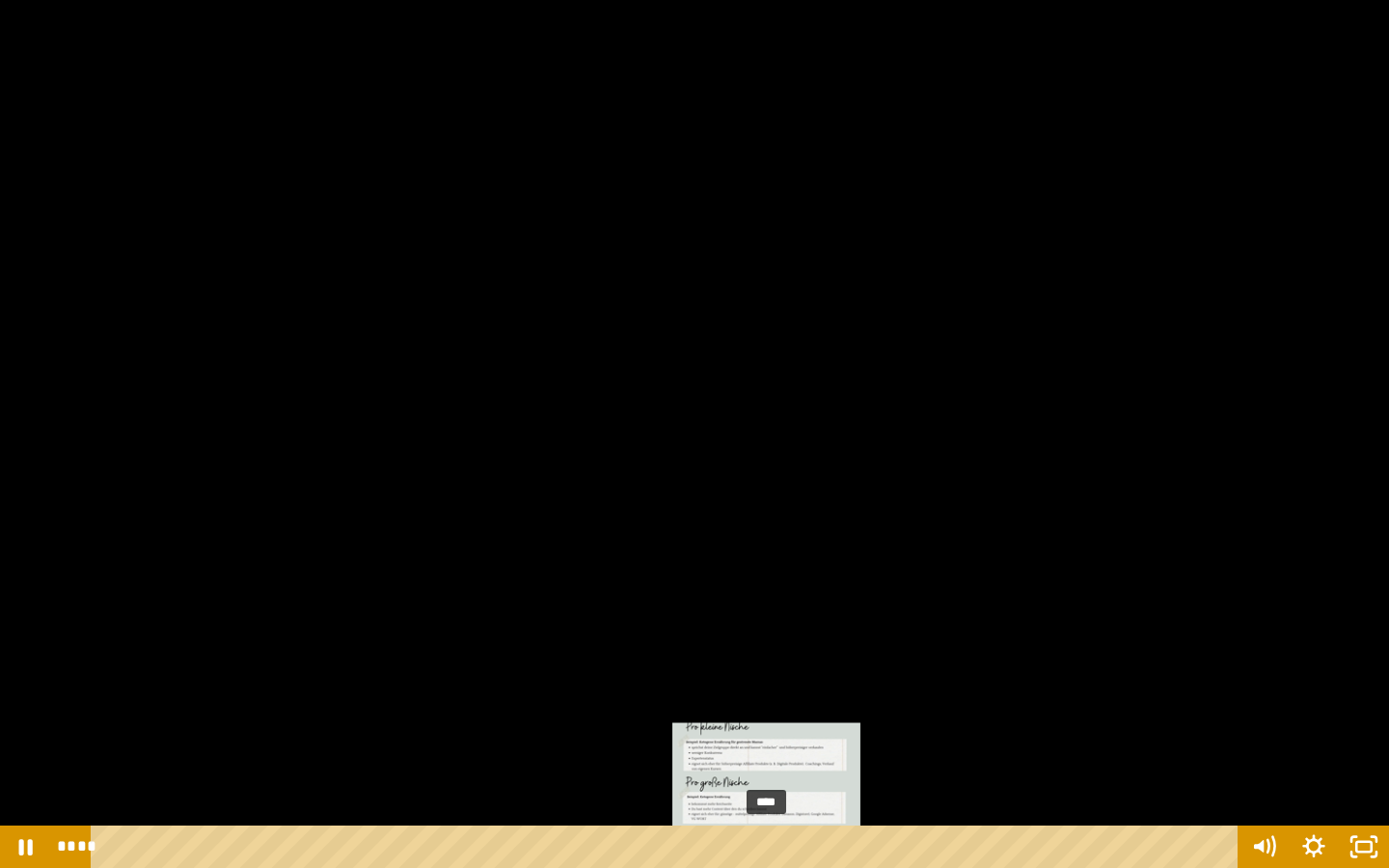 click on "****" at bounding box center (667, 847) 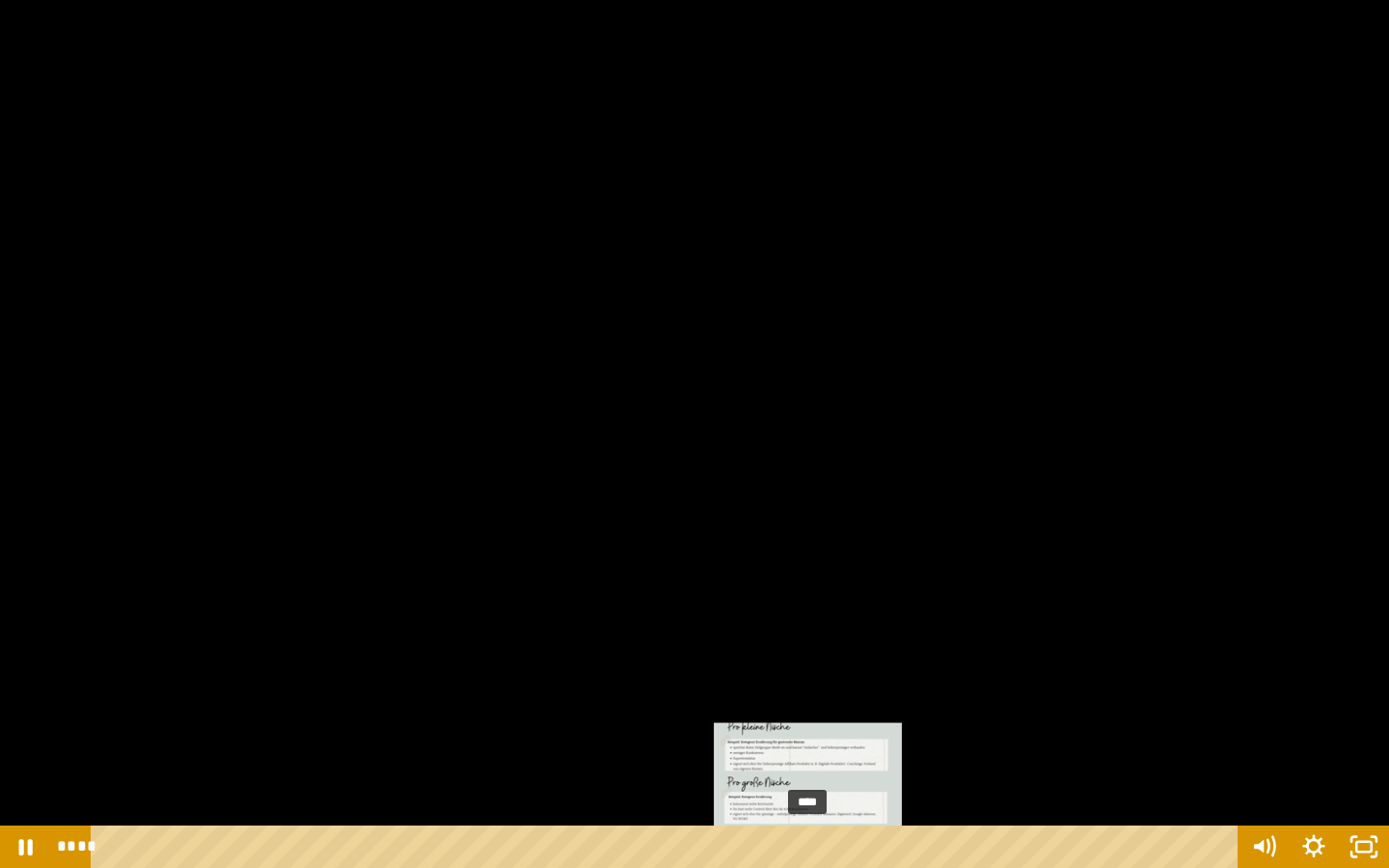 click on "****" at bounding box center (667, 847) 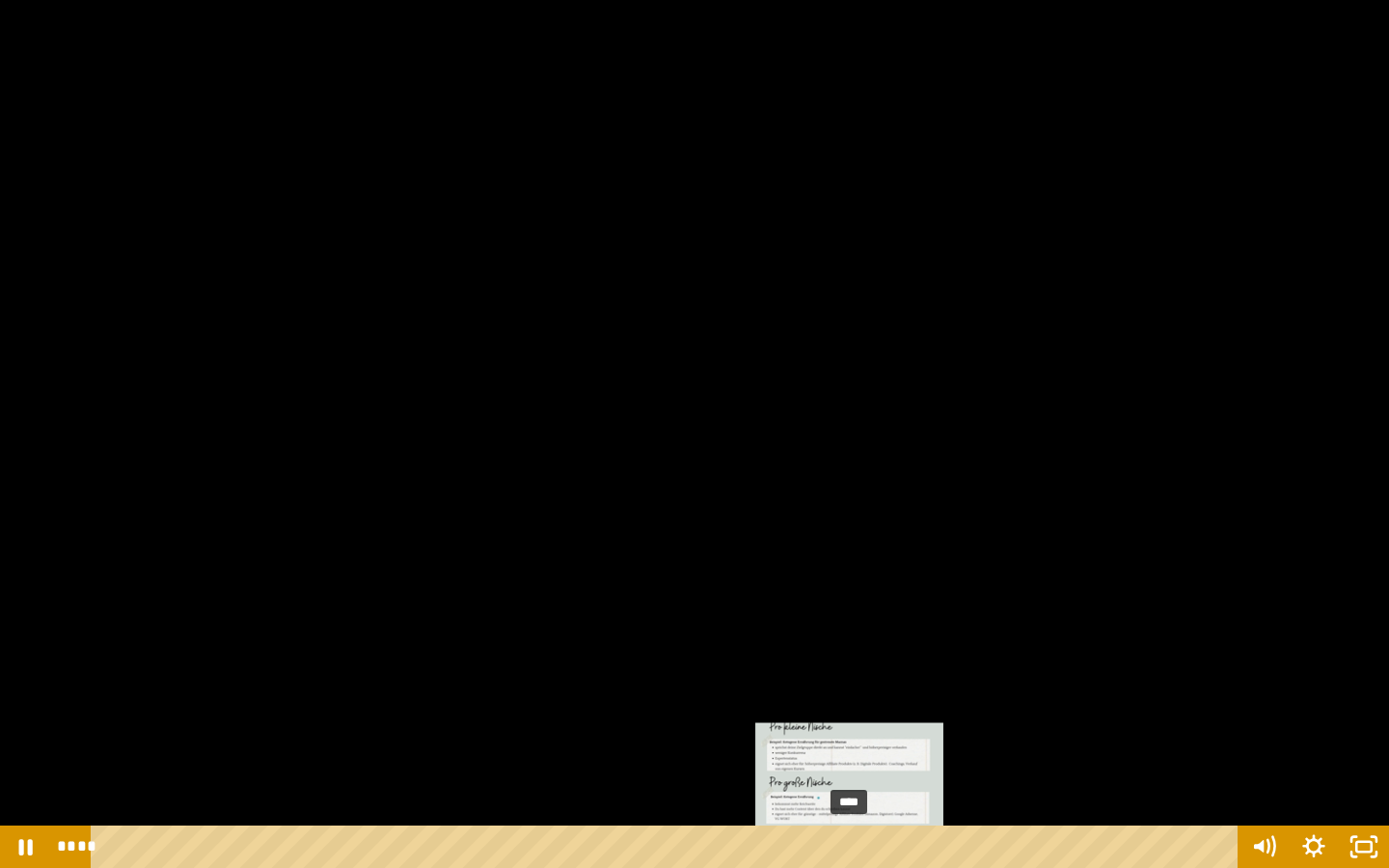 click on "****" at bounding box center [667, 847] 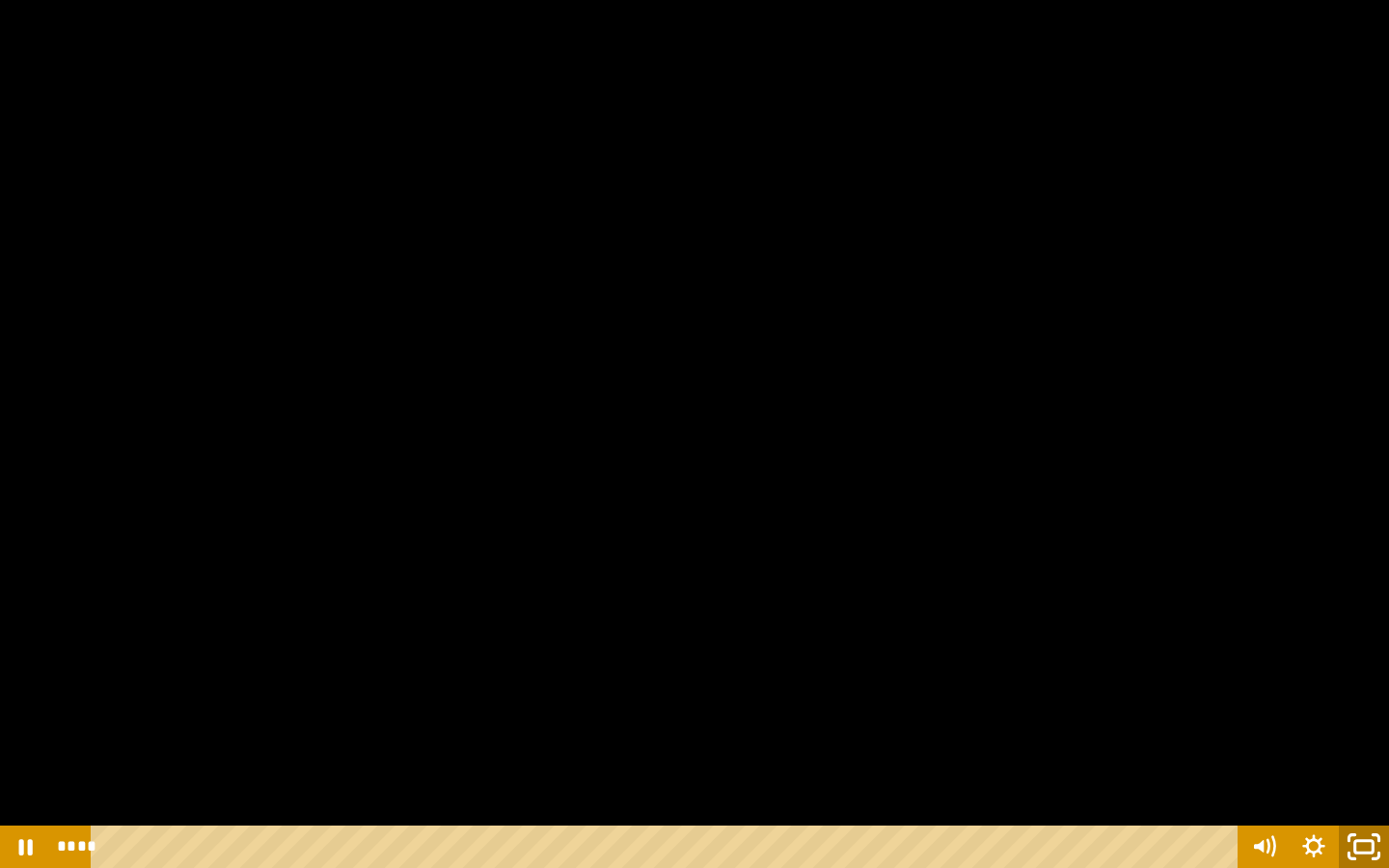 click 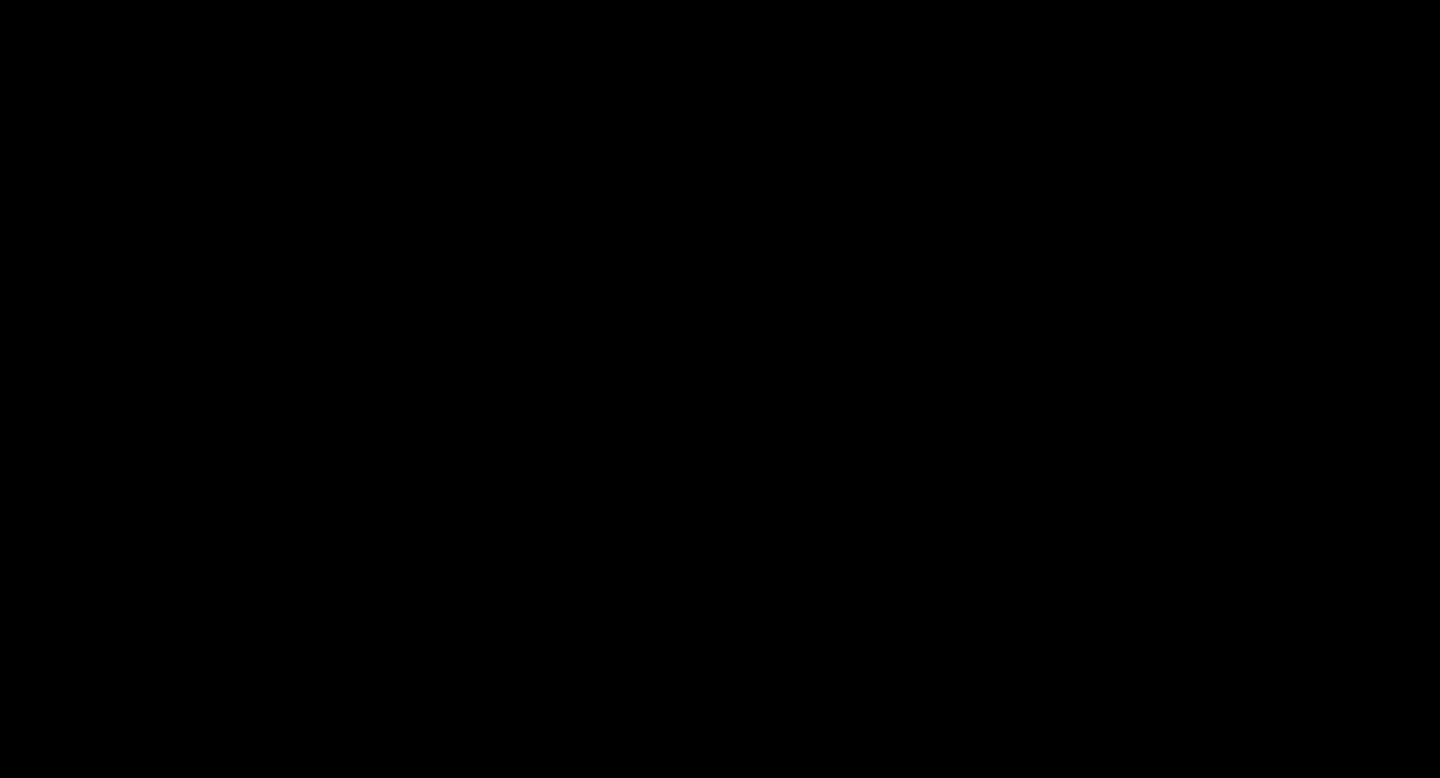 type 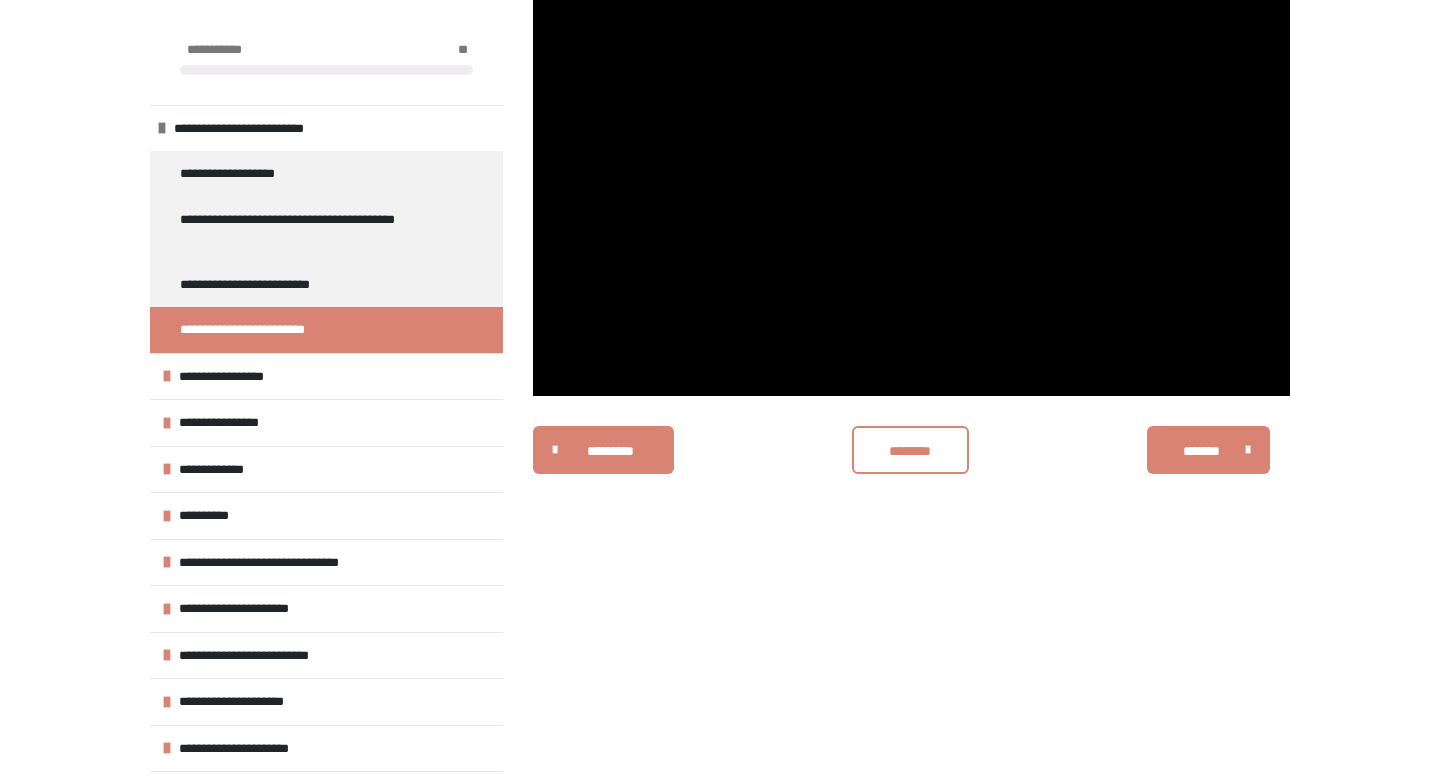 click on "**********" at bounding box center (720, 219) 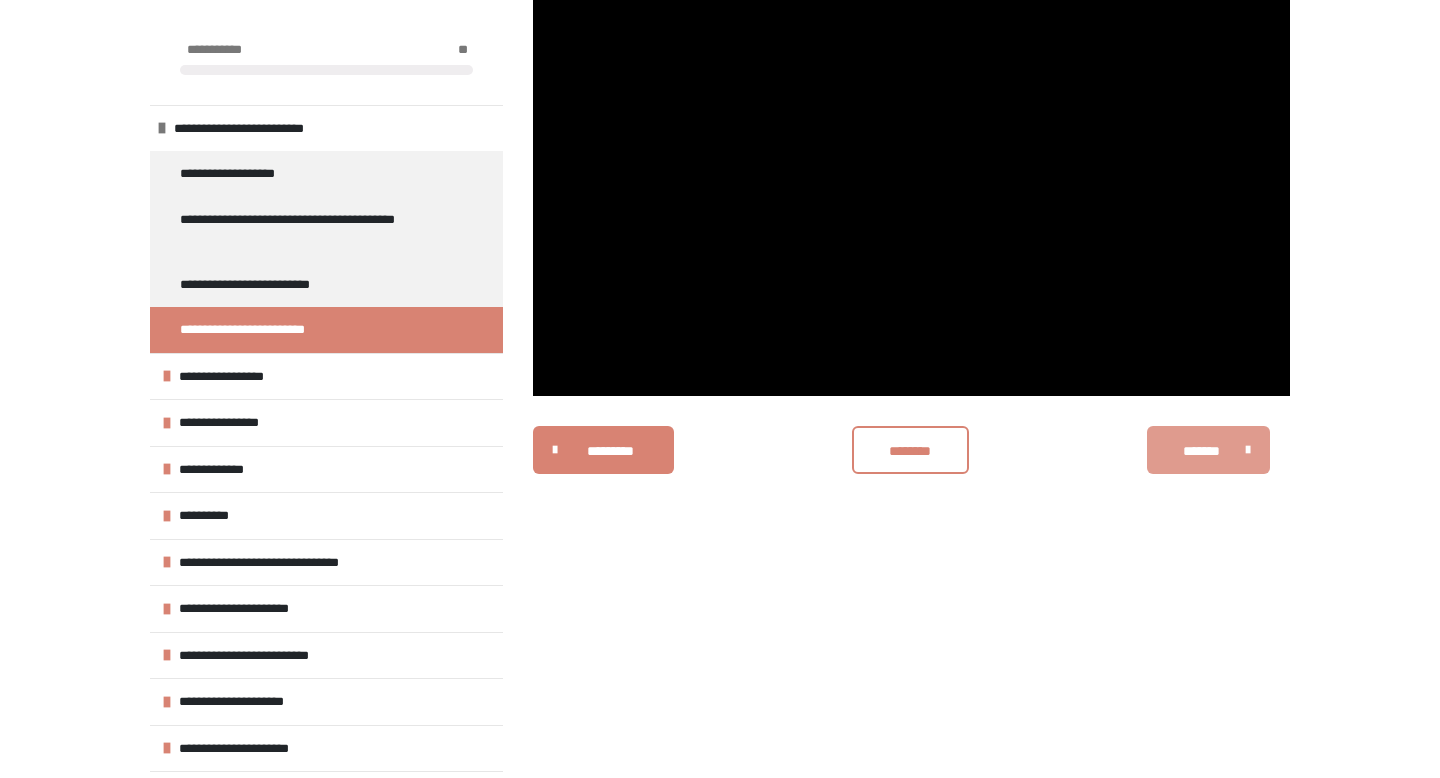 click on "*******" at bounding box center (1208, 450) 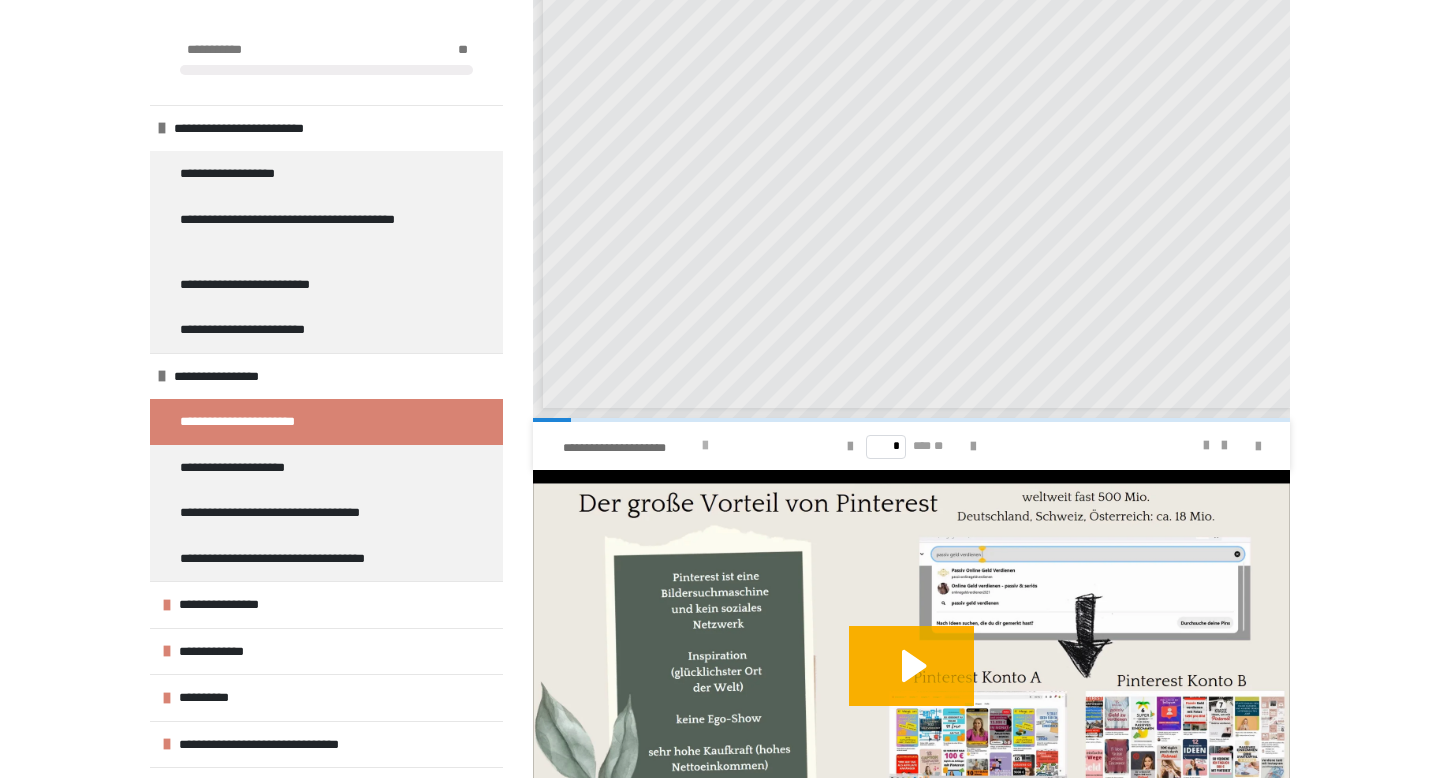 click at bounding box center (705, 446) 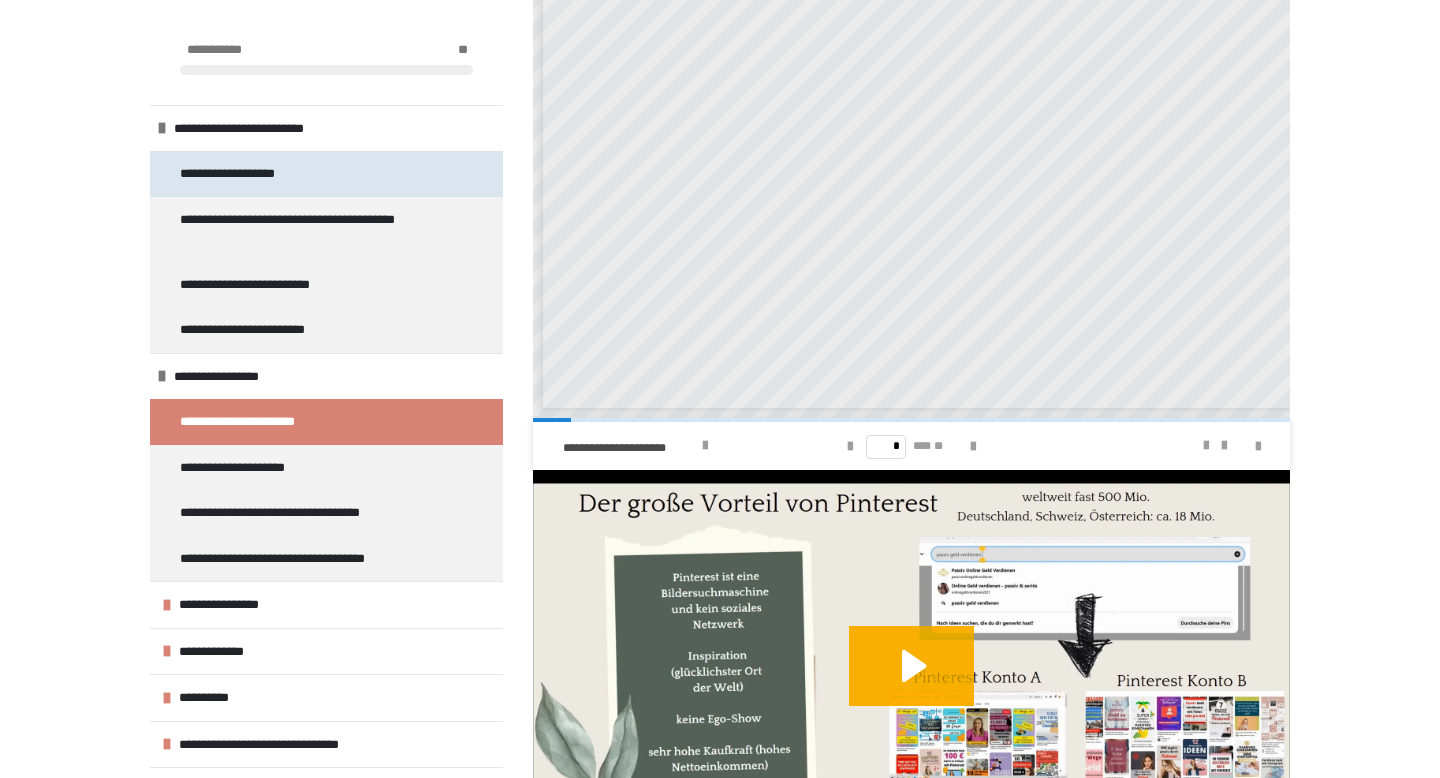 click on "**********" at bounding box center (326, 174) 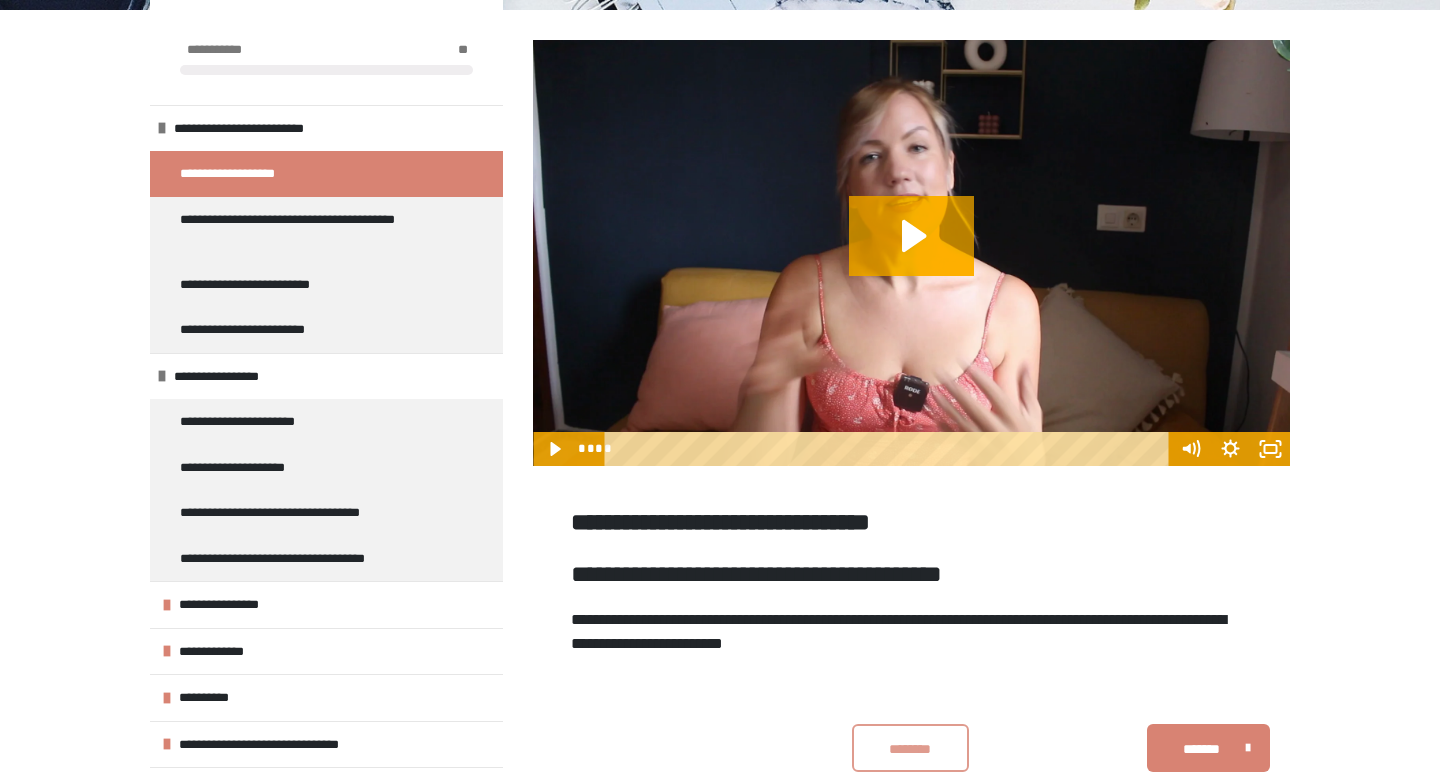 click on "********" at bounding box center [910, 749] 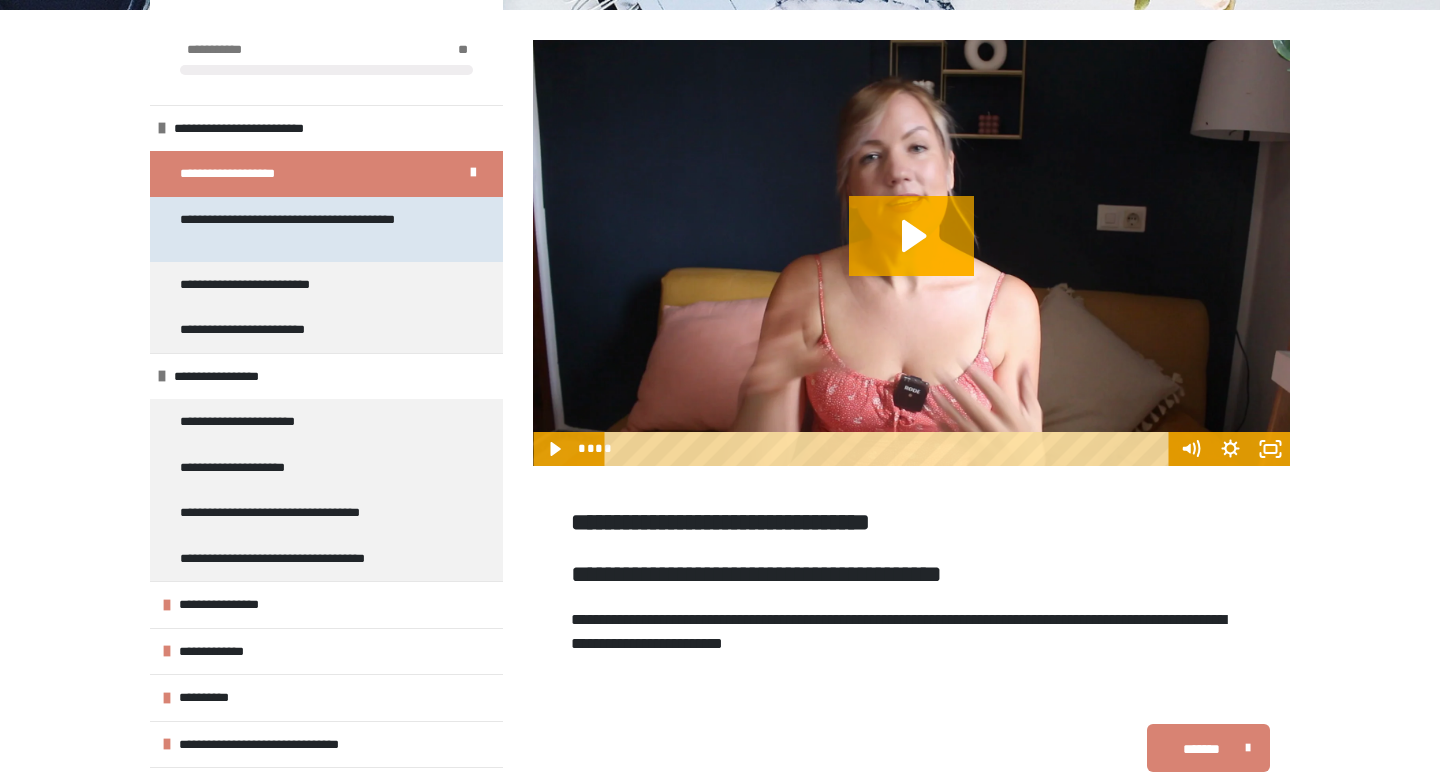 click on "**********" at bounding box center [318, 229] 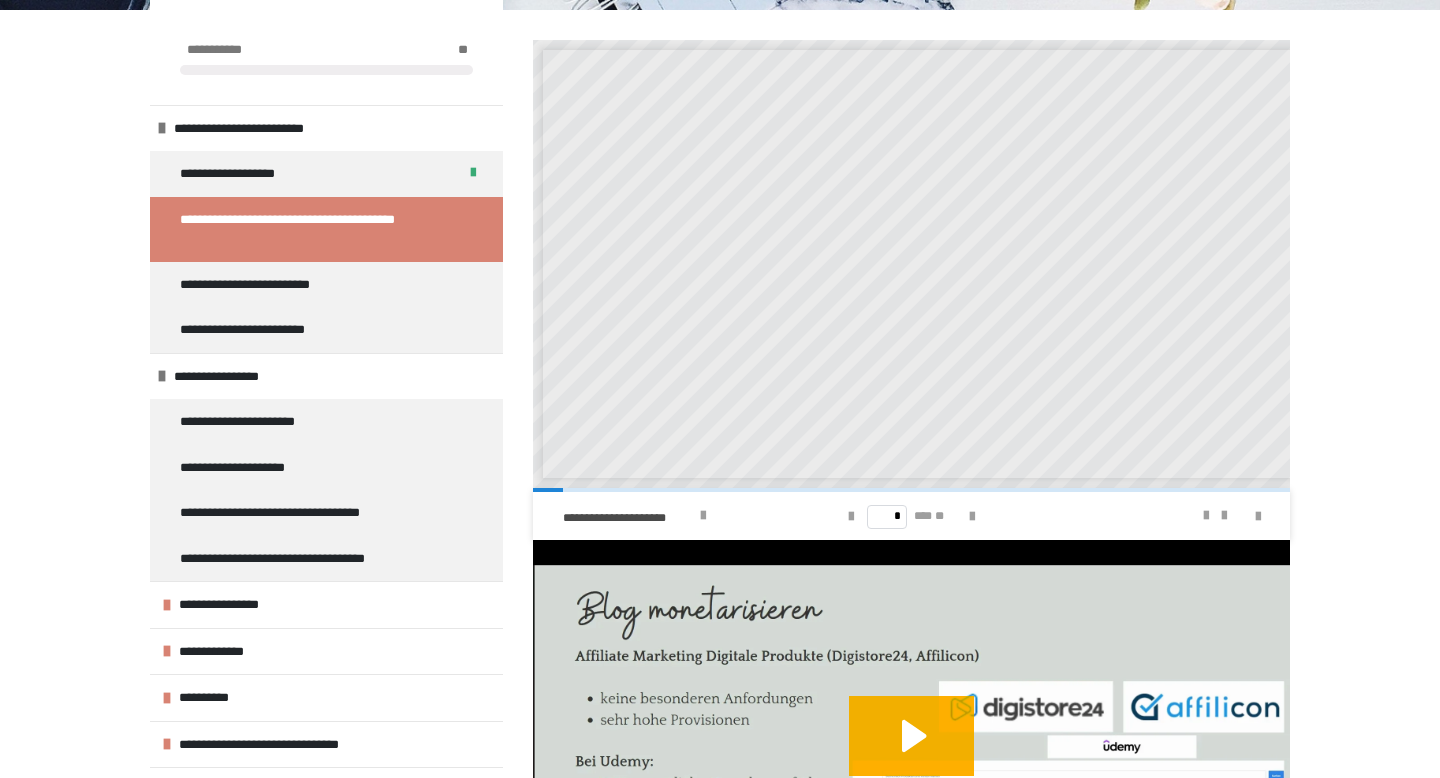 click on "**********" at bounding box center (720, 417) 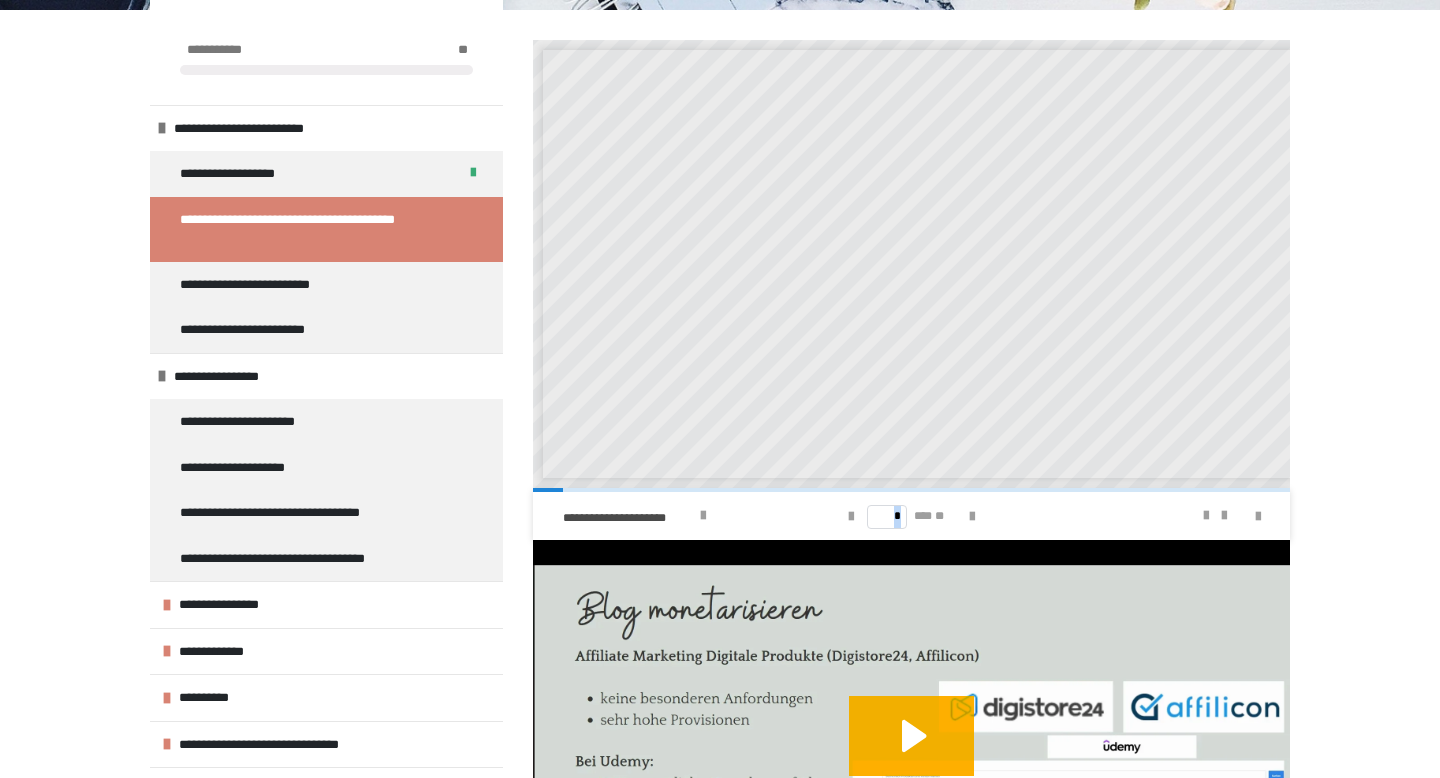 drag, startPoint x: 1427, startPoint y: 448, endPoint x: 1406, endPoint y: 649, distance: 202.09404 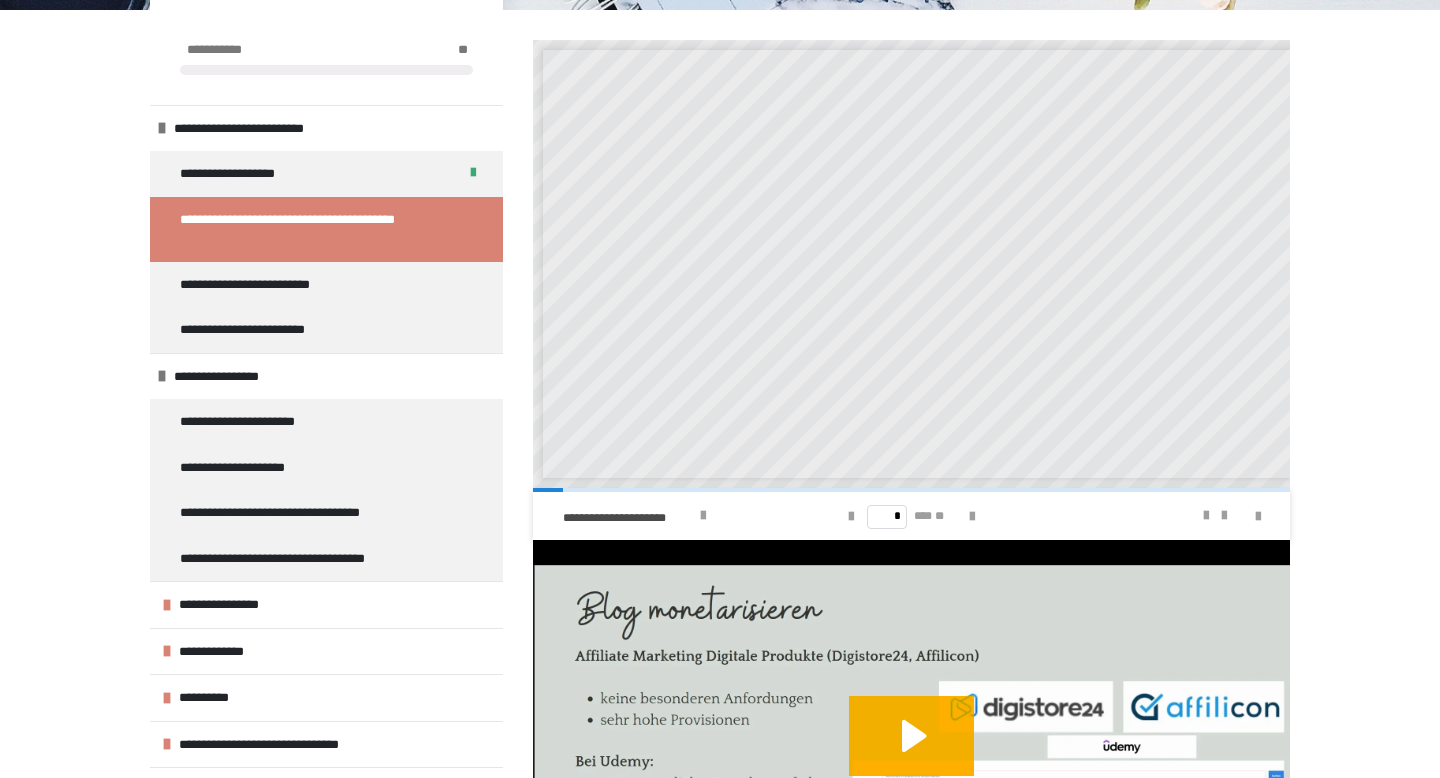 click on "* *** **" at bounding box center [911, 516] 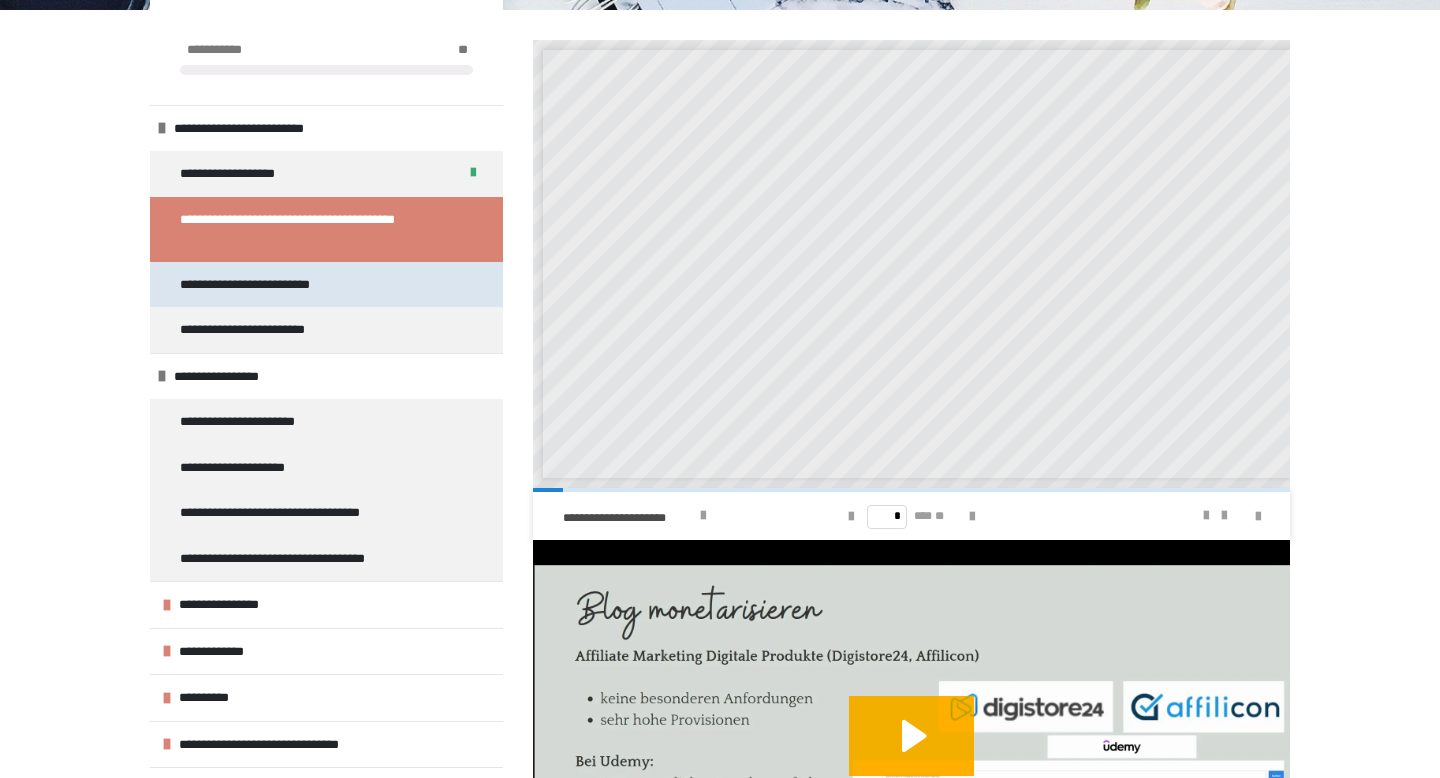 click on "**********" at bounding box center (326, 285) 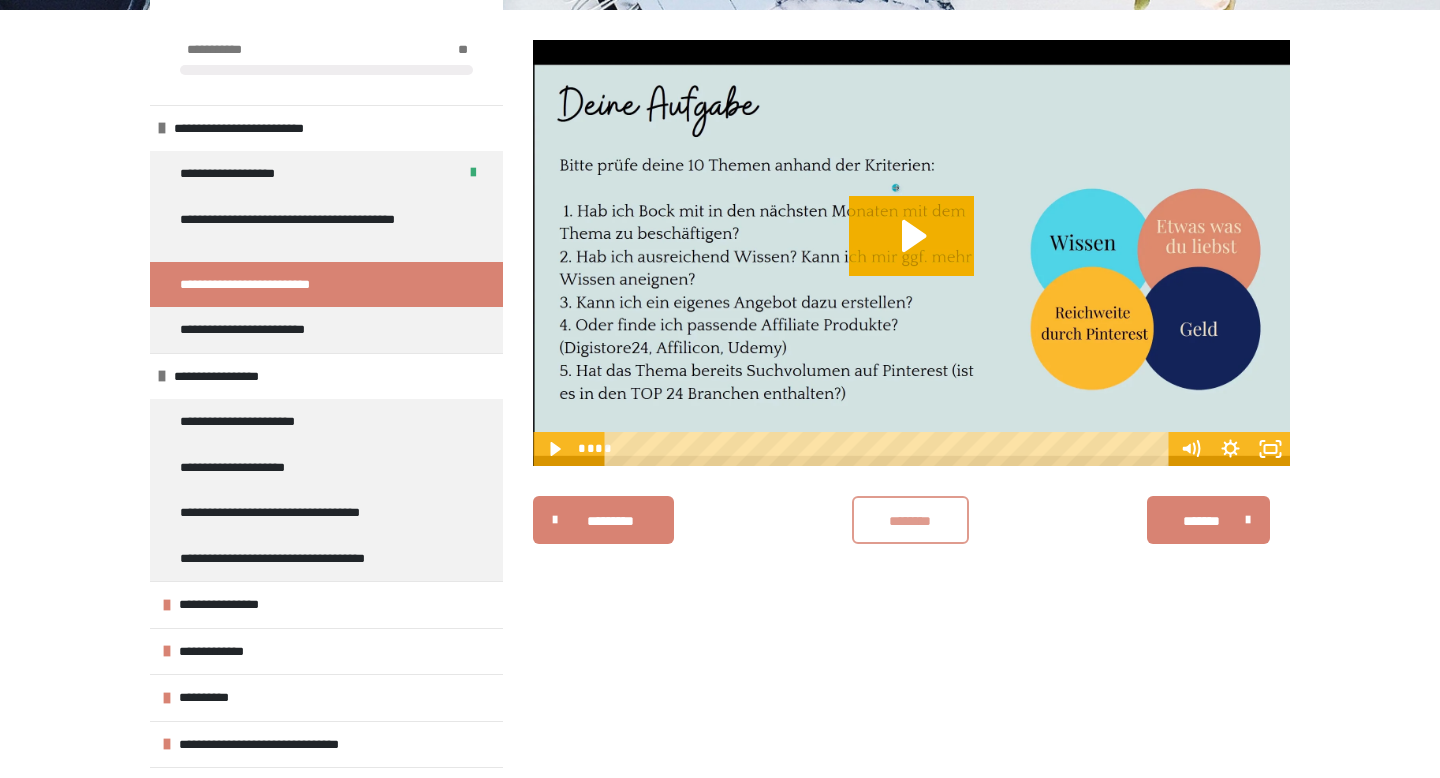click on "********" at bounding box center [910, 520] 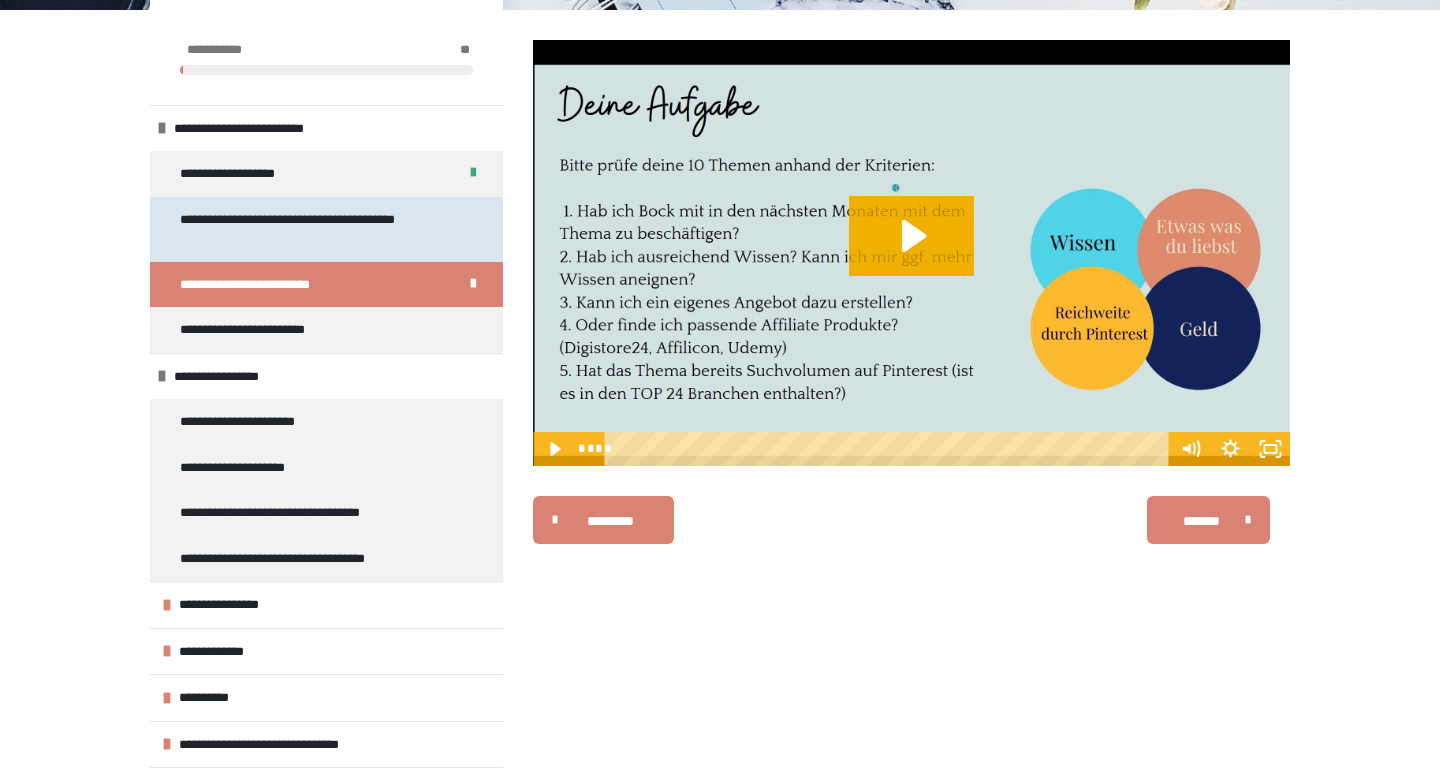 click on "**********" at bounding box center (318, 229) 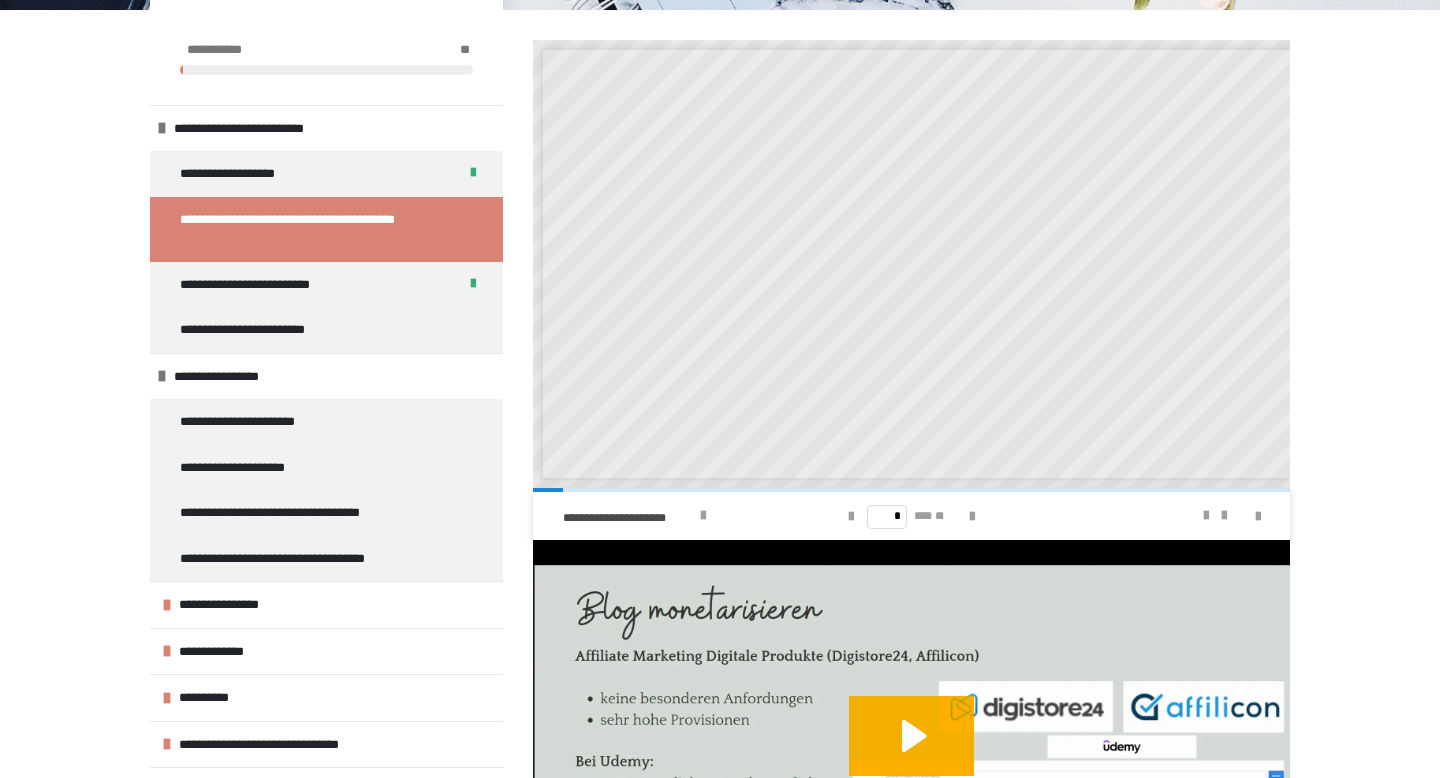 type 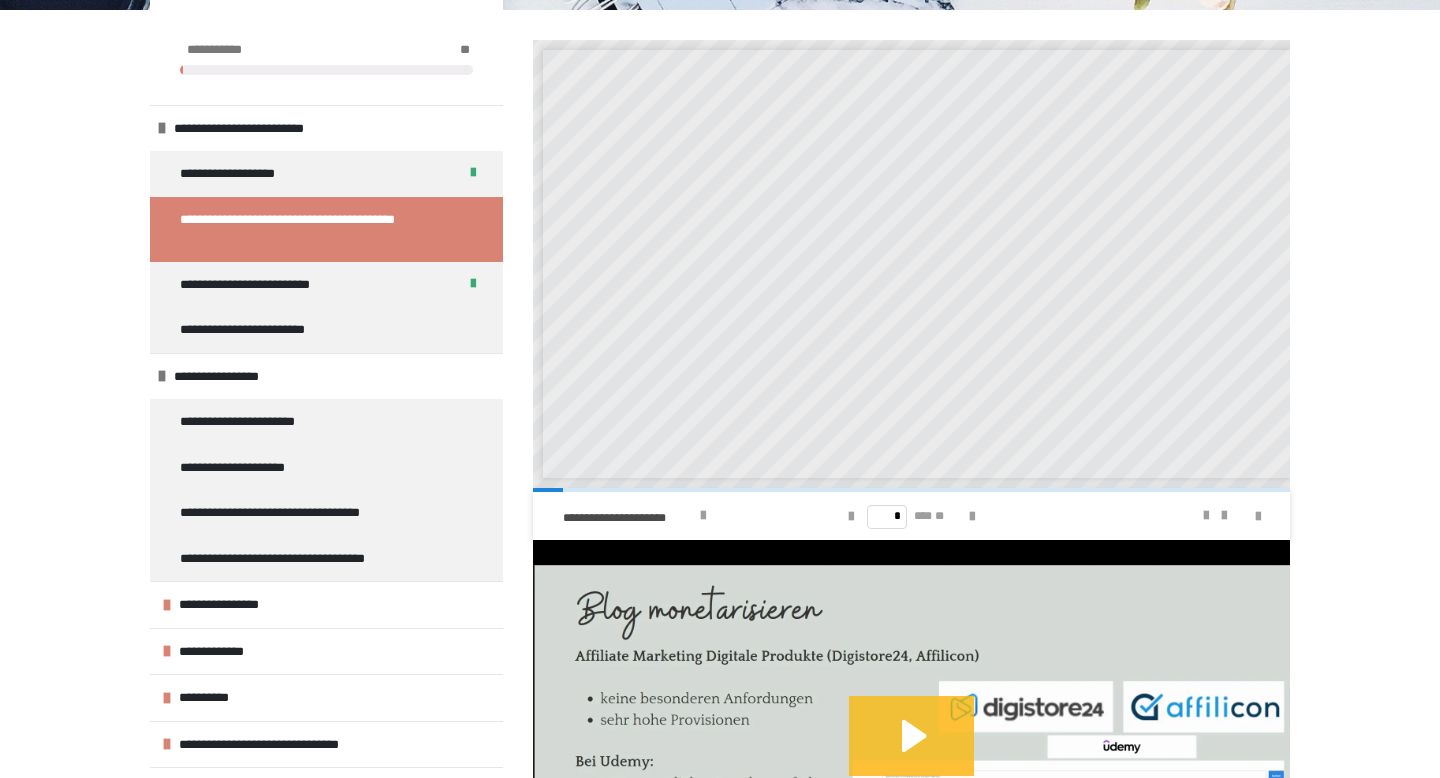 type 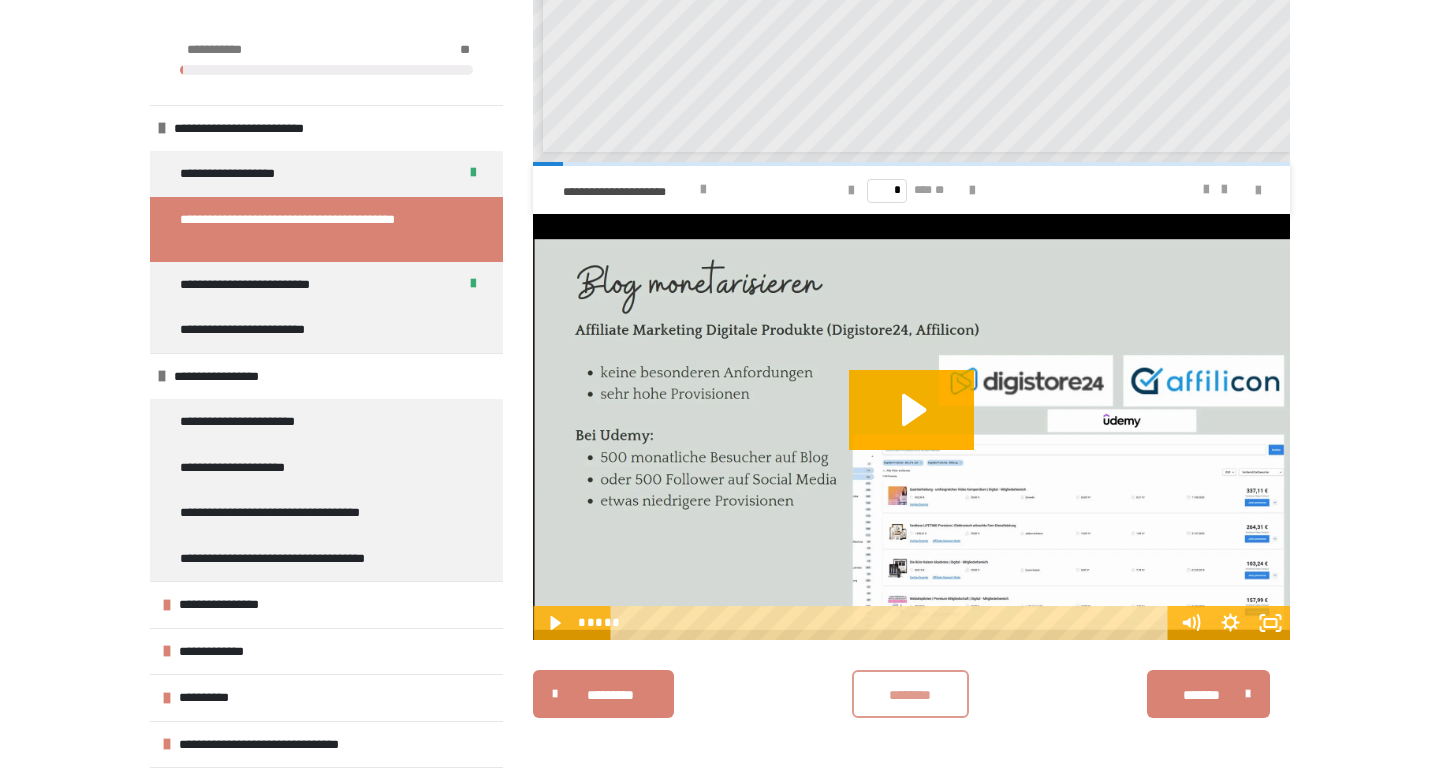 click on "********" at bounding box center (910, 695) 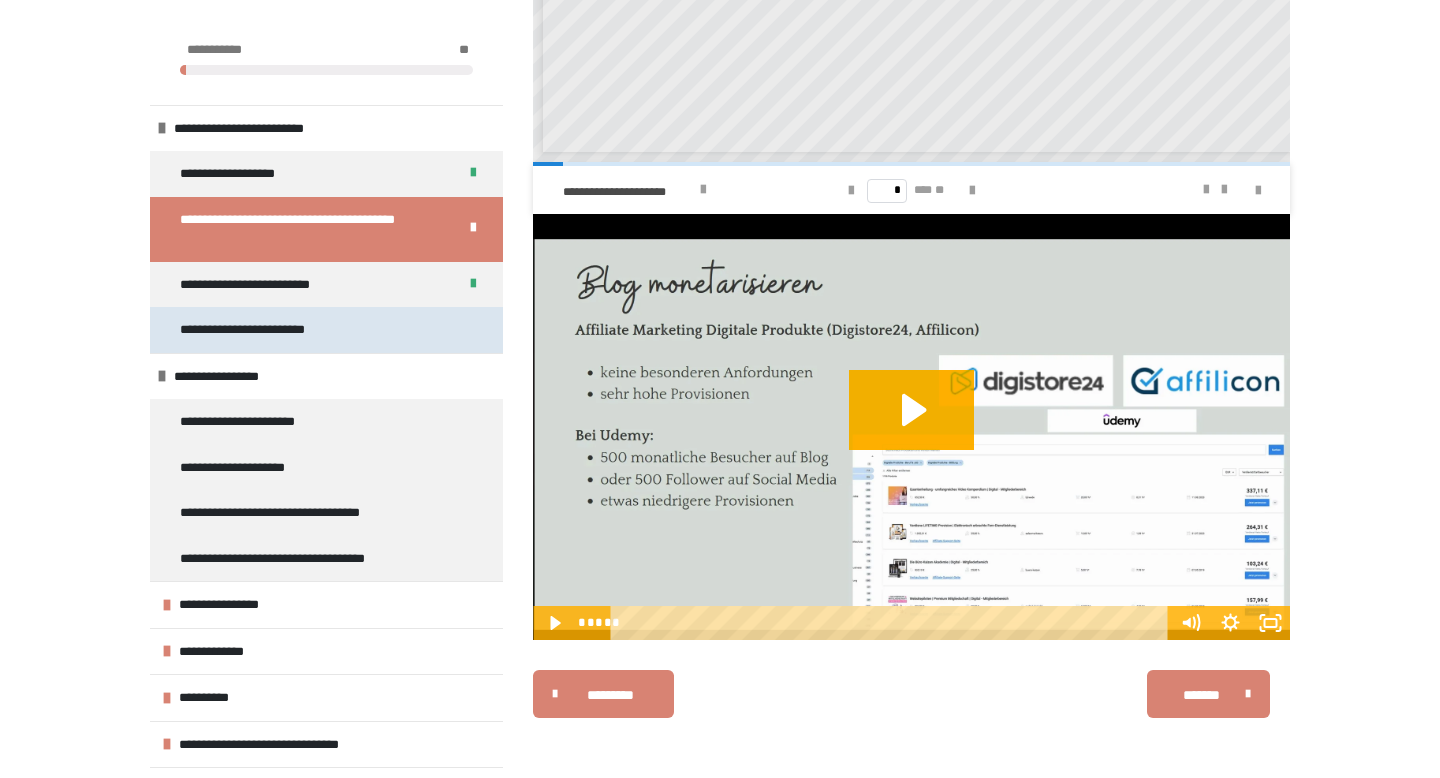 click on "**********" at bounding box center (326, 330) 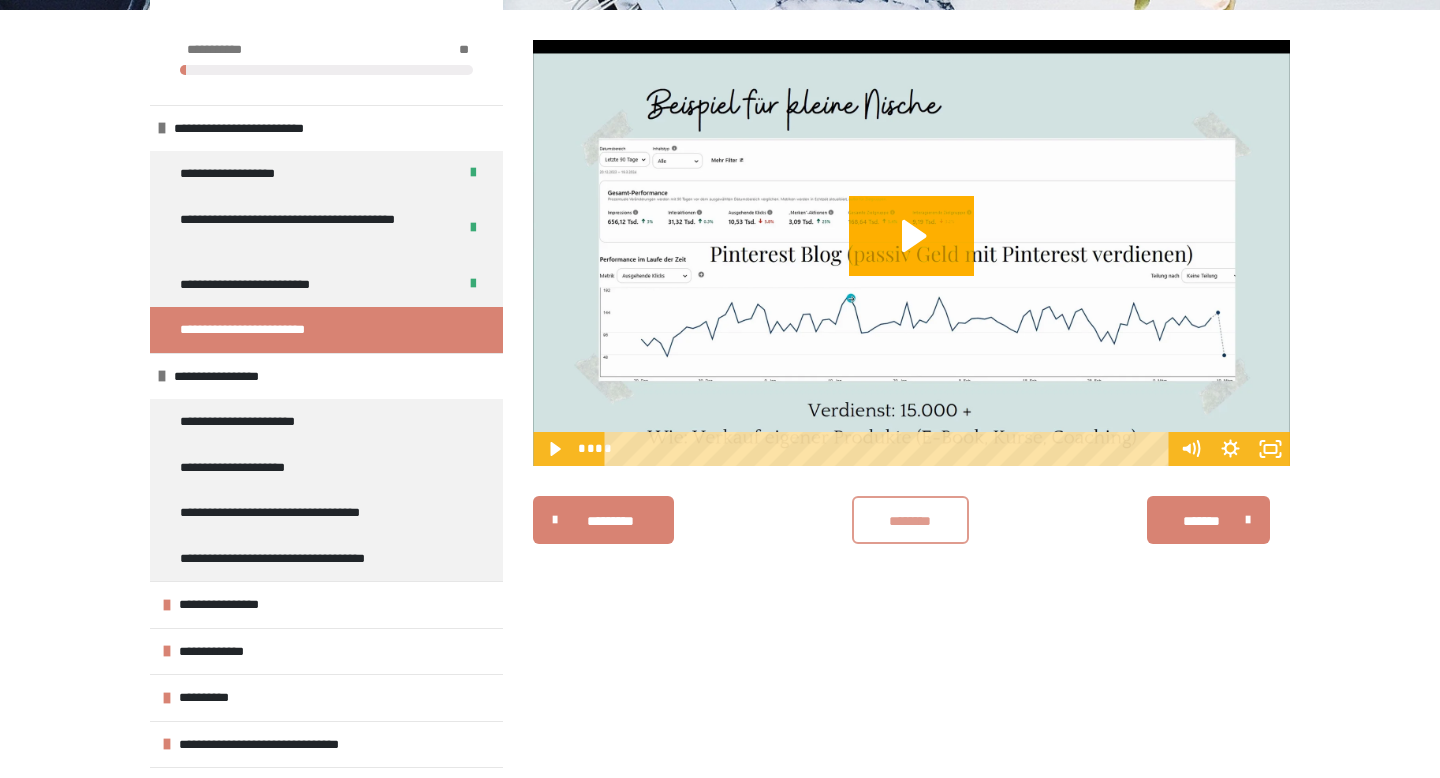 click on "********" at bounding box center [910, 520] 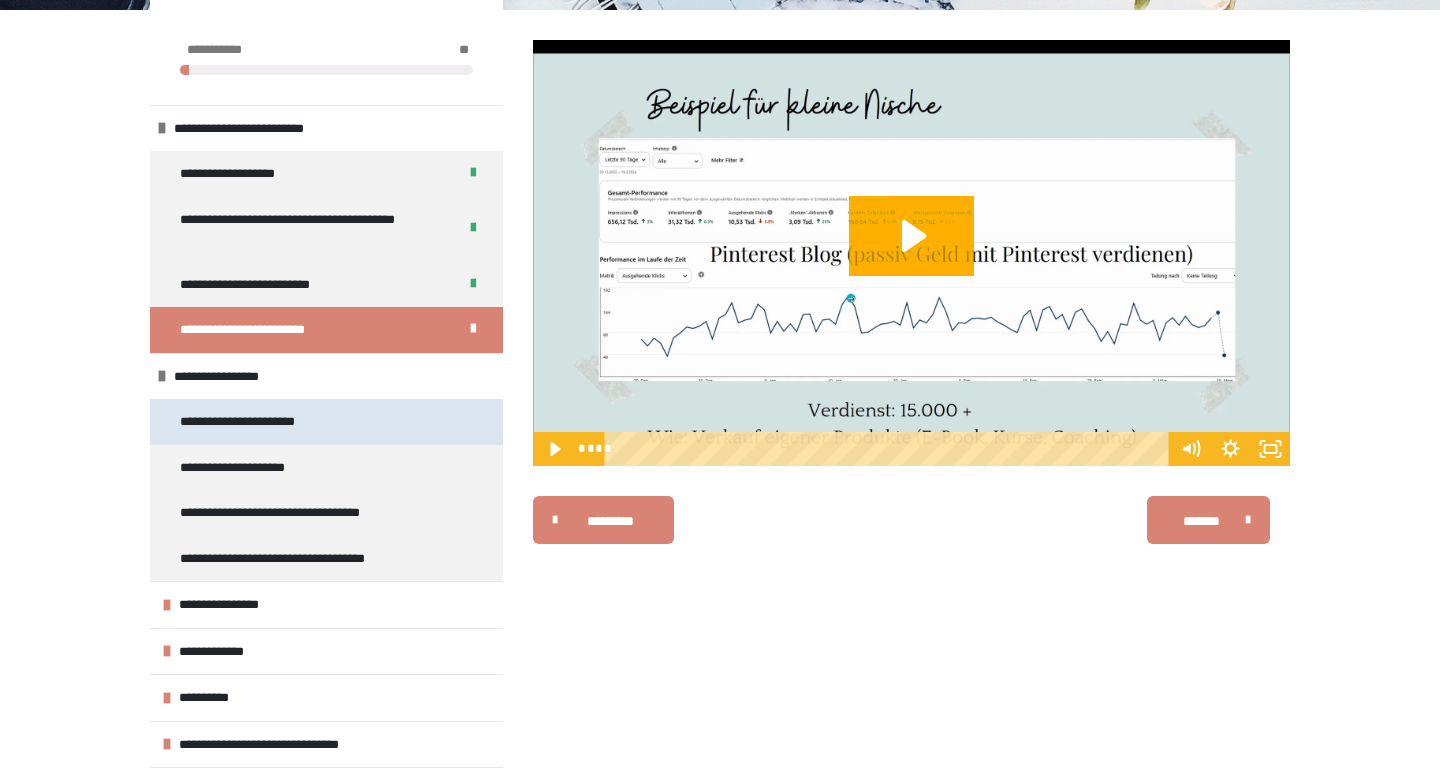 click on "**********" at bounding box center (326, 422) 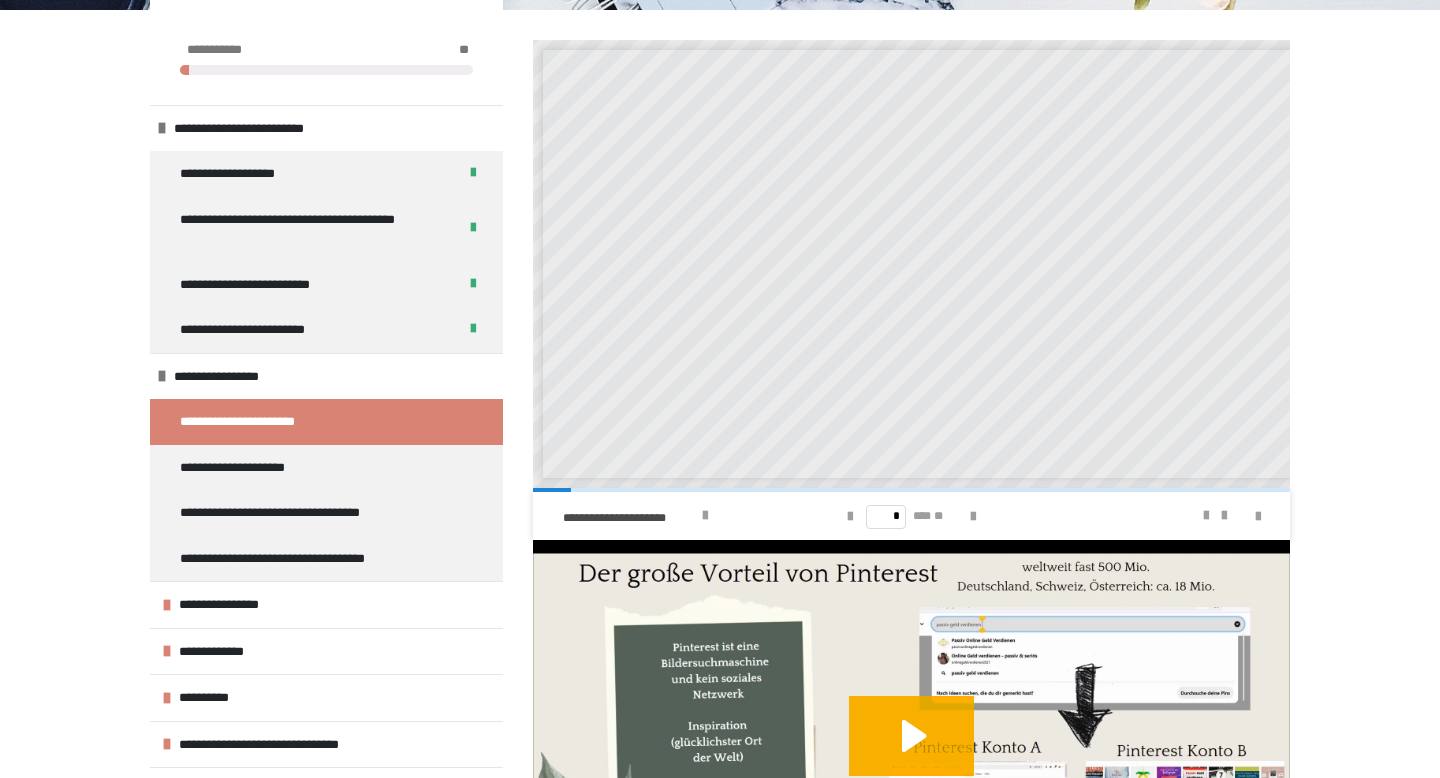 type 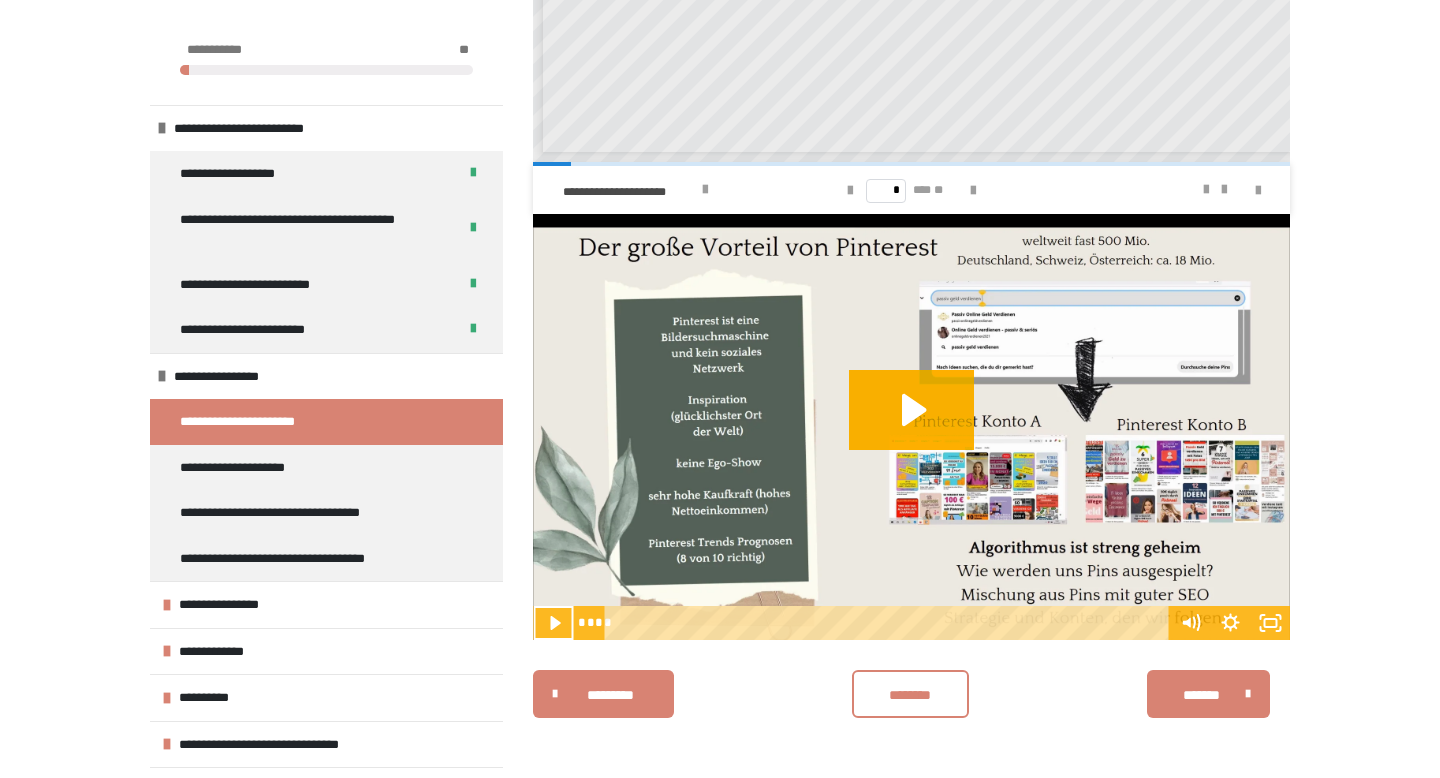type 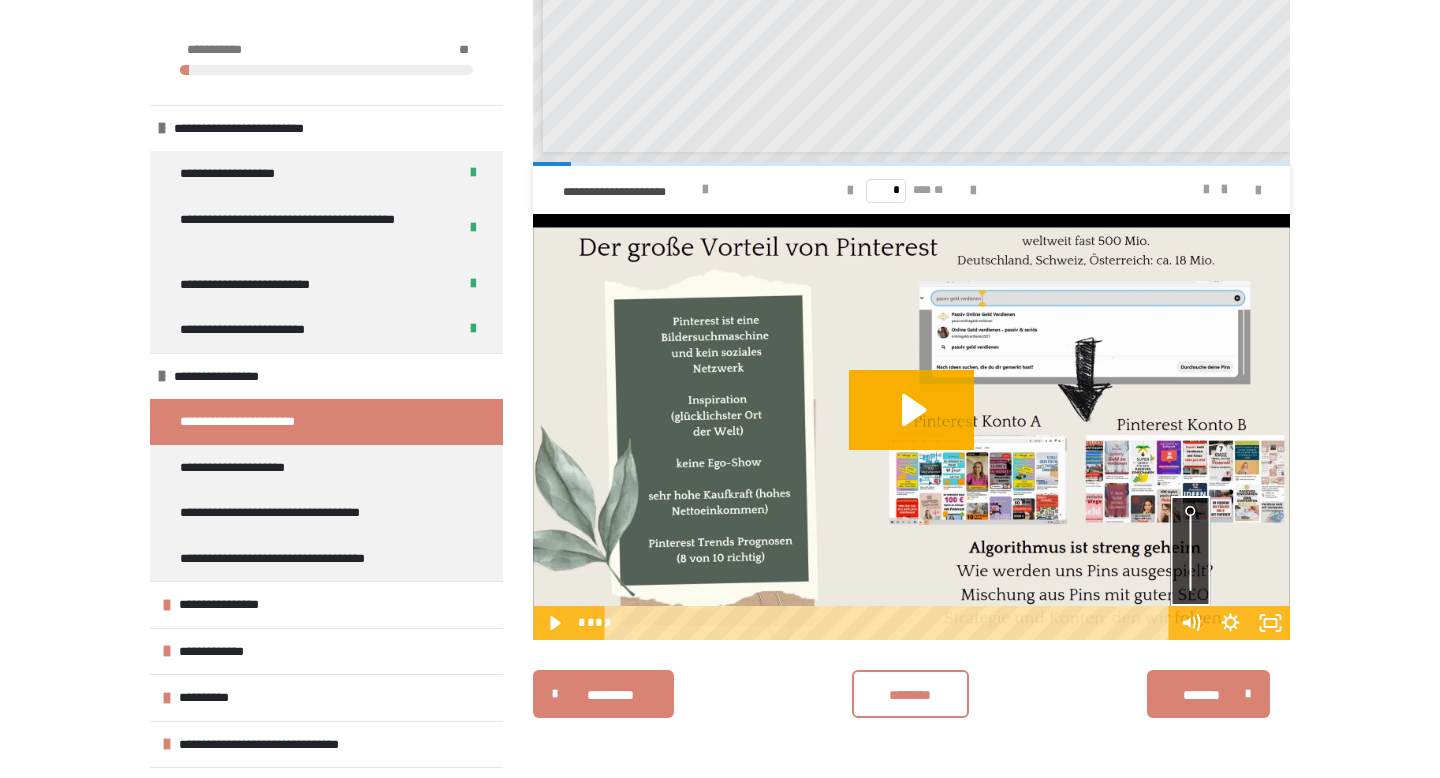 type 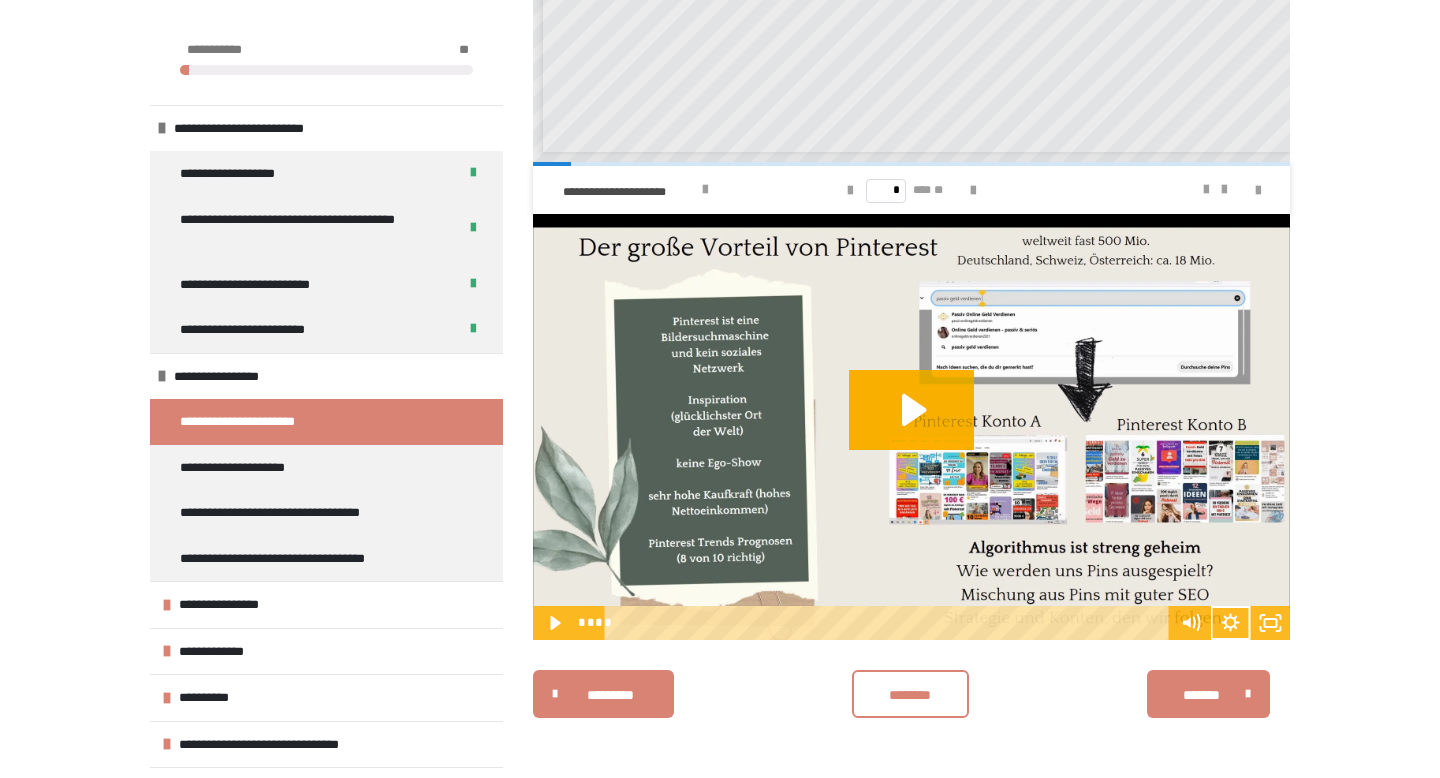 click at bounding box center (911, 427) 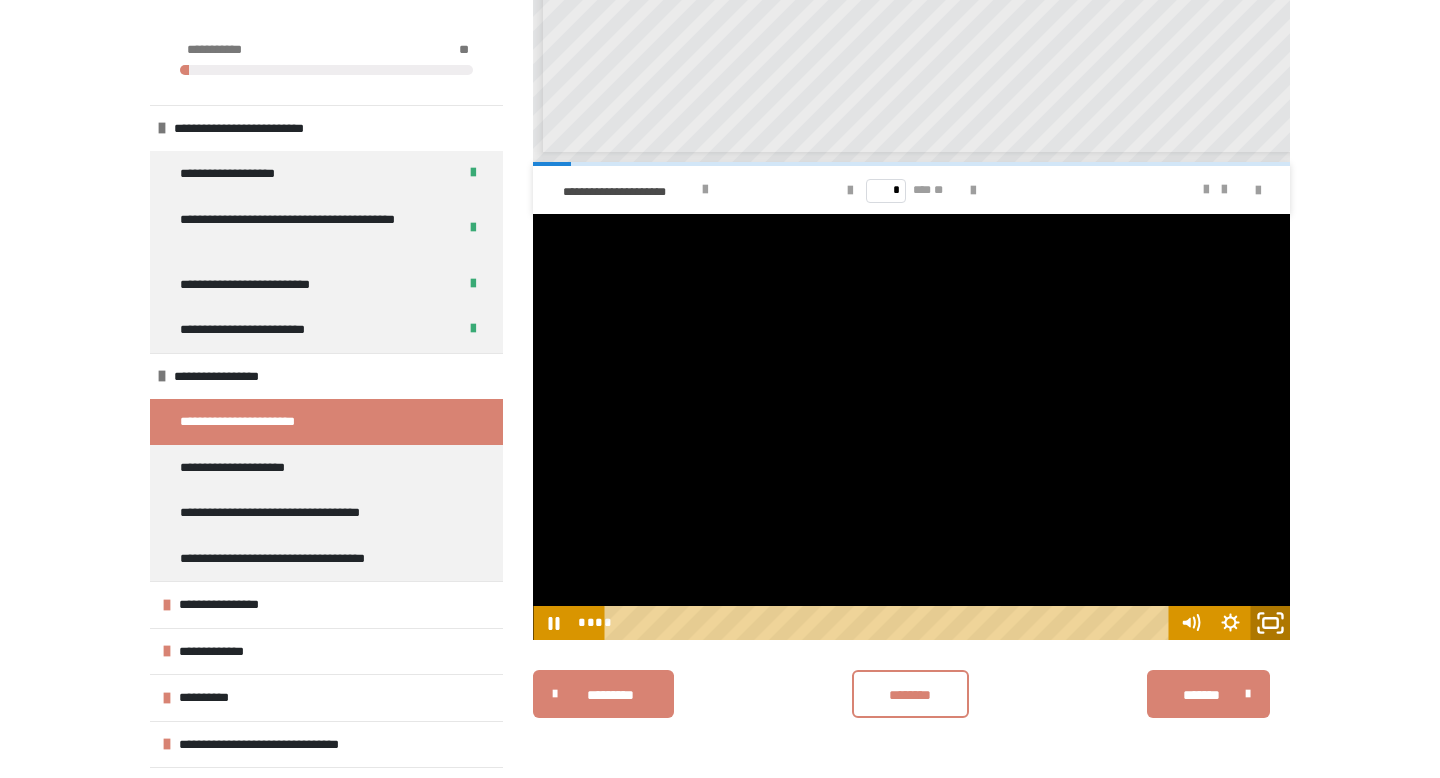 click 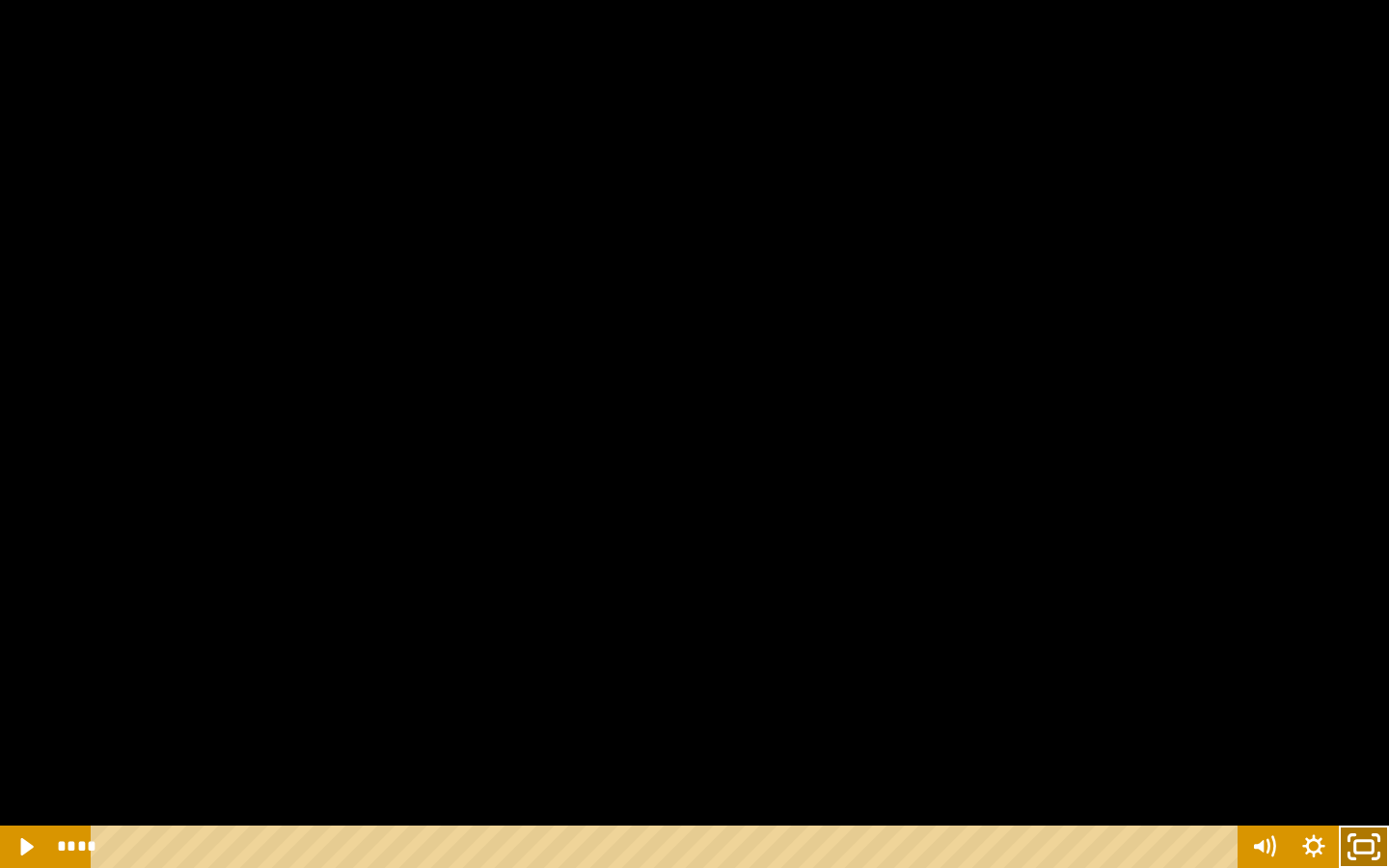 click 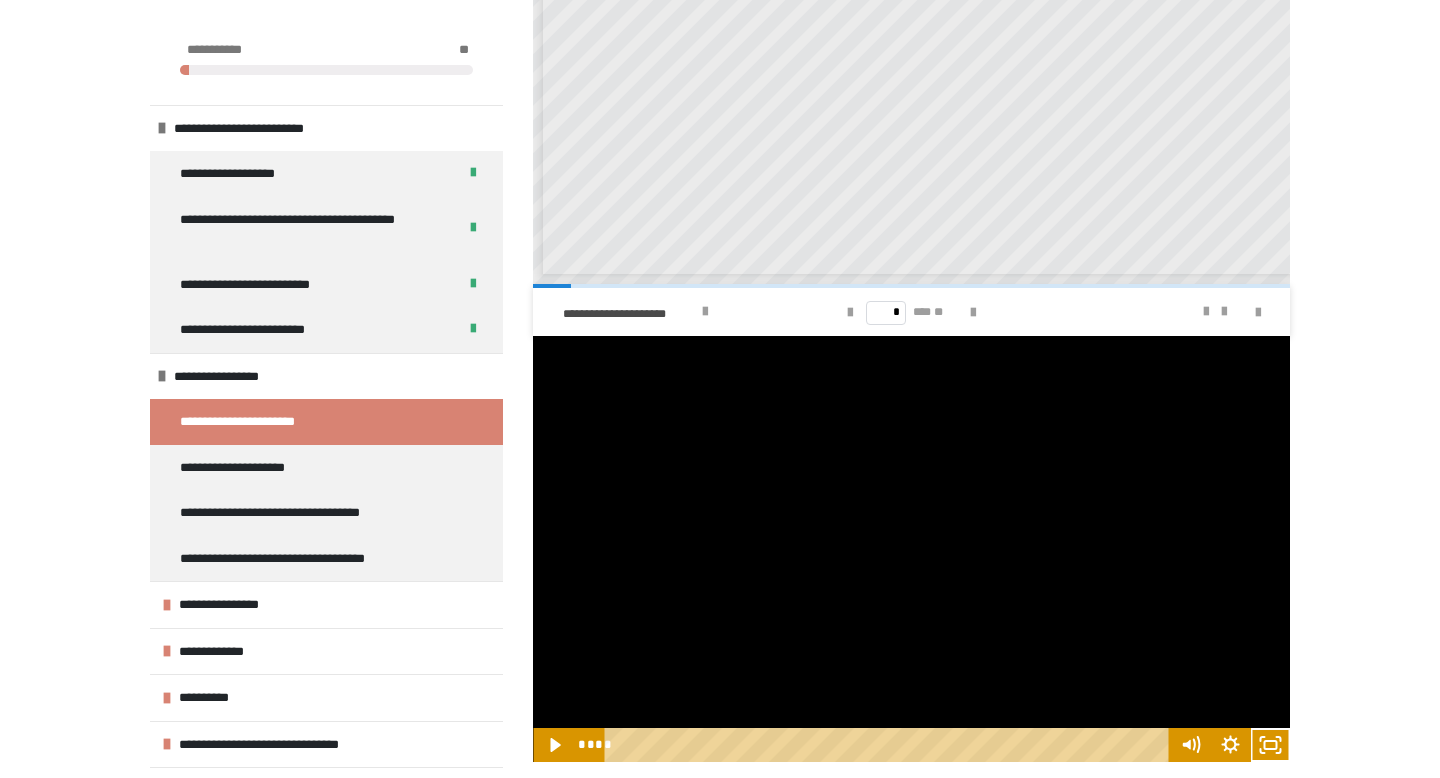 click on "**********" at bounding box center (720, 213) 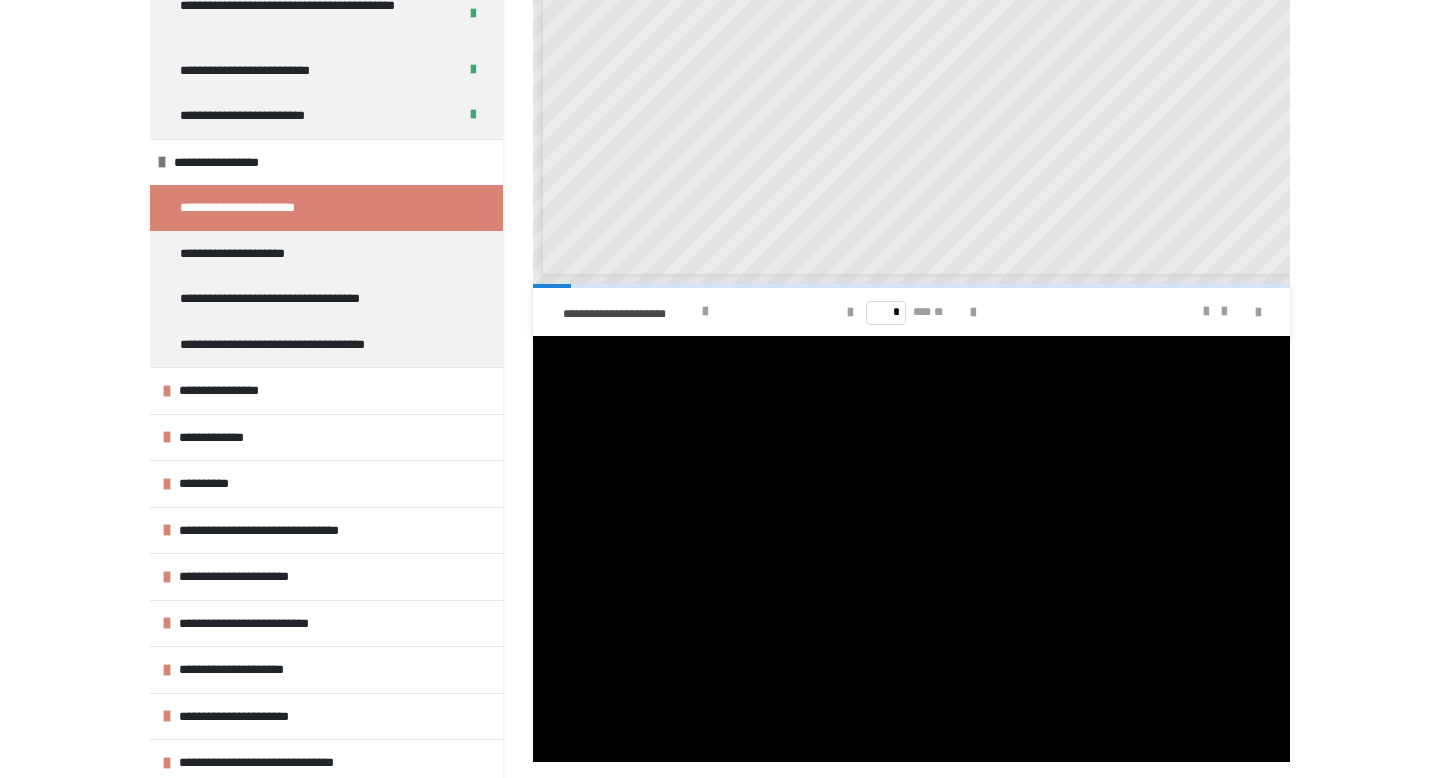 scroll, scrollTop: 0, scrollLeft: 0, axis: both 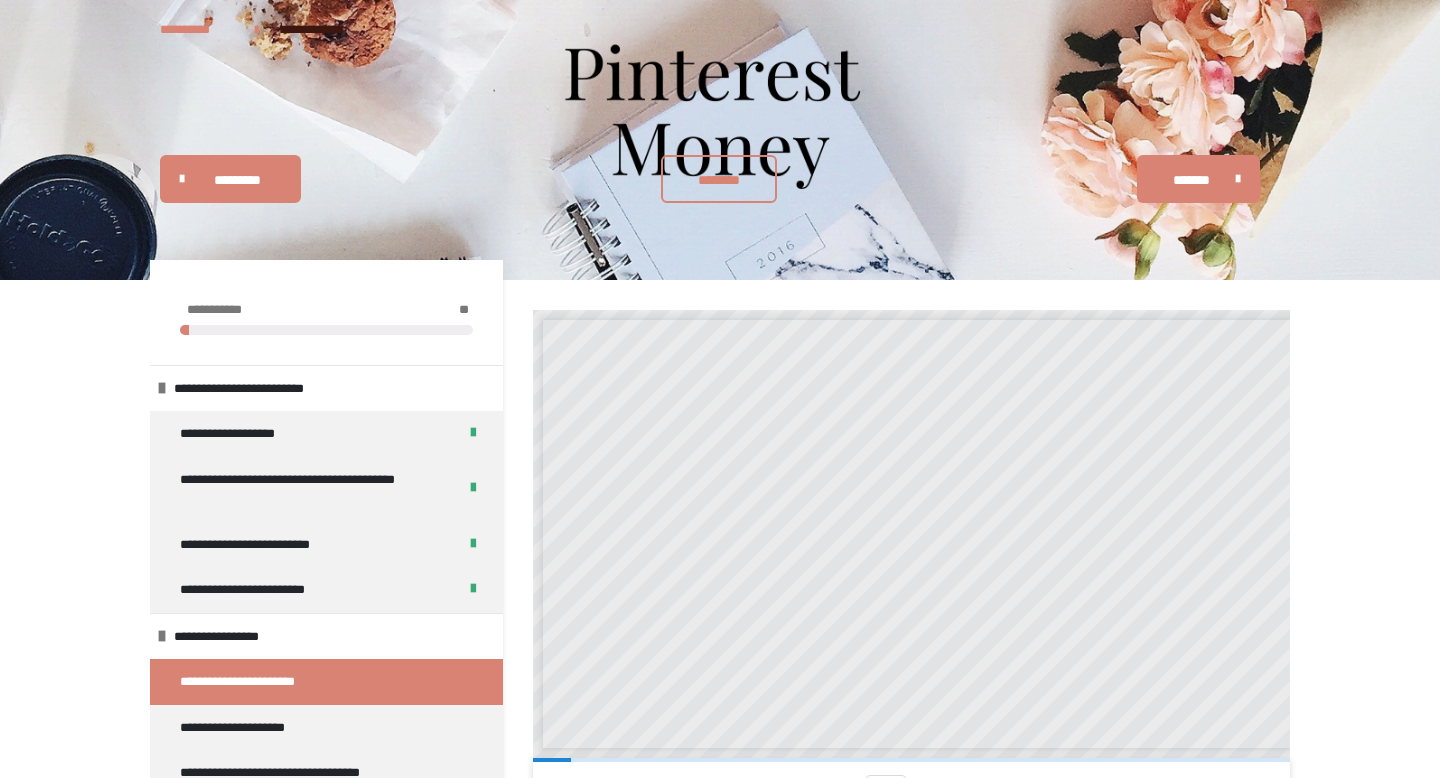 type 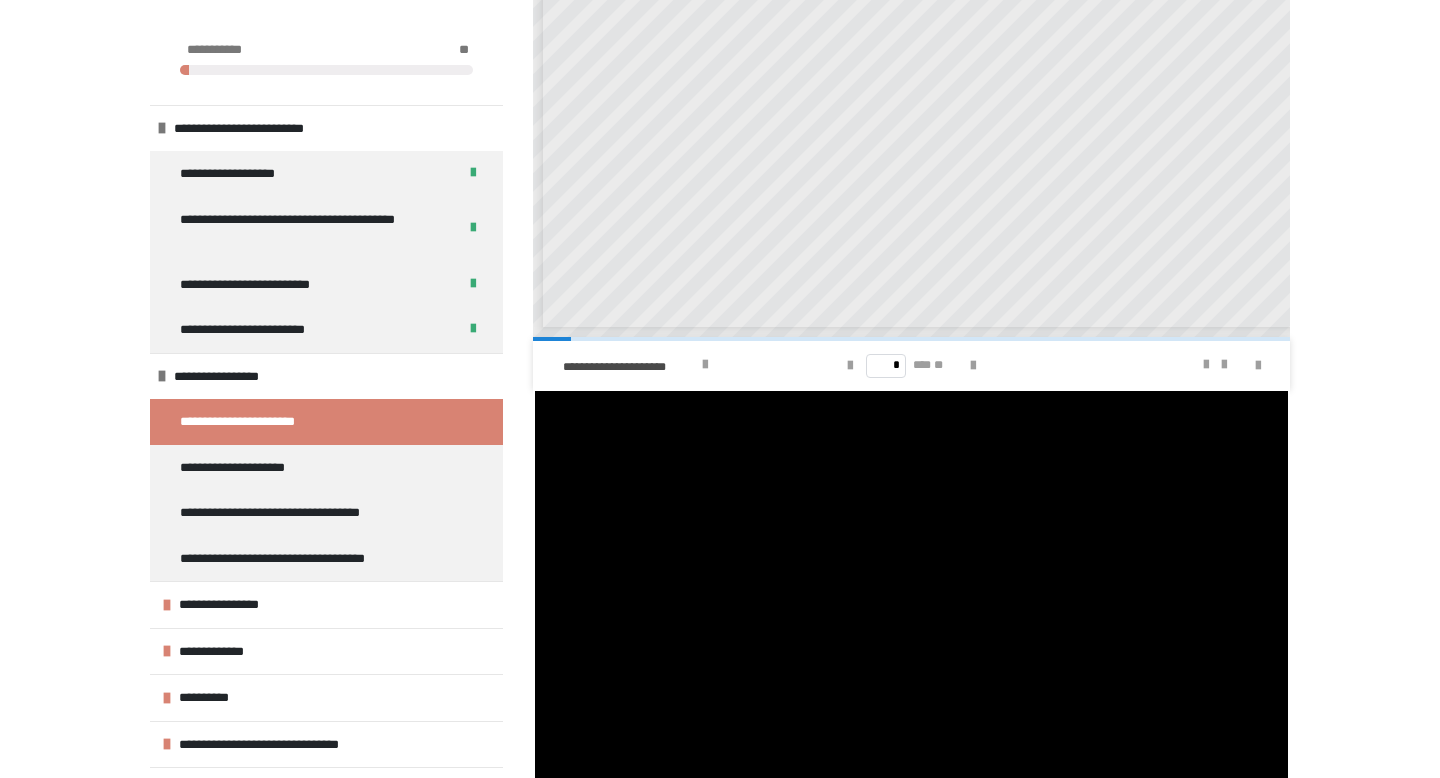 scroll, scrollTop: 596, scrollLeft: 0, axis: vertical 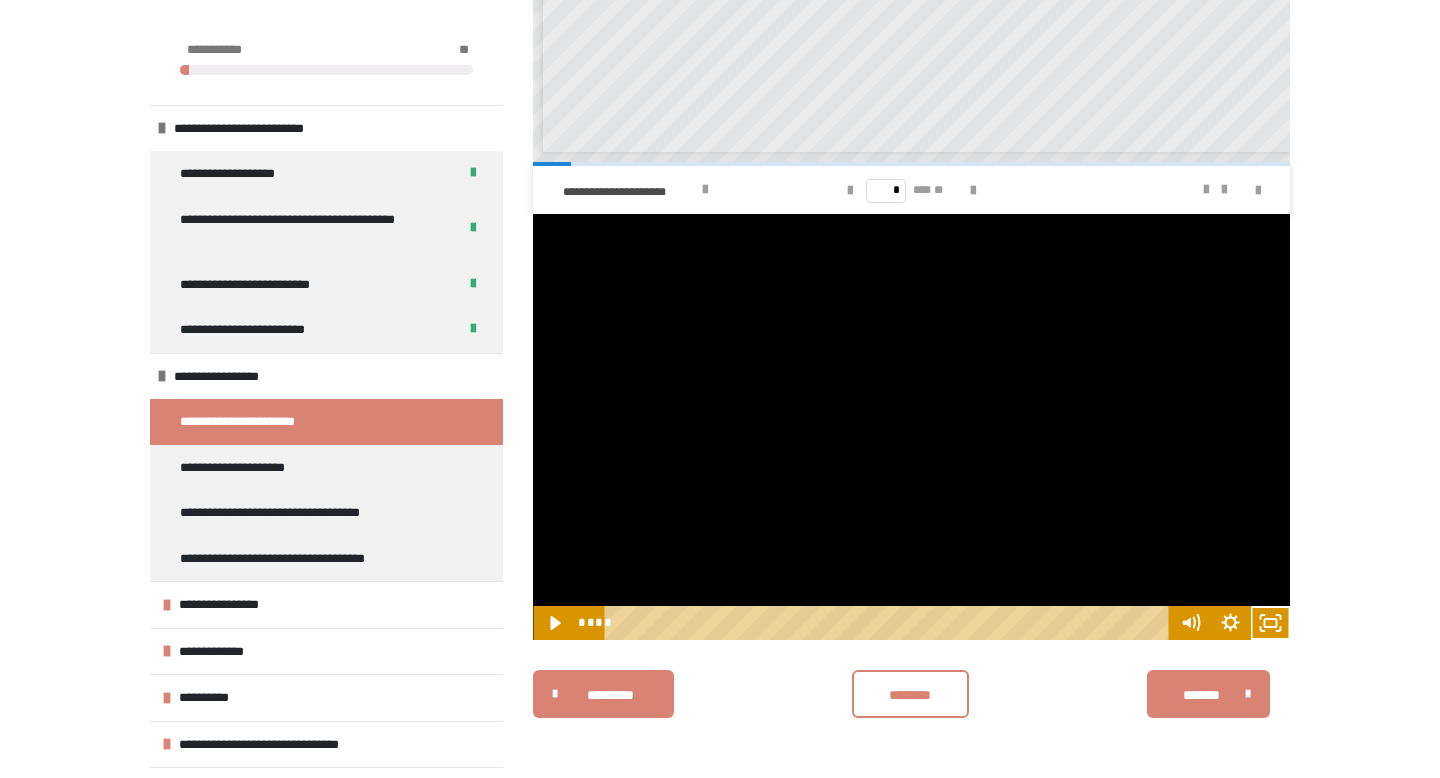 type 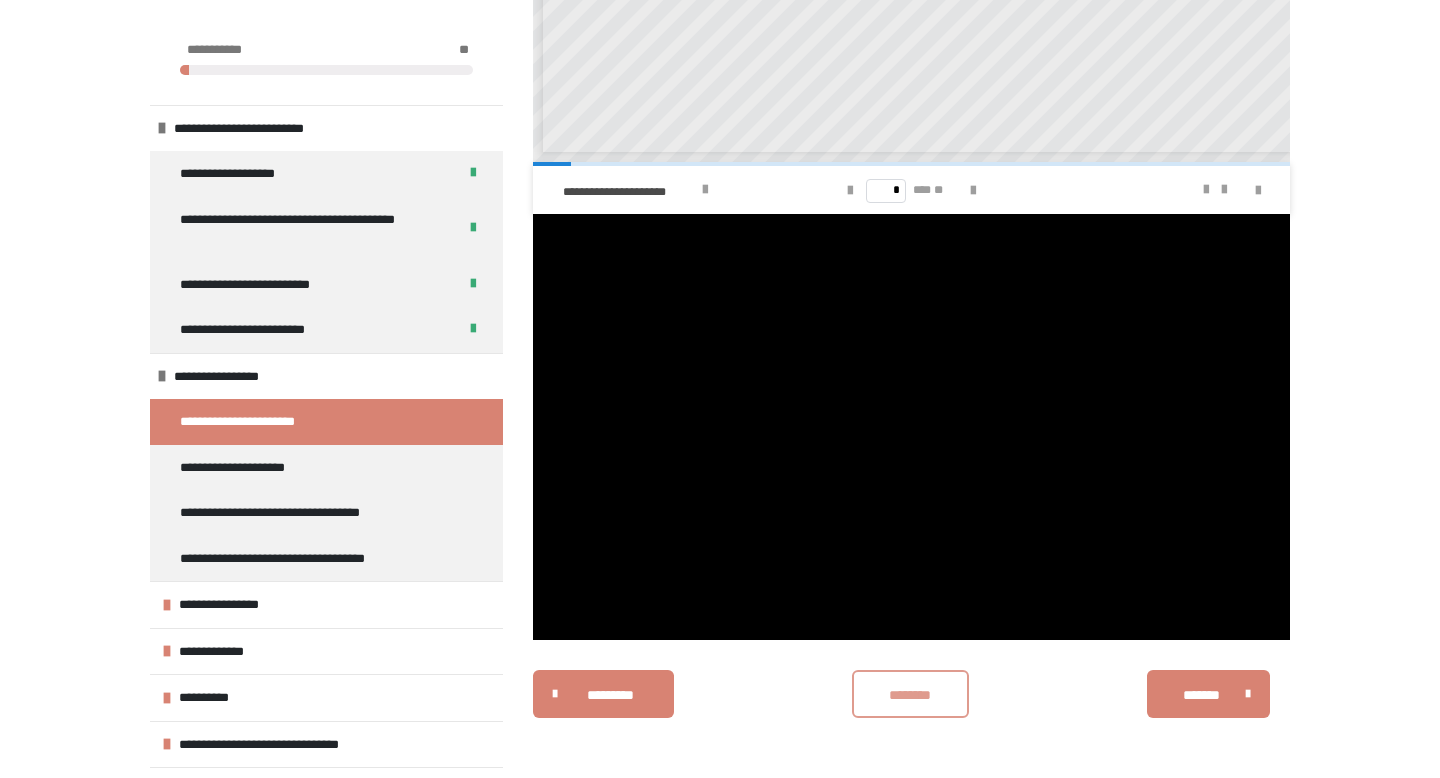 click on "********" at bounding box center (910, 695) 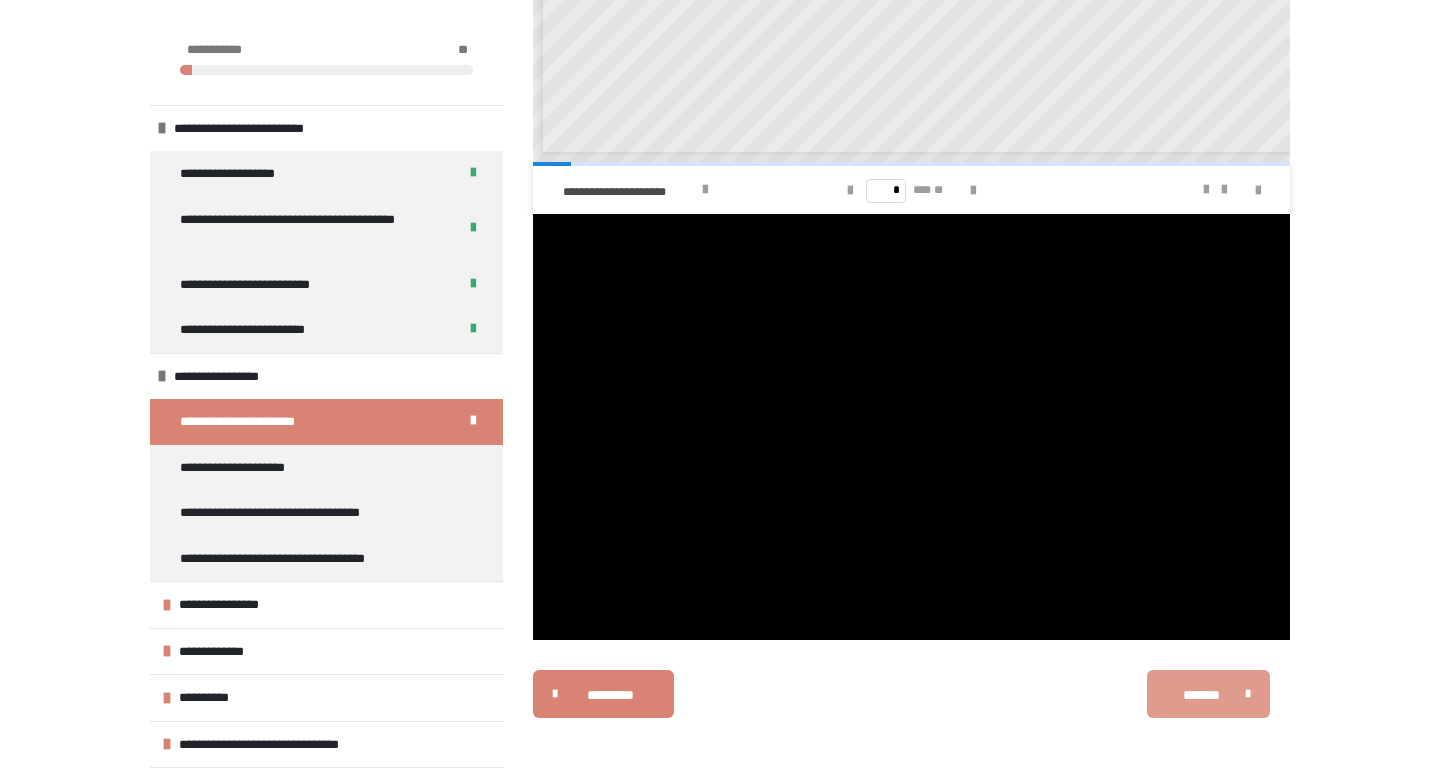 click on "*******" at bounding box center [1208, 694] 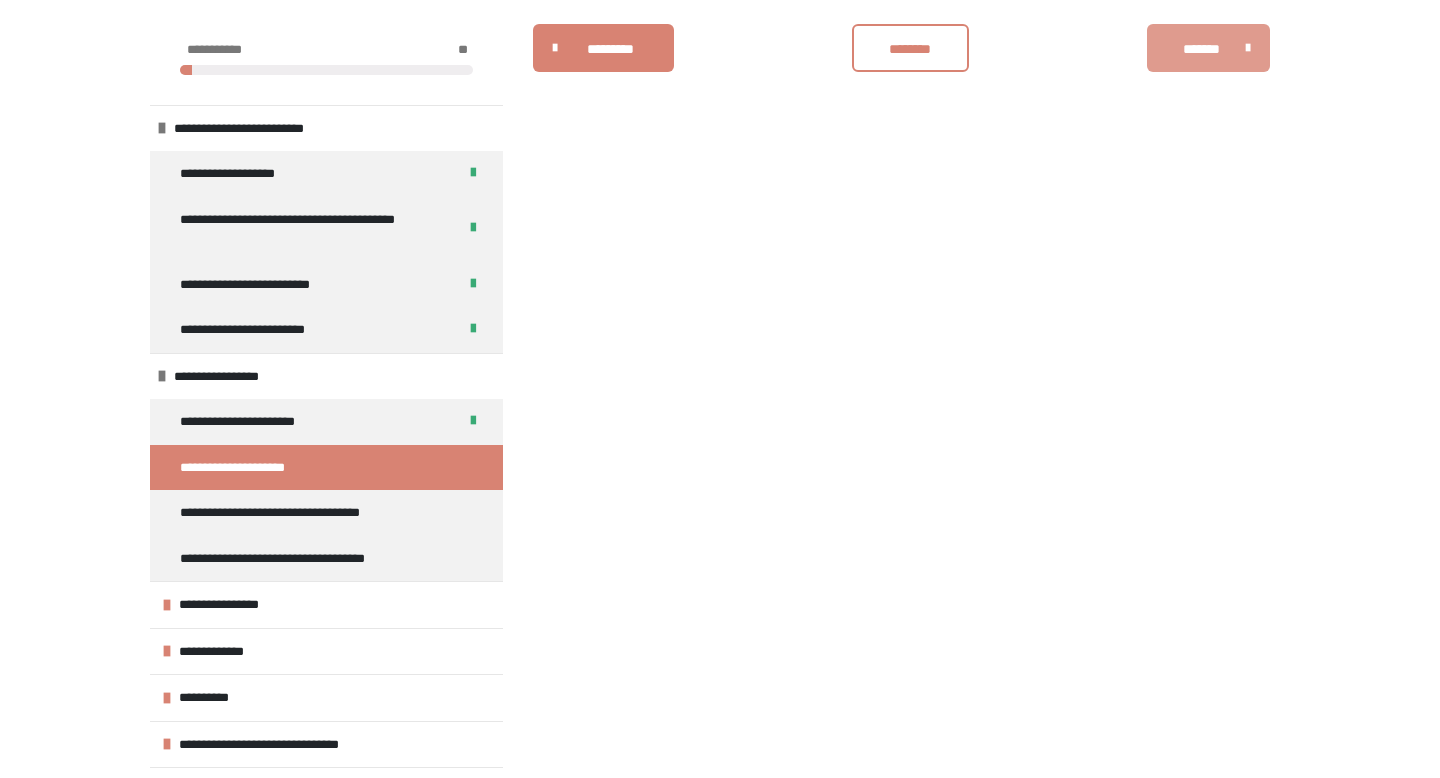 scroll, scrollTop: 340, scrollLeft: 0, axis: vertical 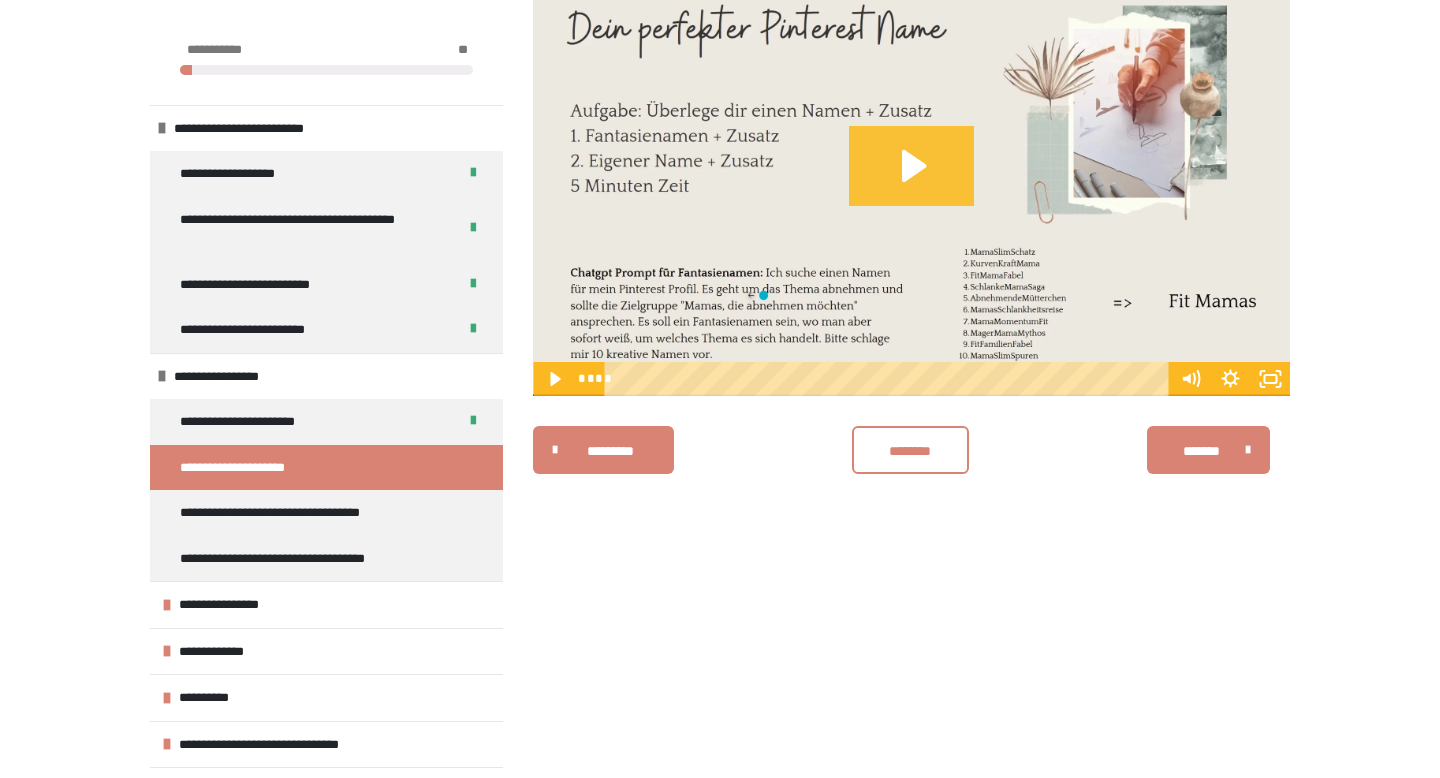 click 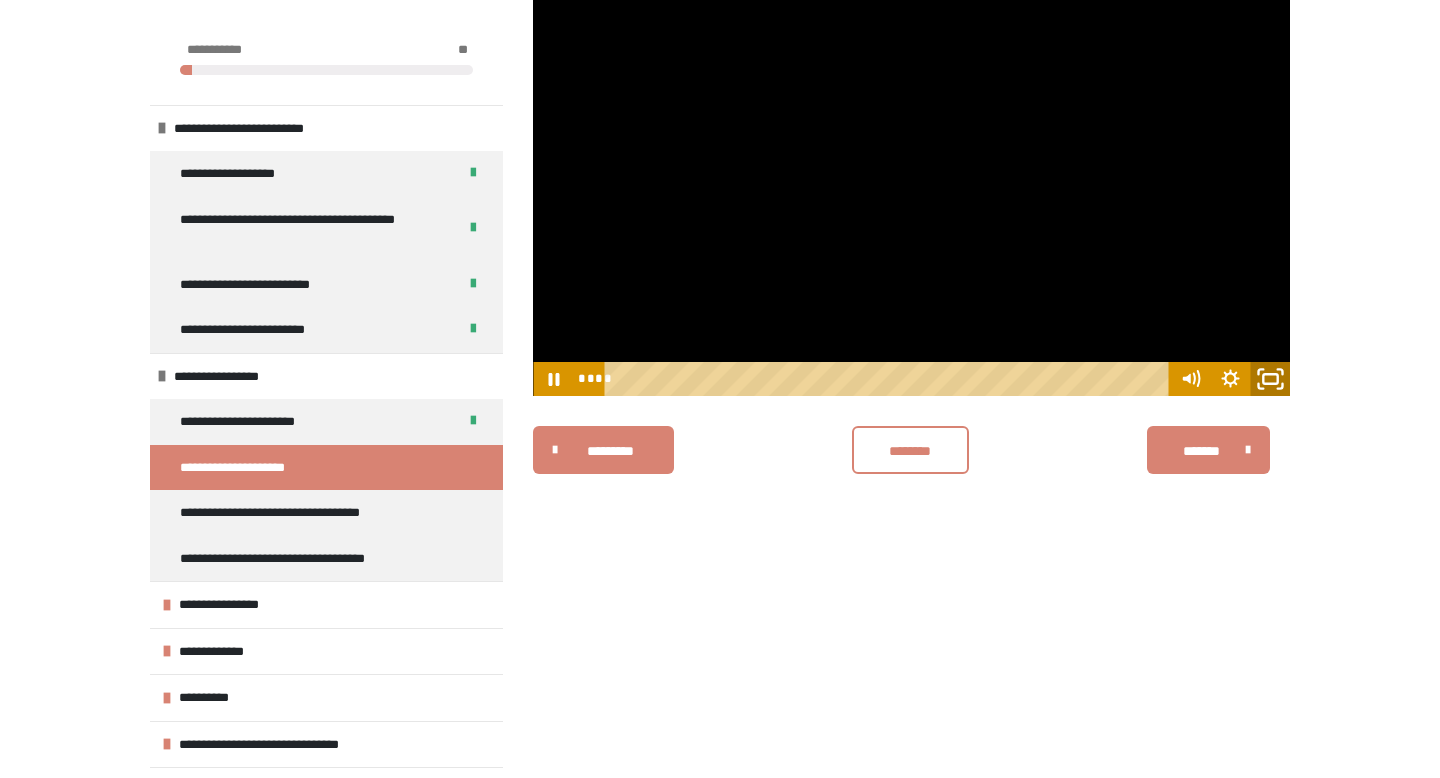 click 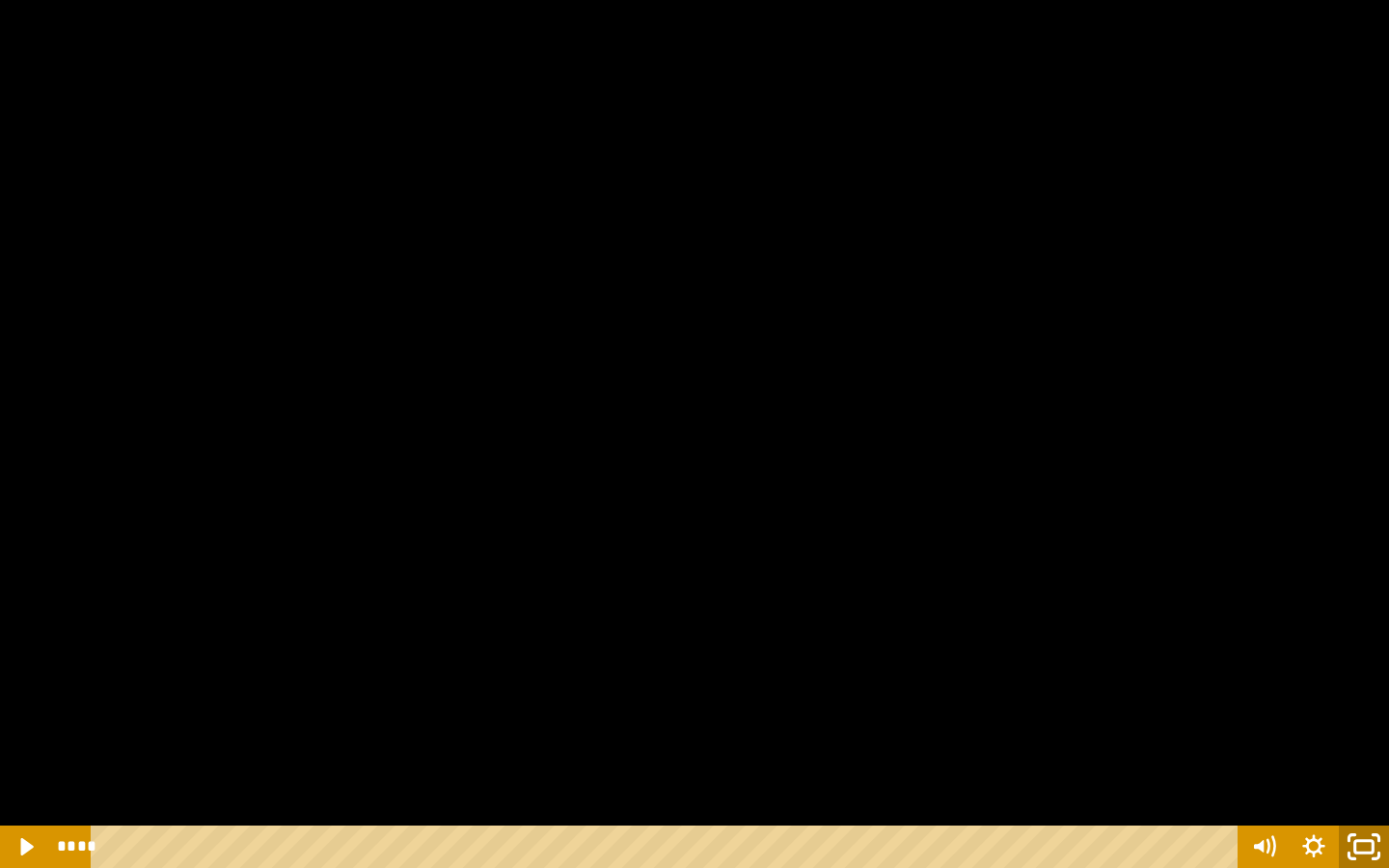 click 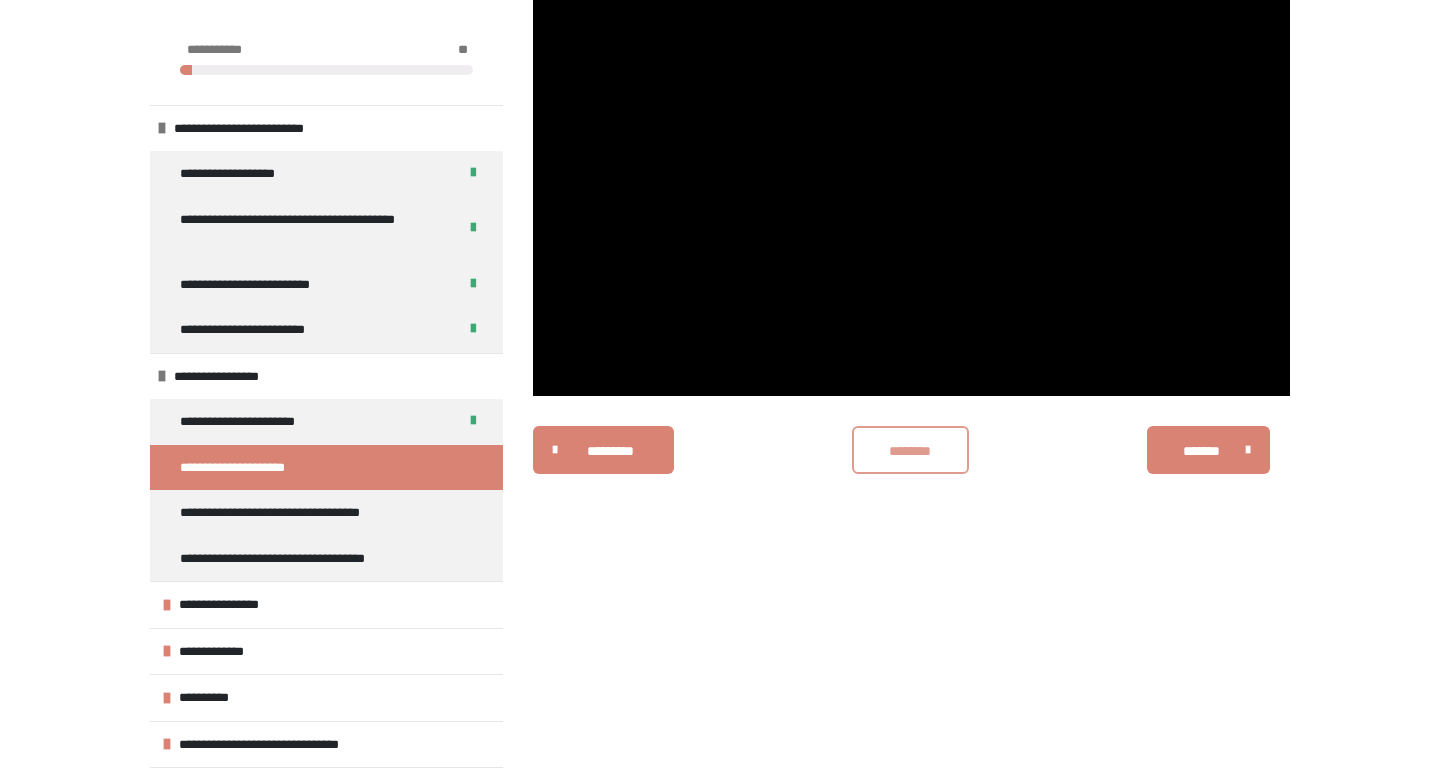 click on "********" at bounding box center [910, 451] 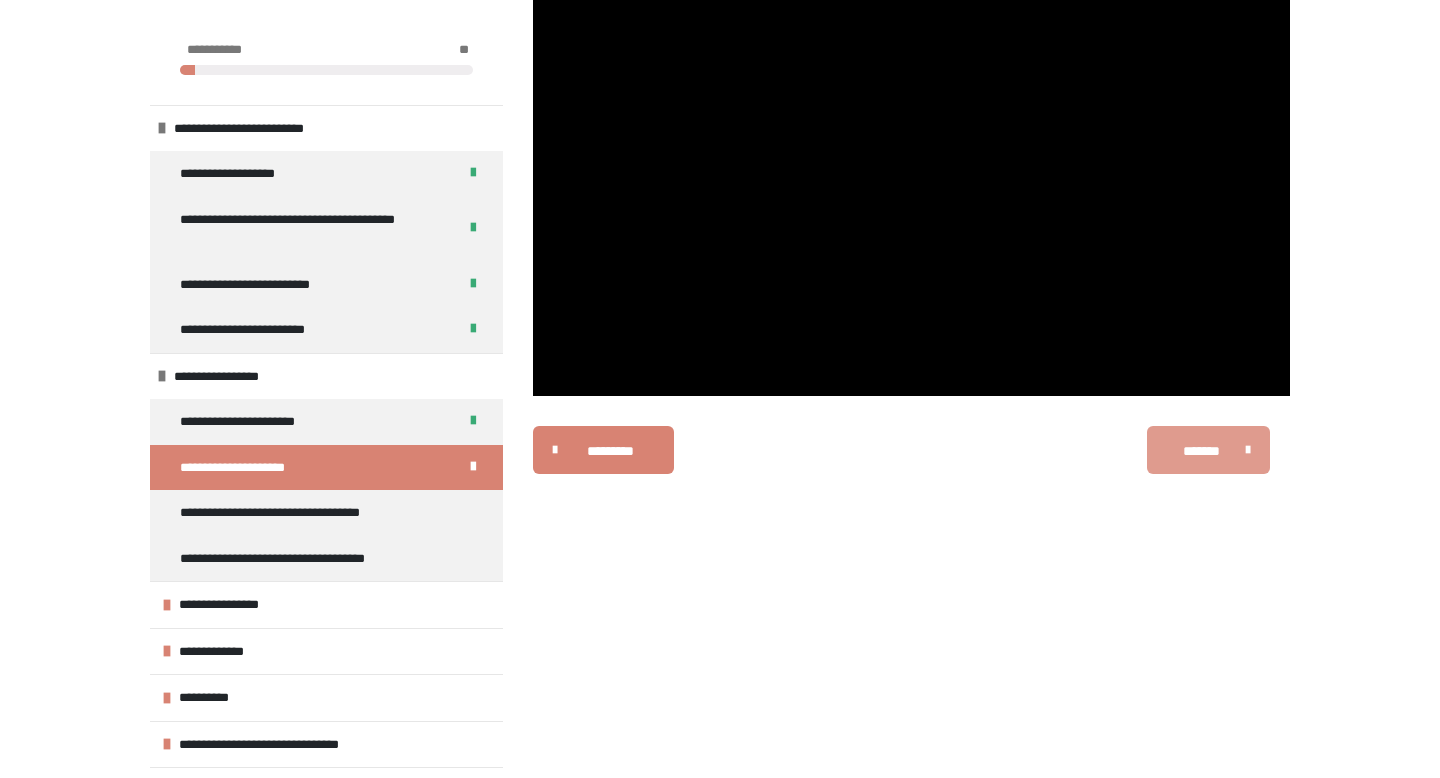 click on "*******" at bounding box center [1201, 451] 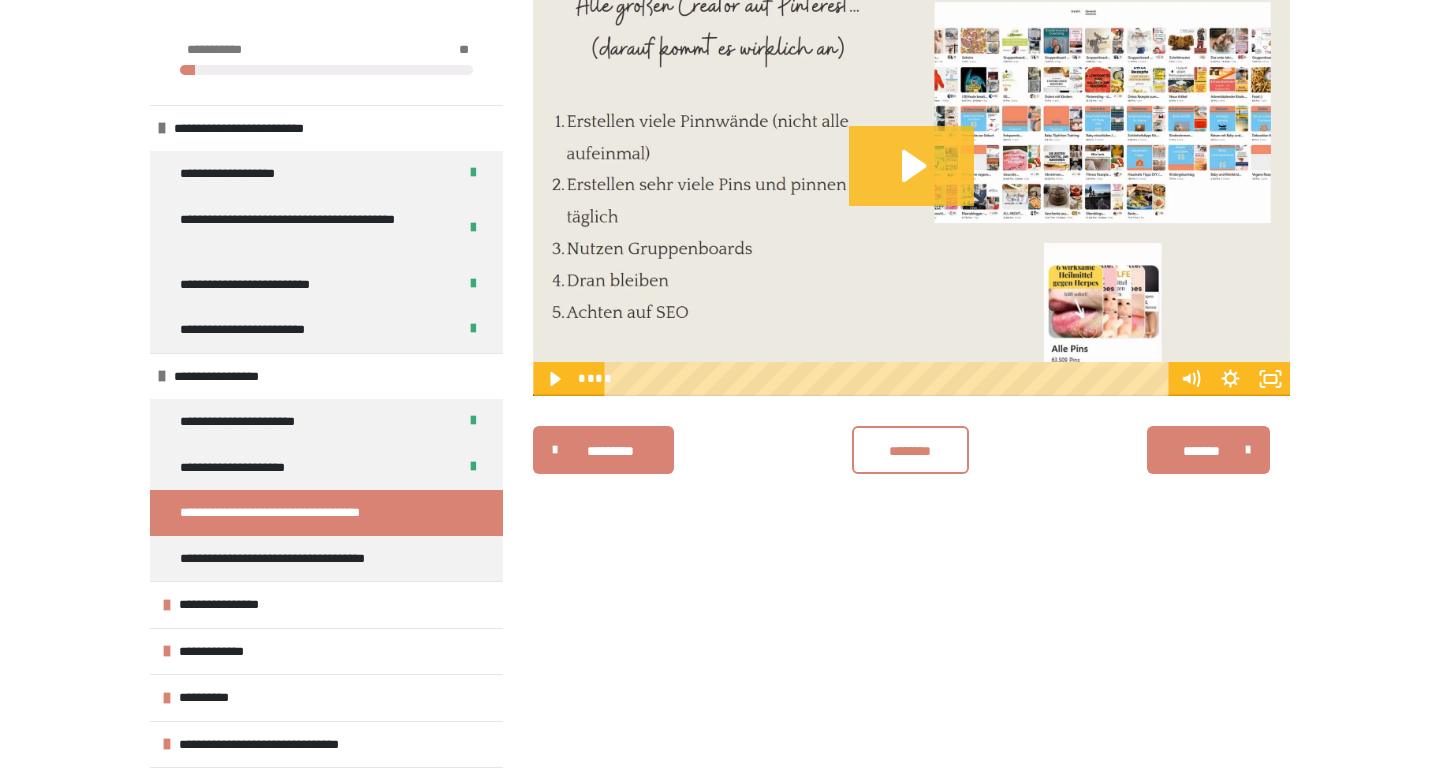 click 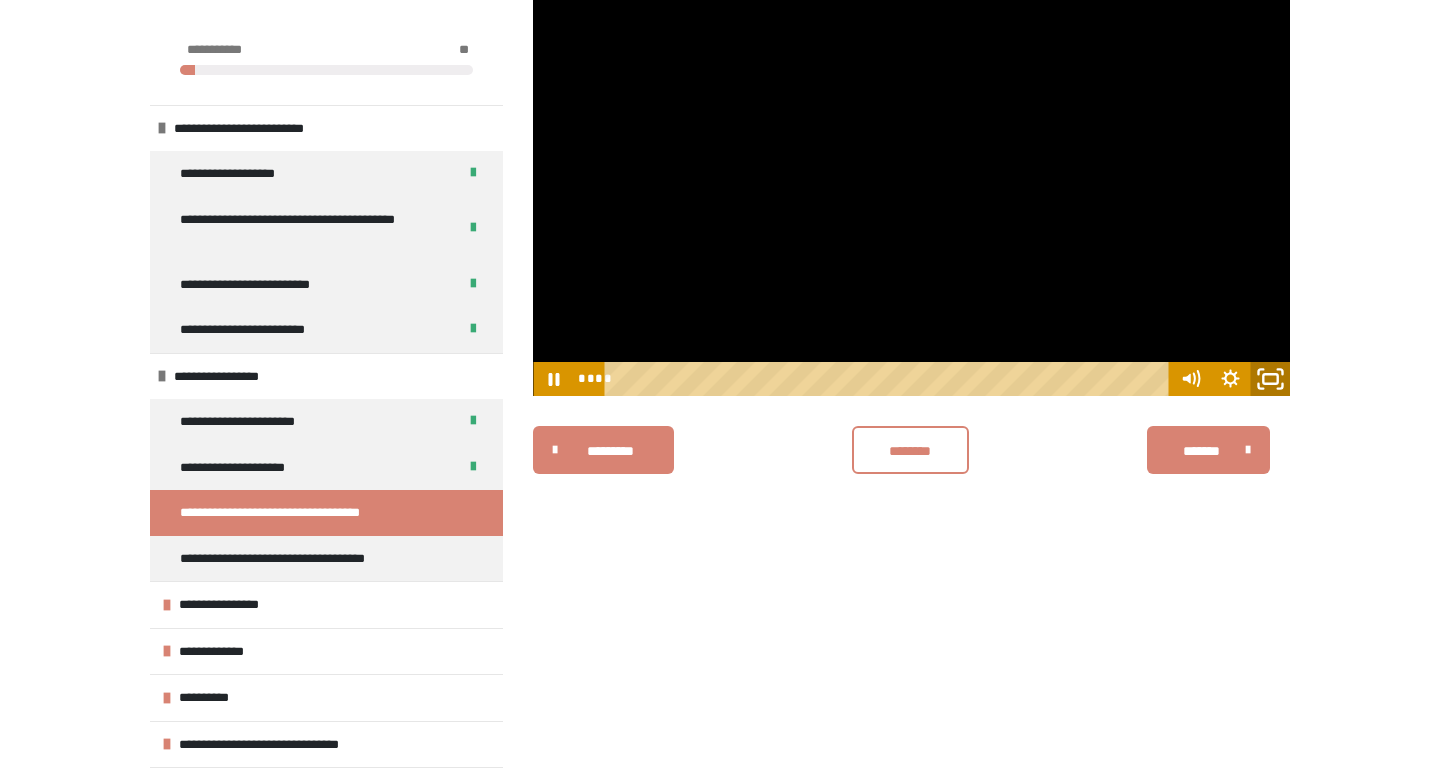 click 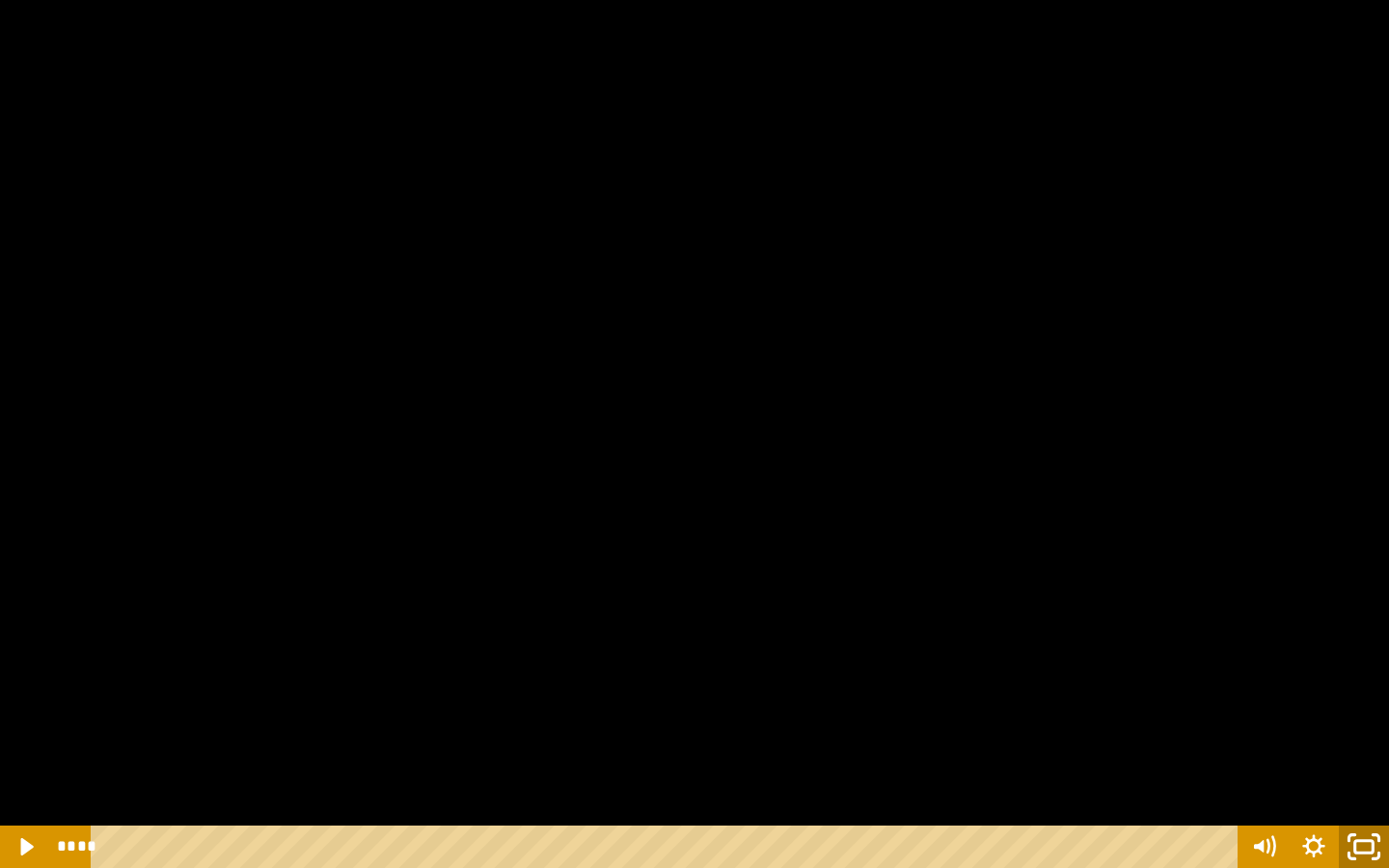 click 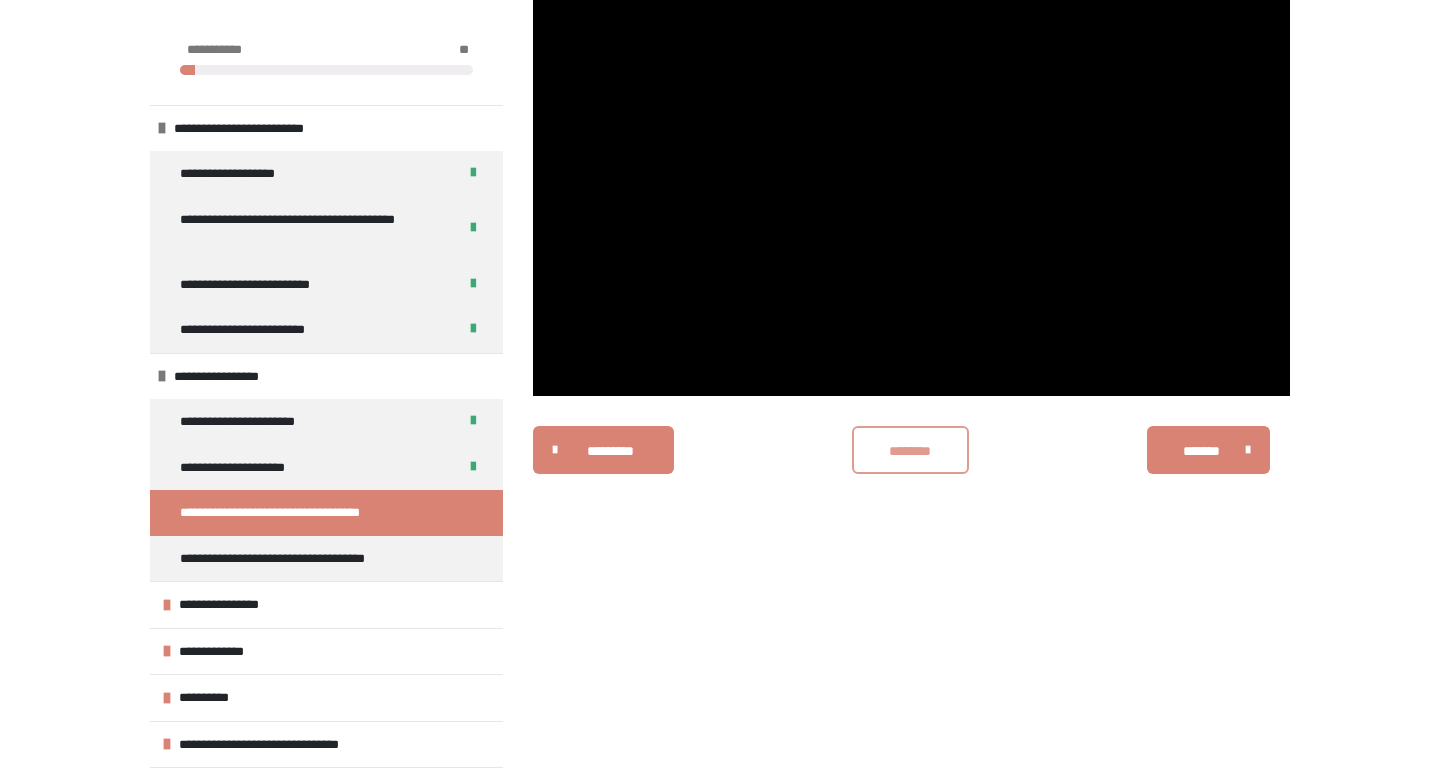 click on "********" at bounding box center [910, 451] 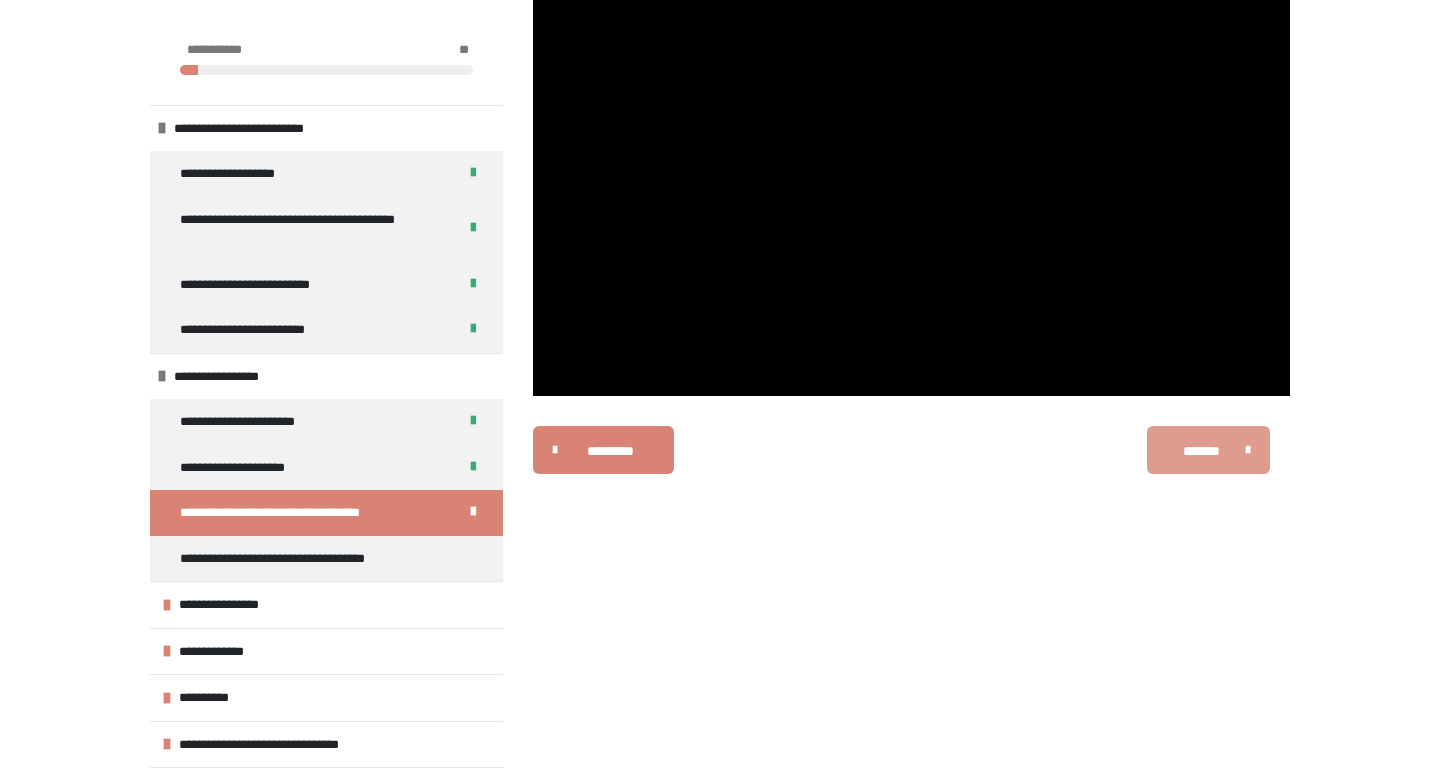 click on "*******" at bounding box center (1201, 451) 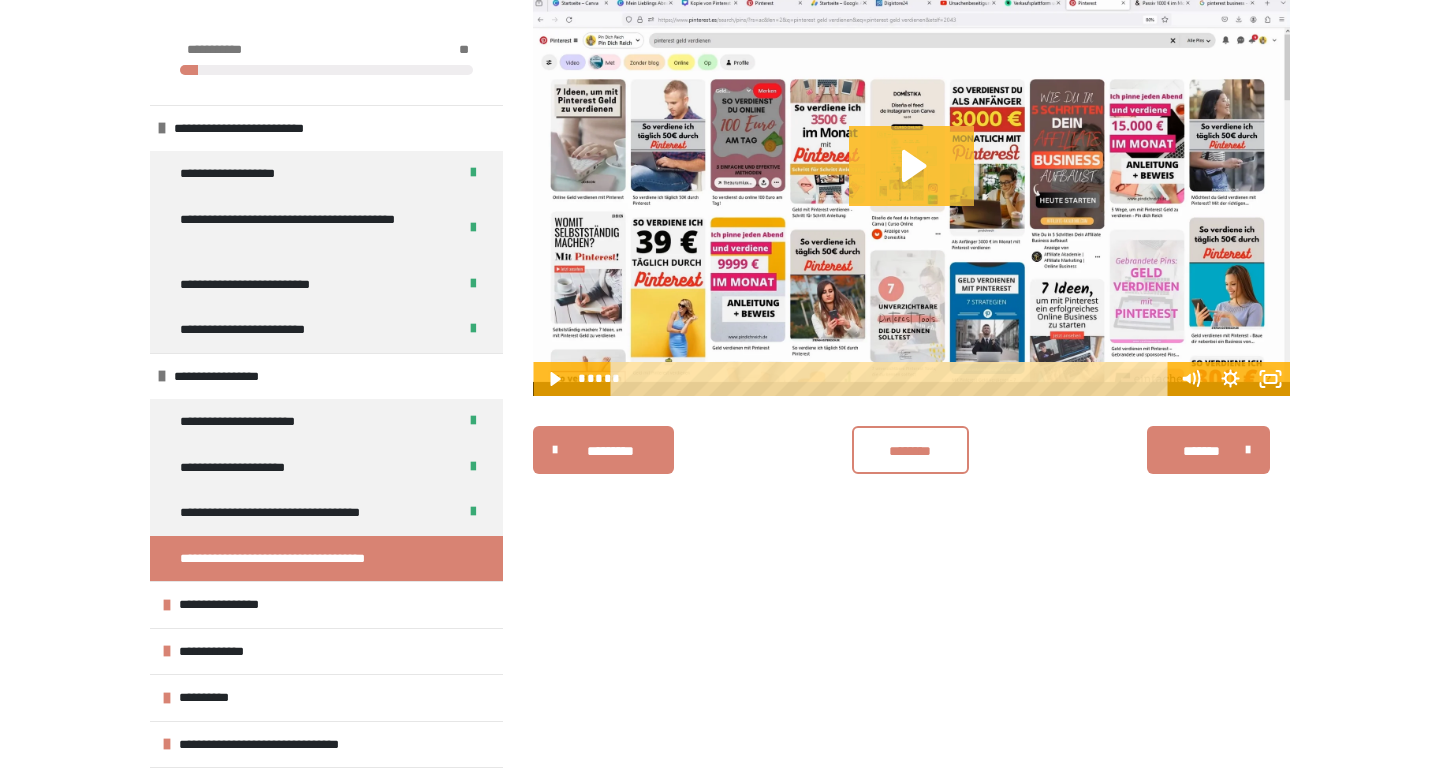 click 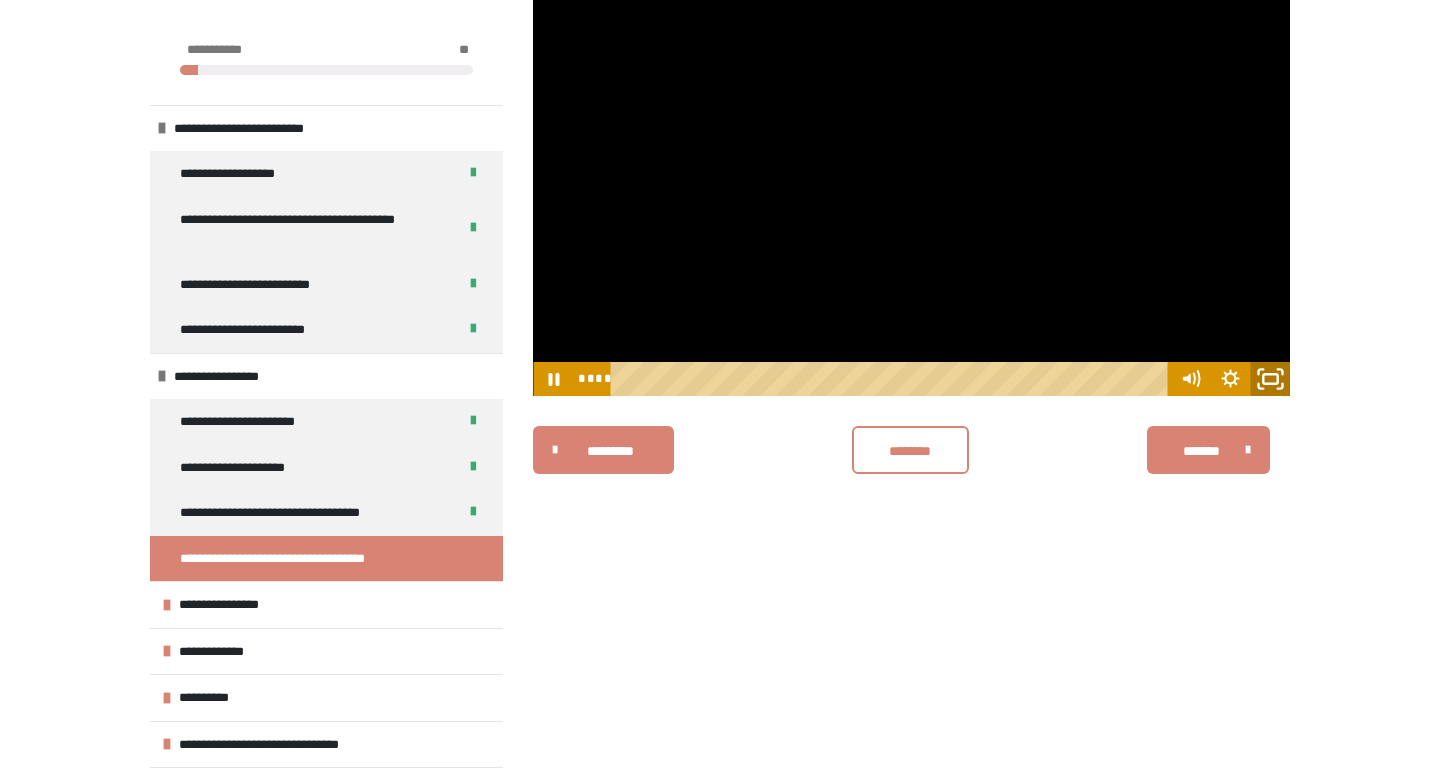 click 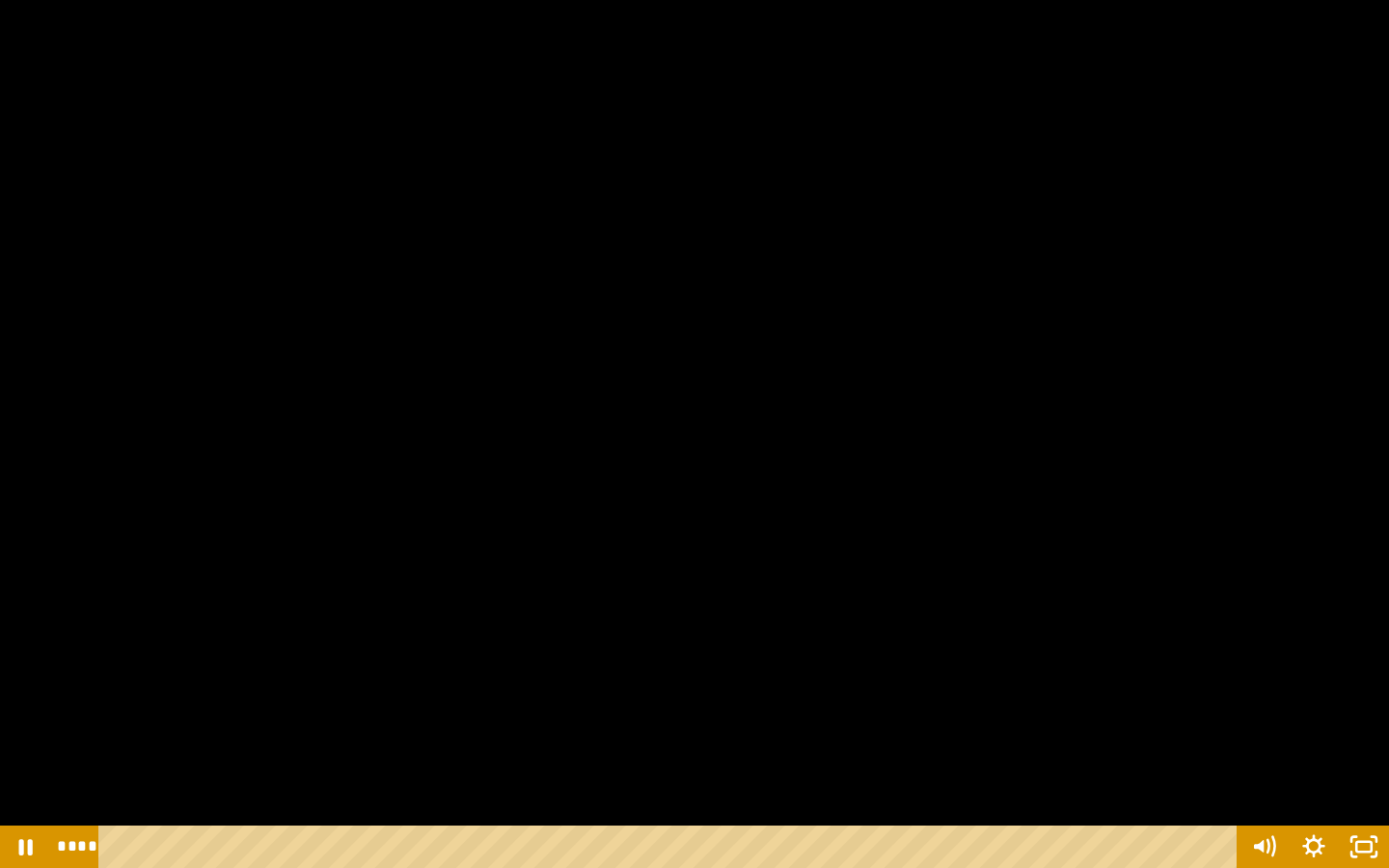click at bounding box center (694, 434) 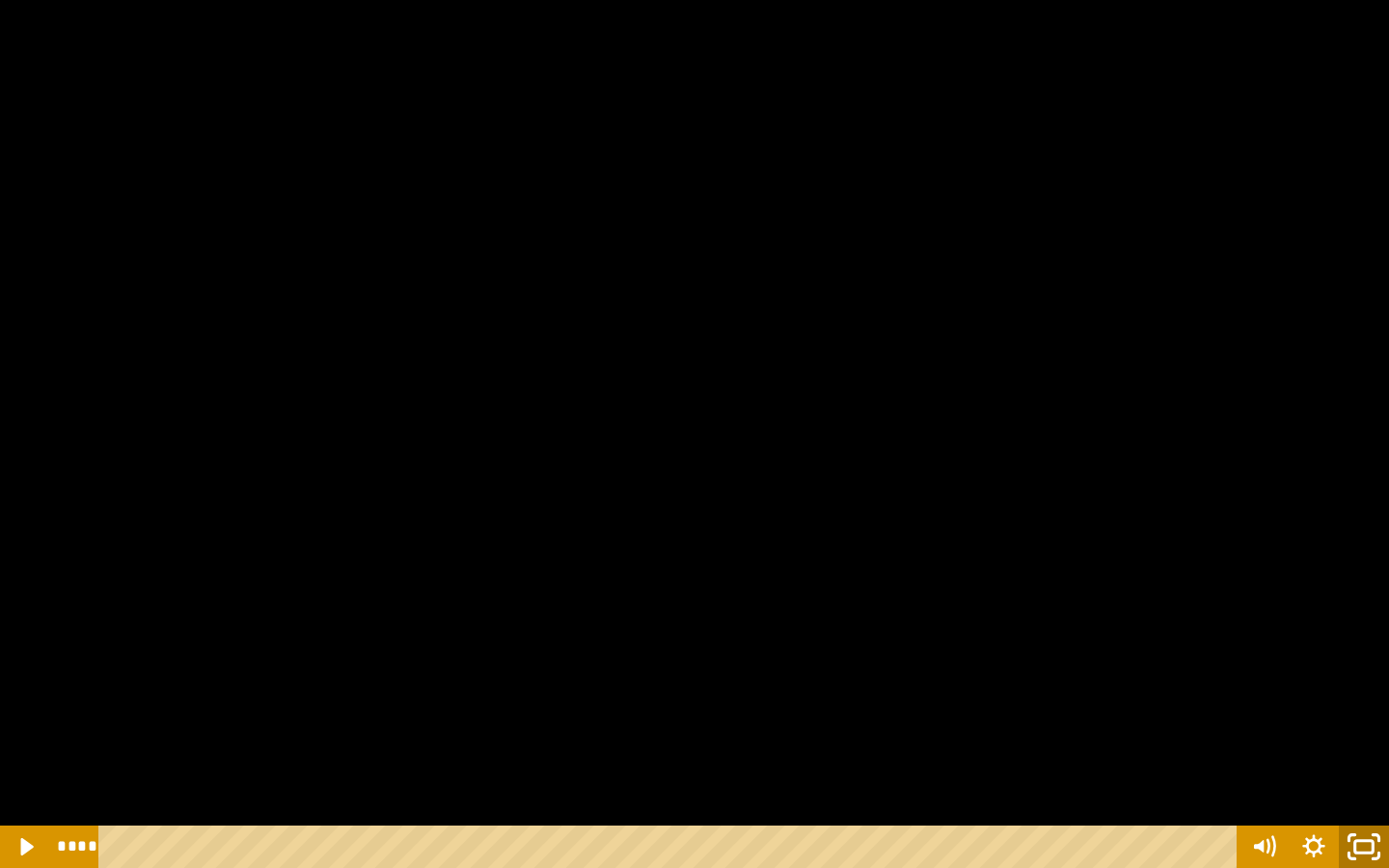 click 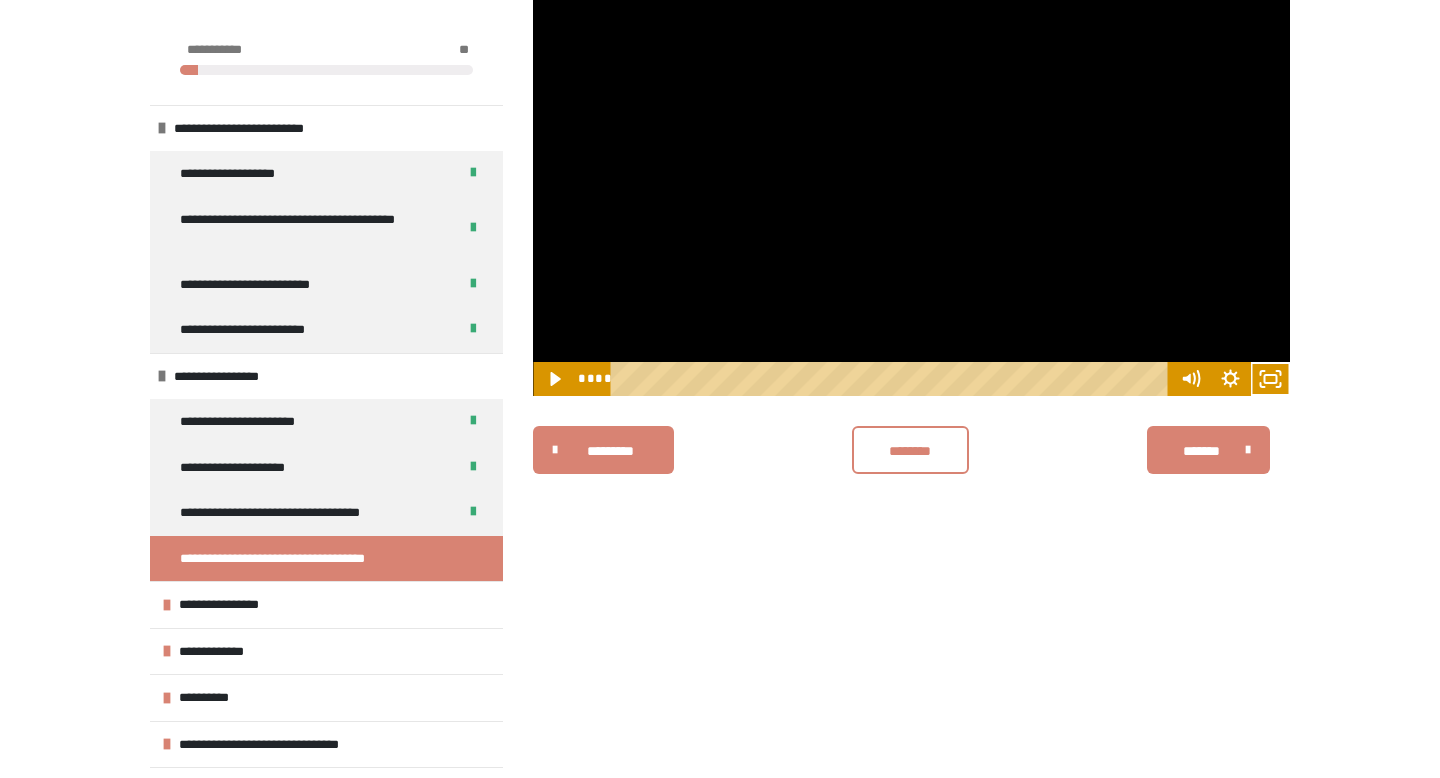 click at bounding box center (911, 183) 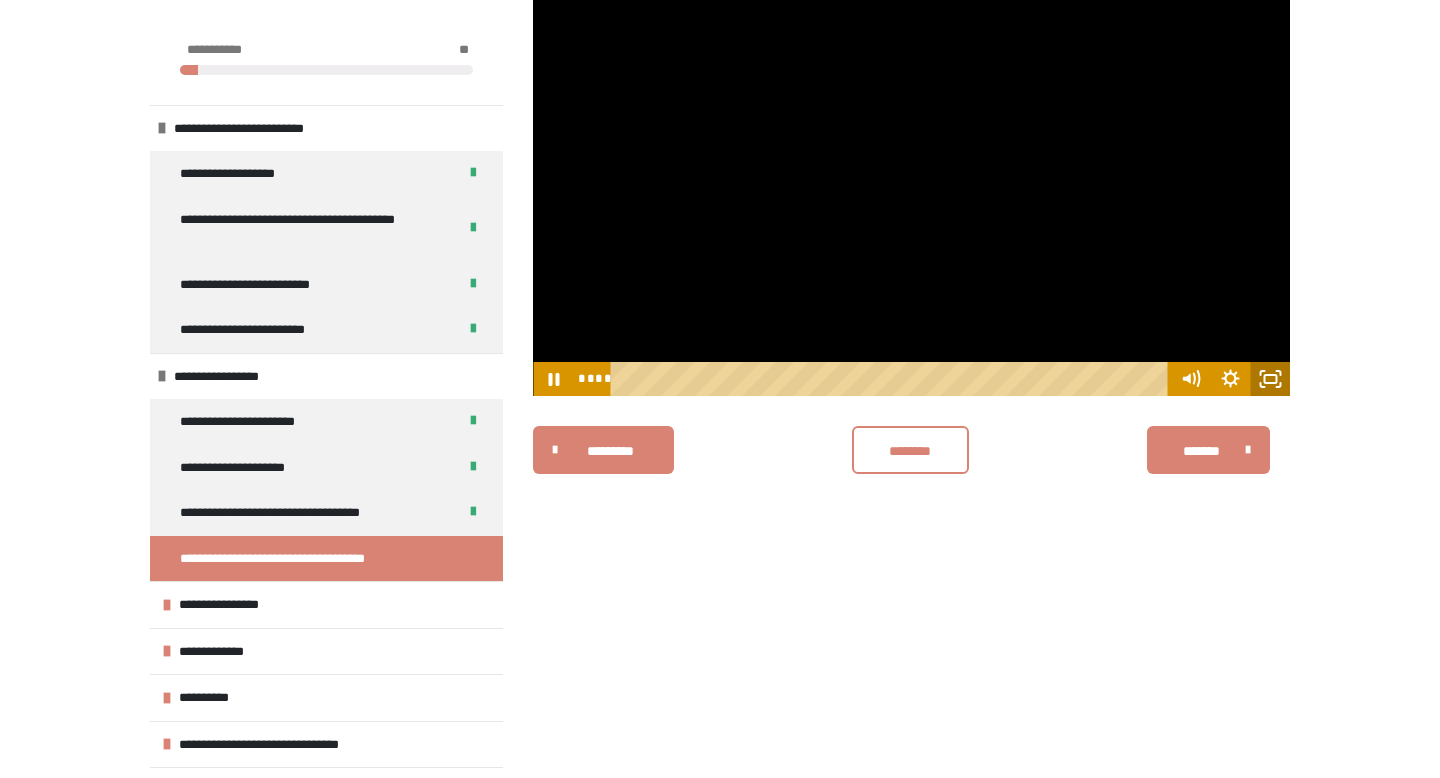 click 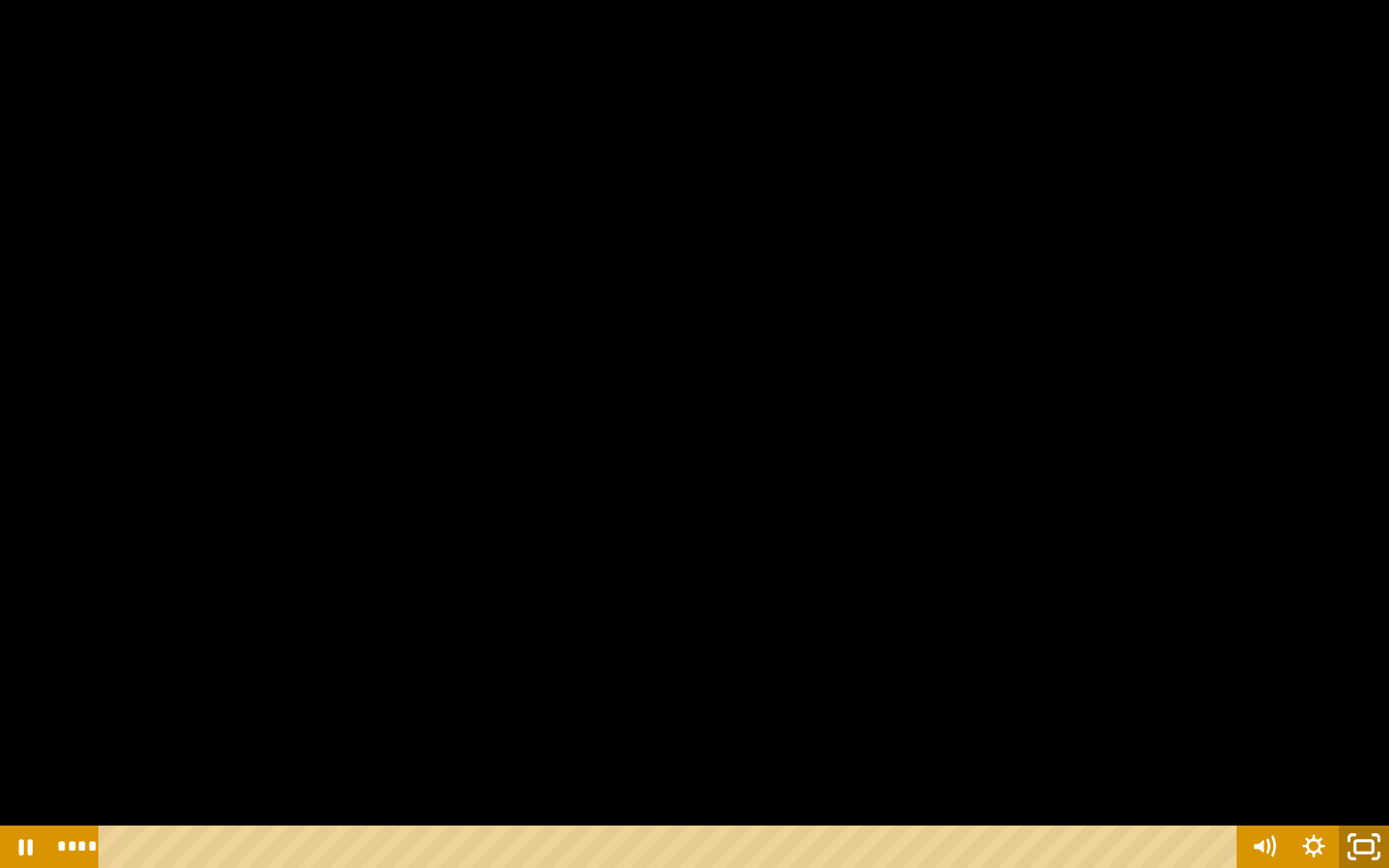 click 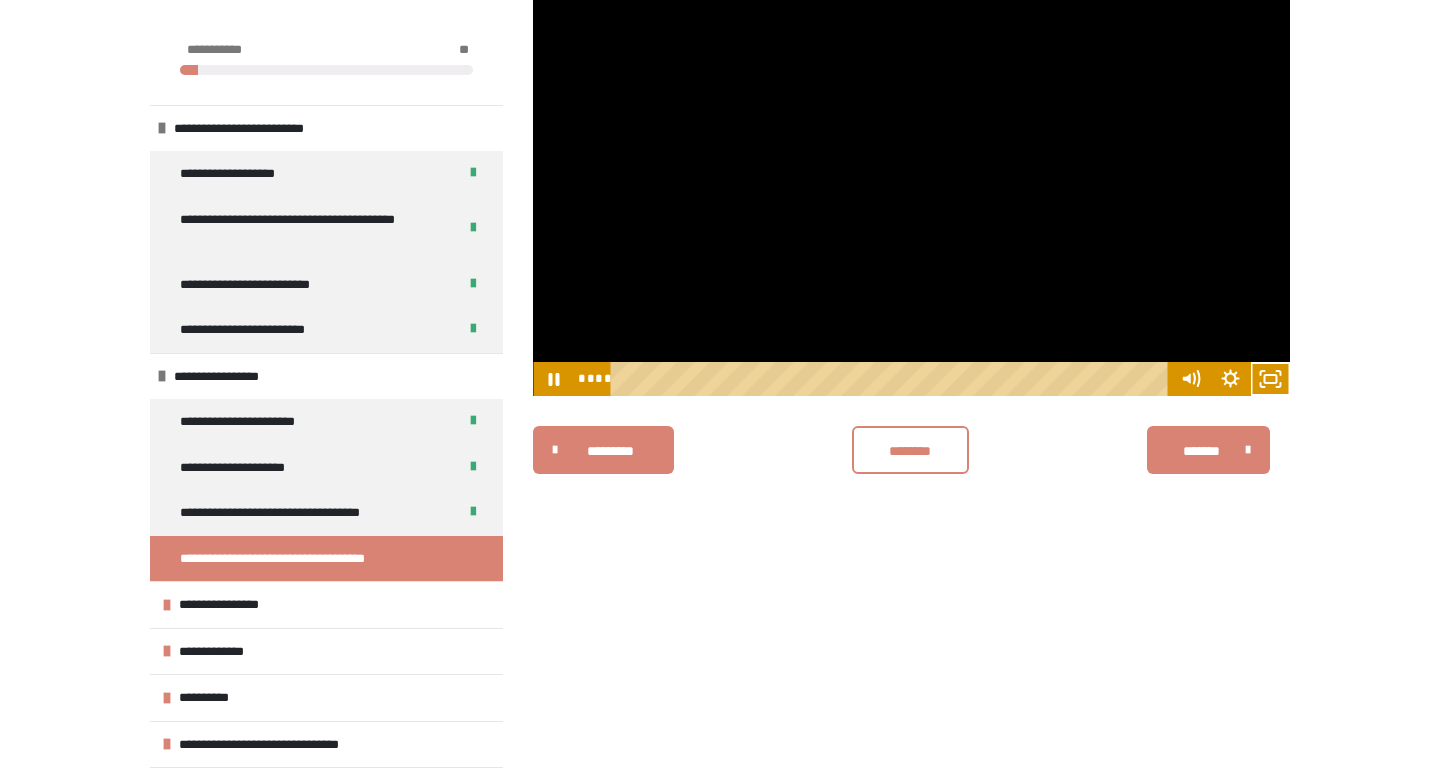 type 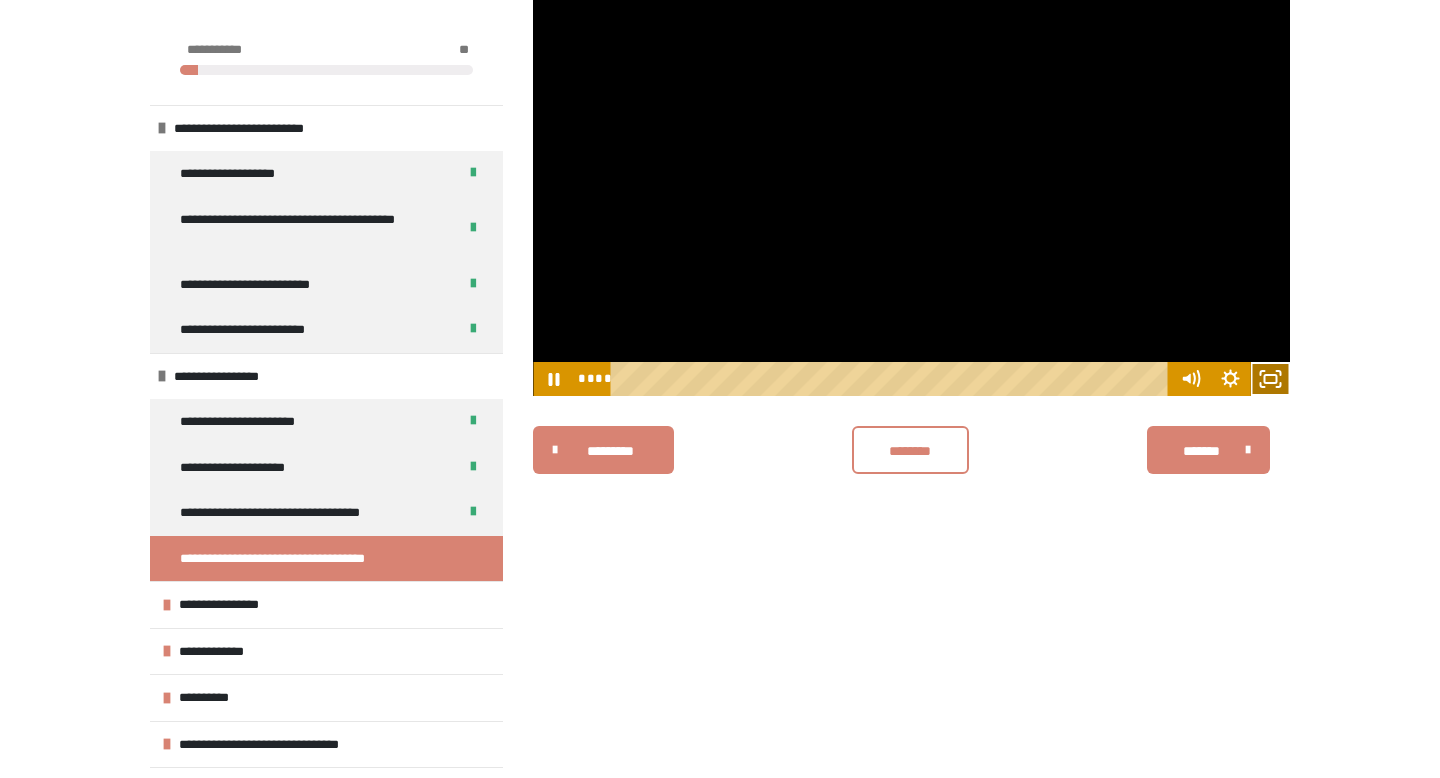 click 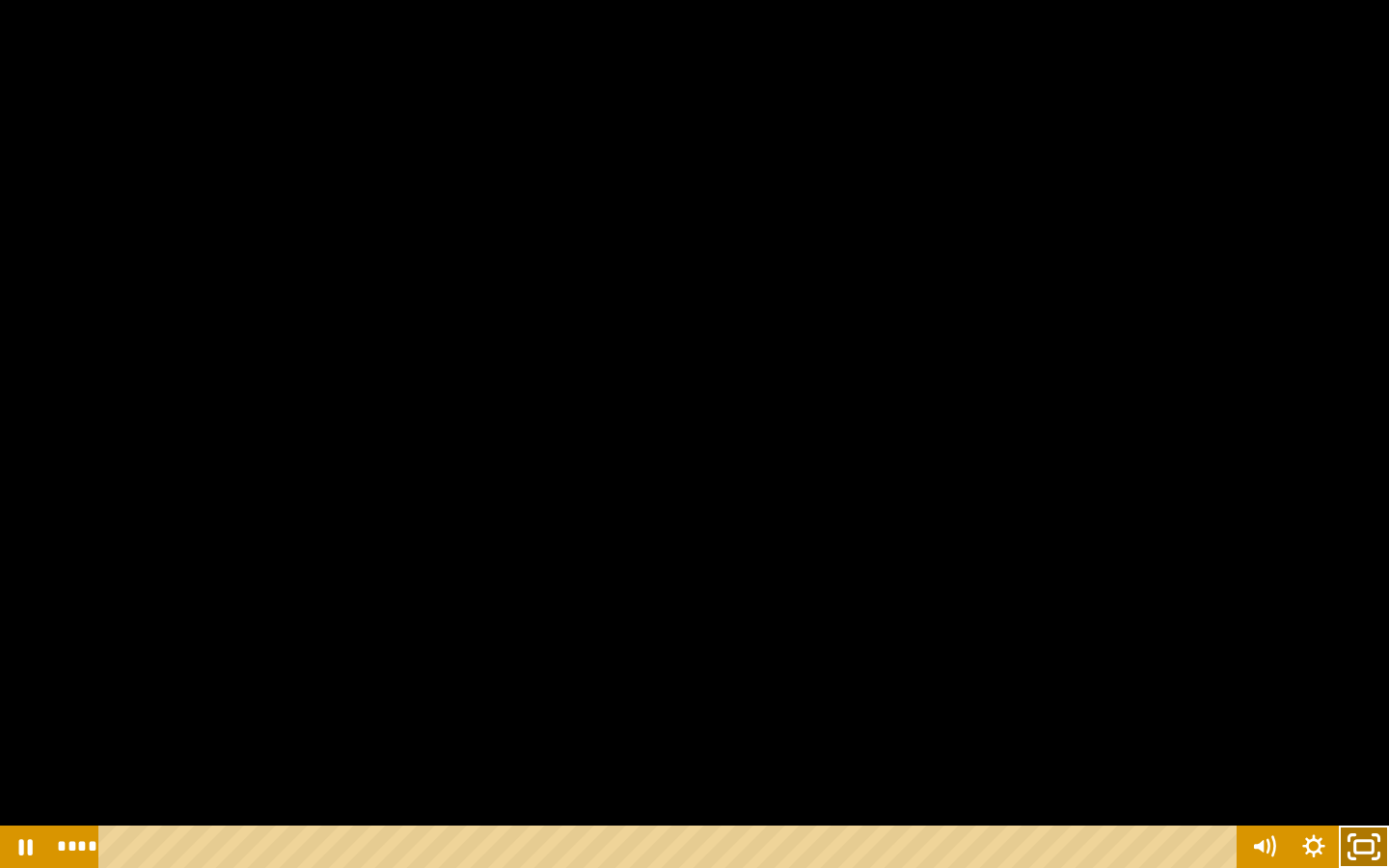 click 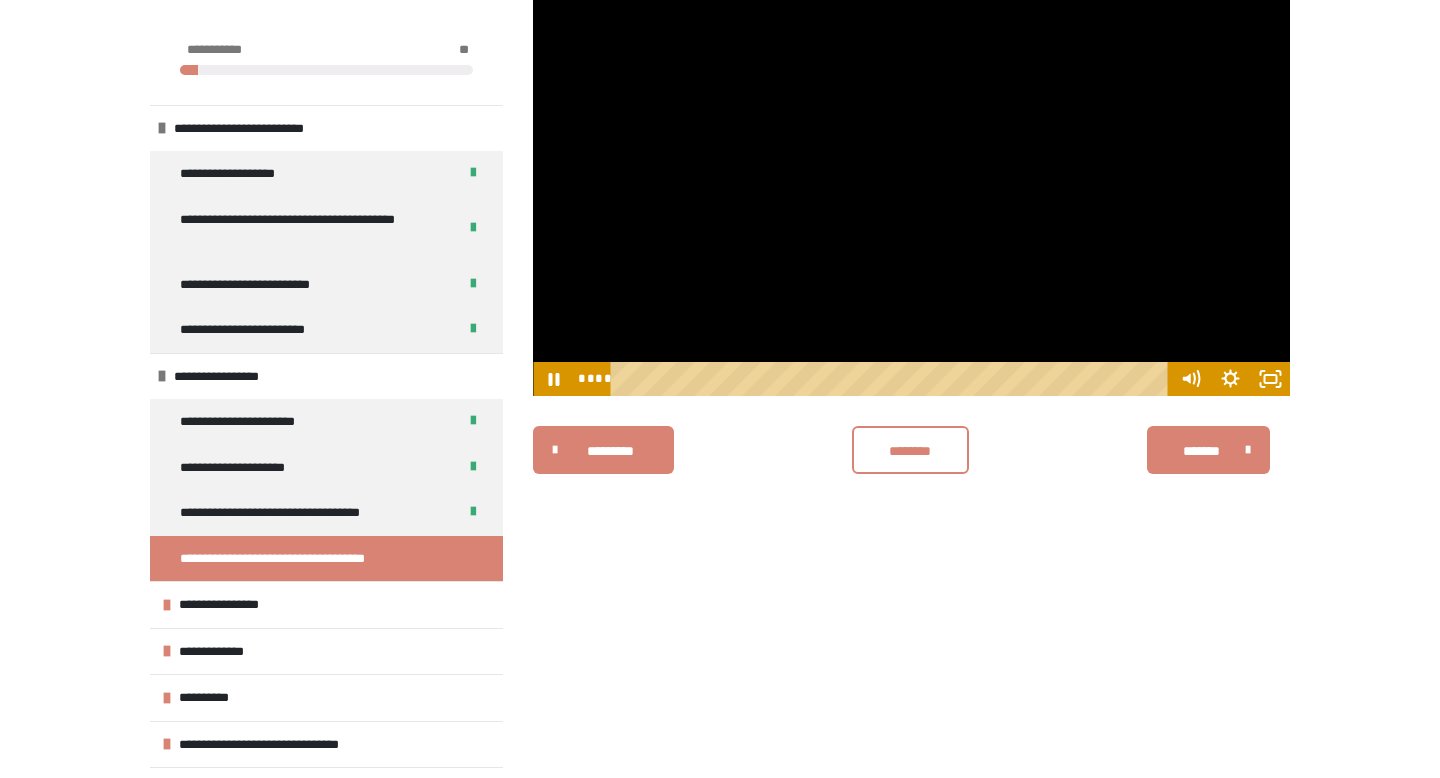 click on "**********" at bounding box center (720, 219) 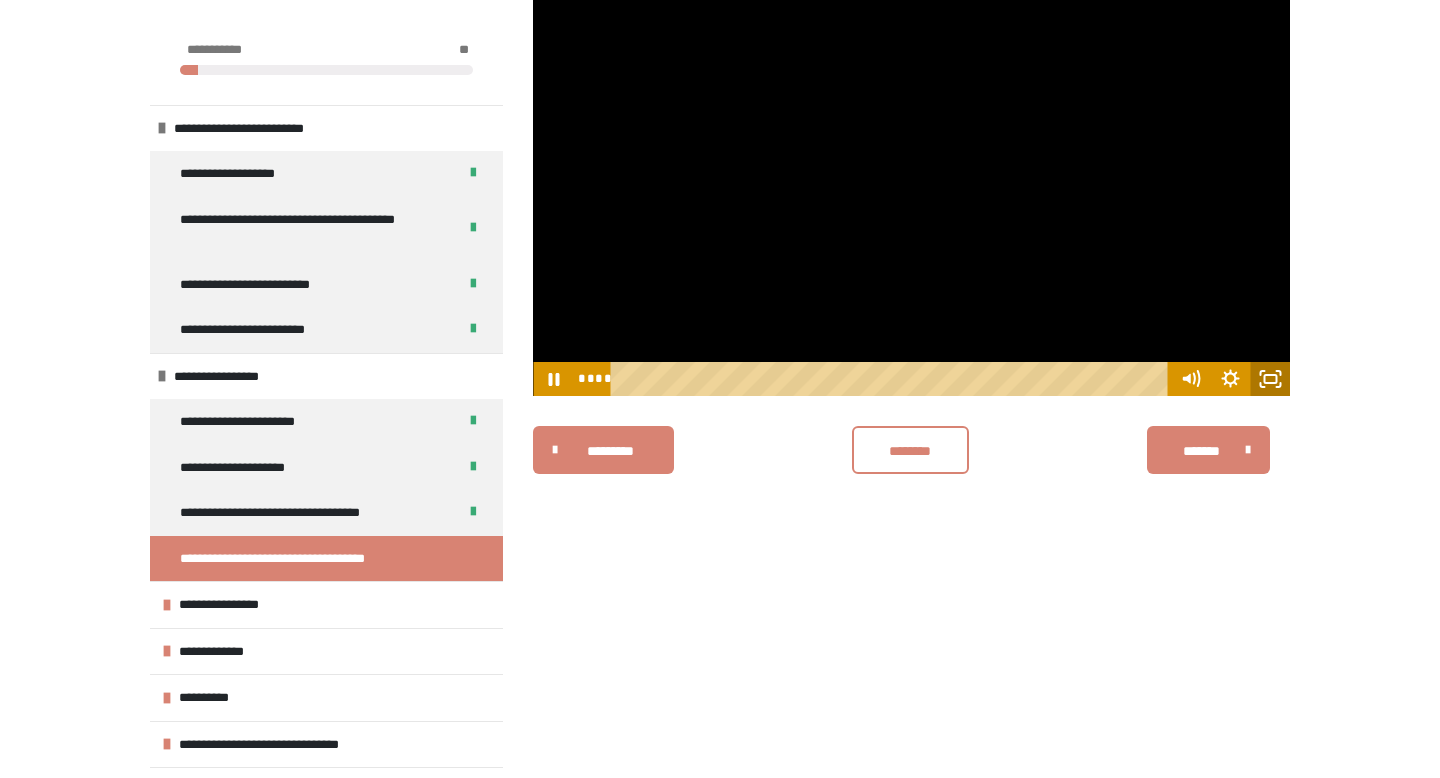 click 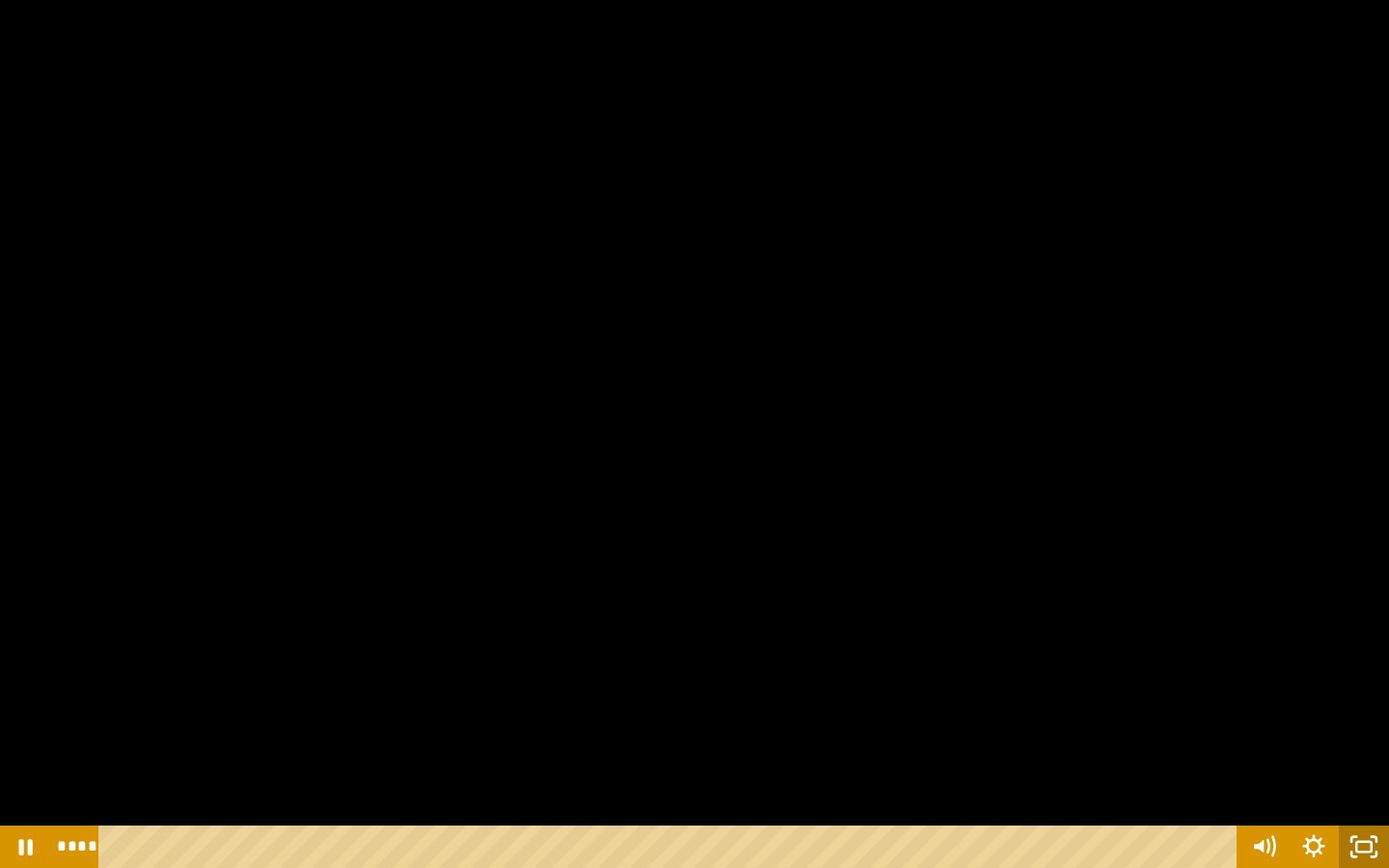 click 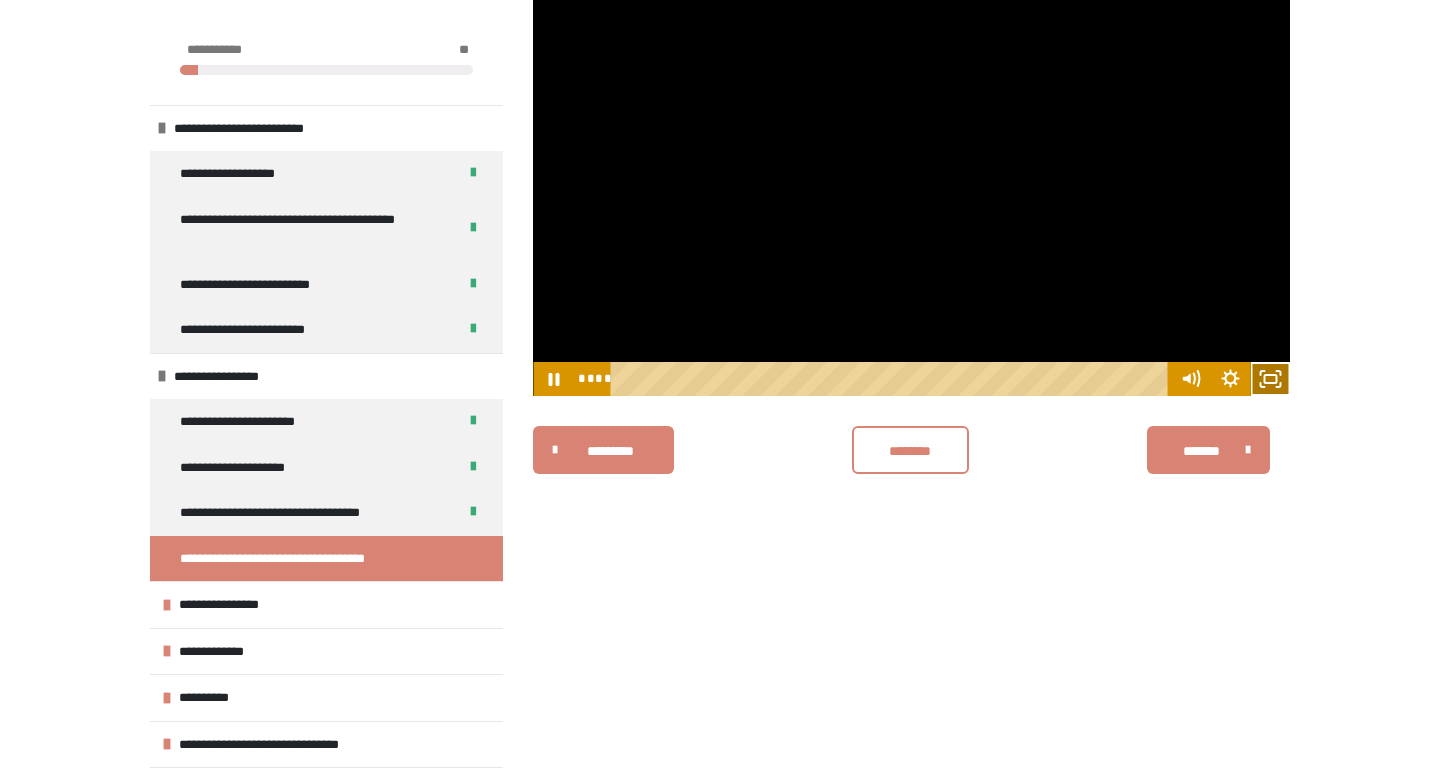 click 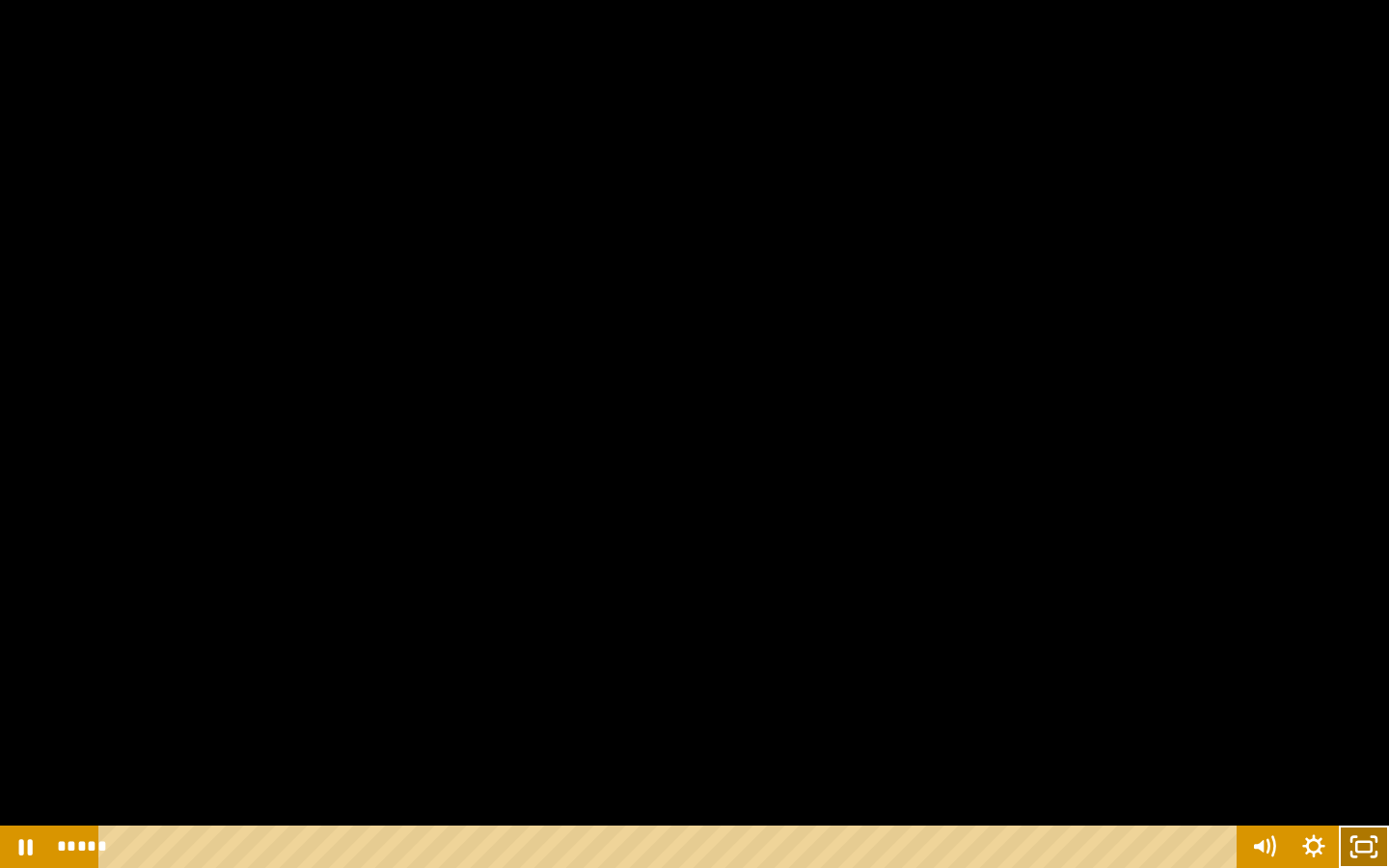 click 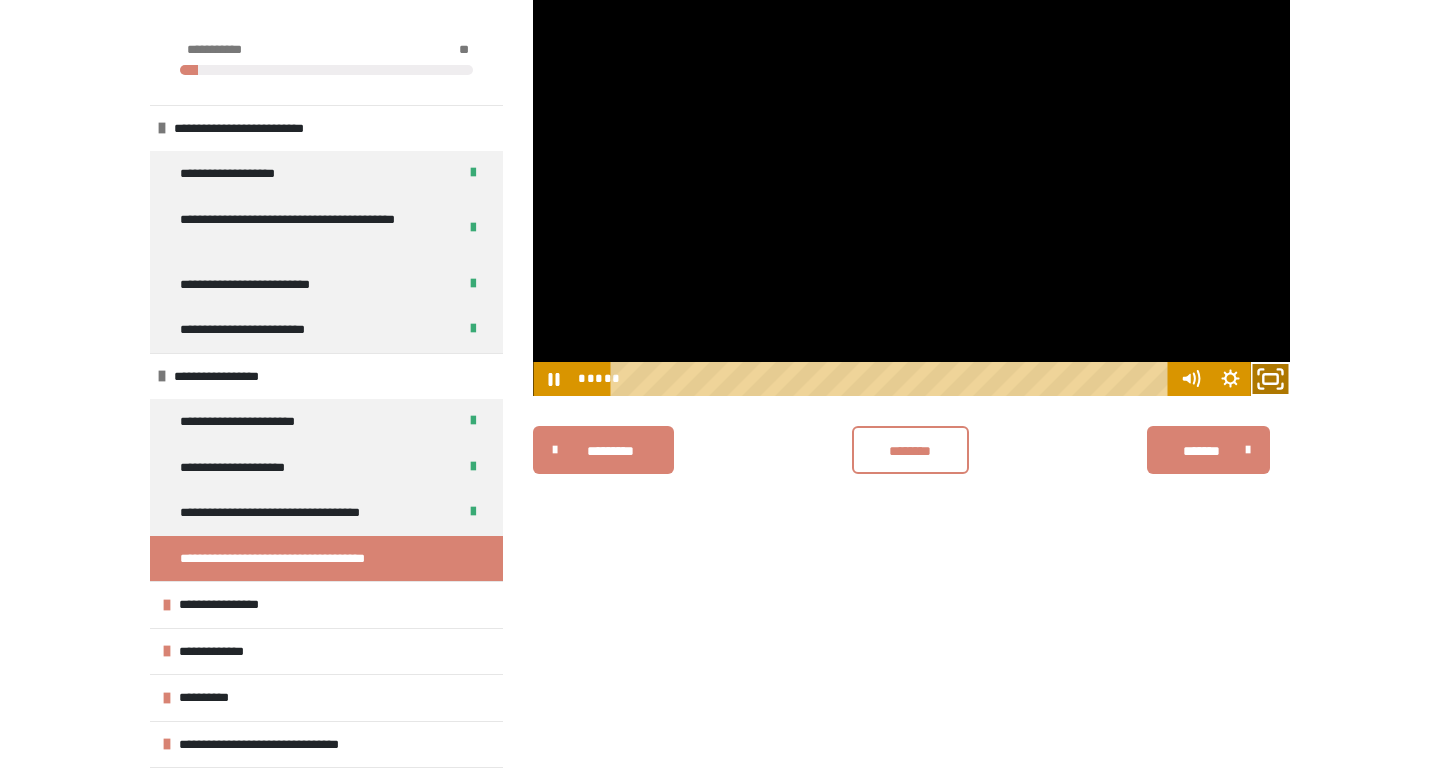 click 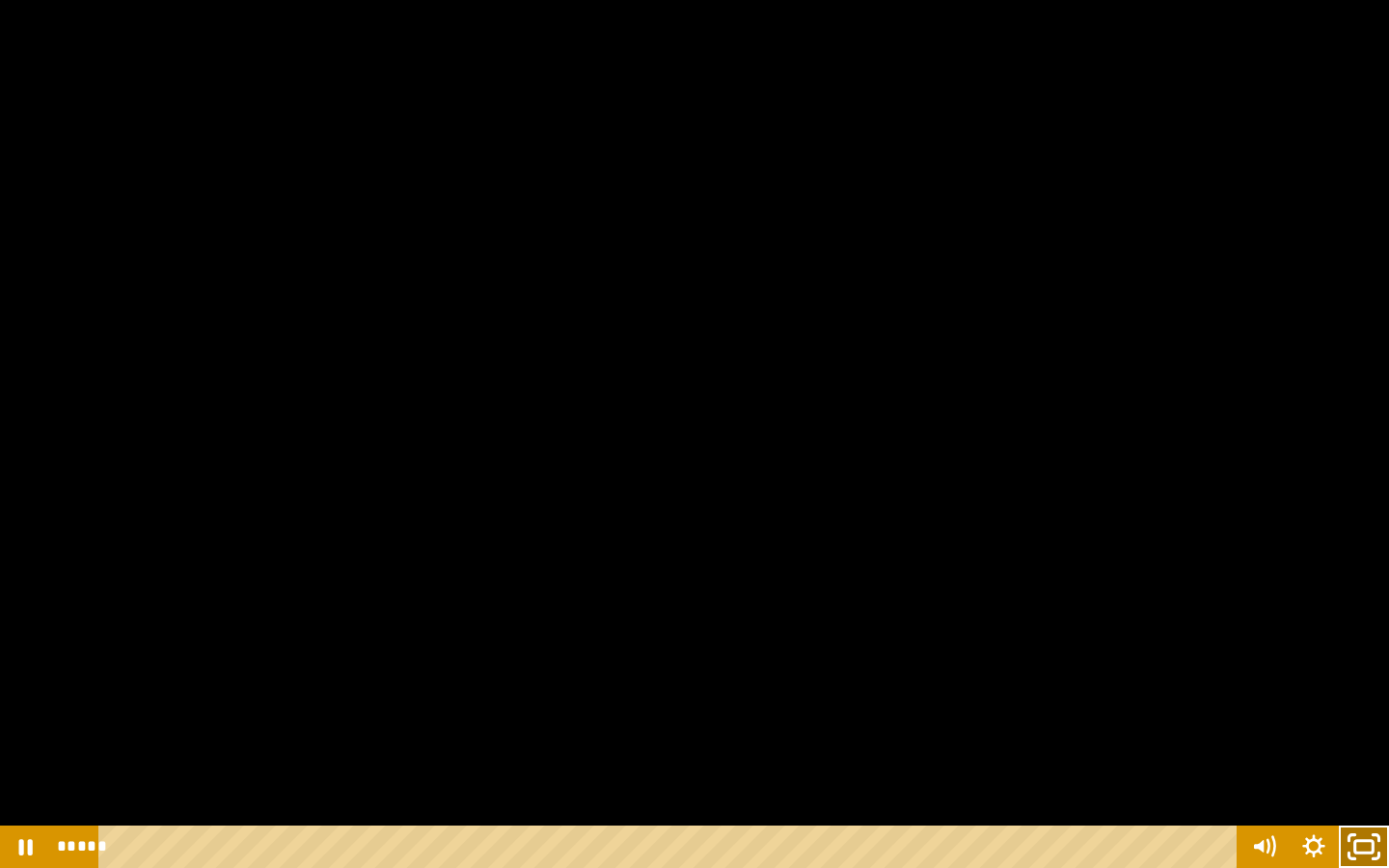 click 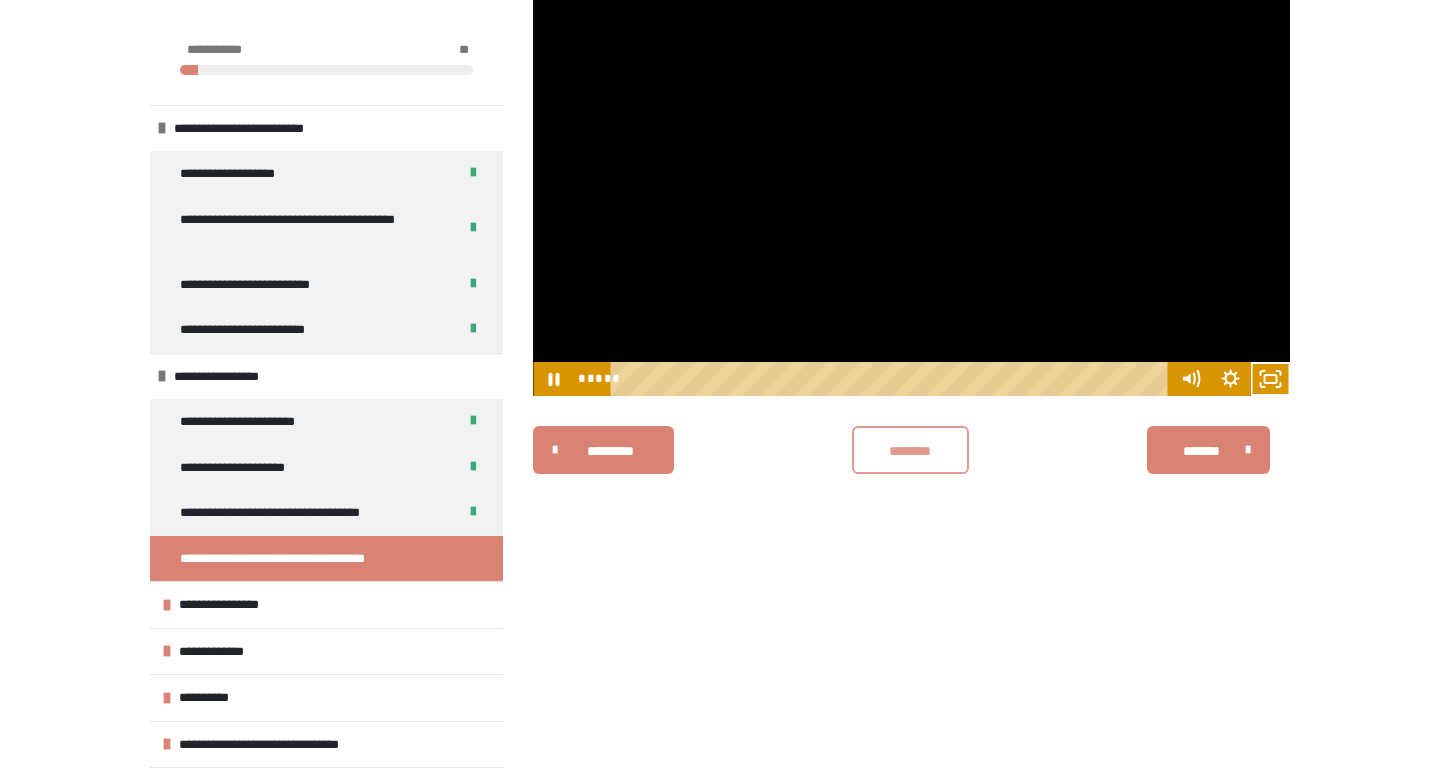 click on "********" at bounding box center [910, 450] 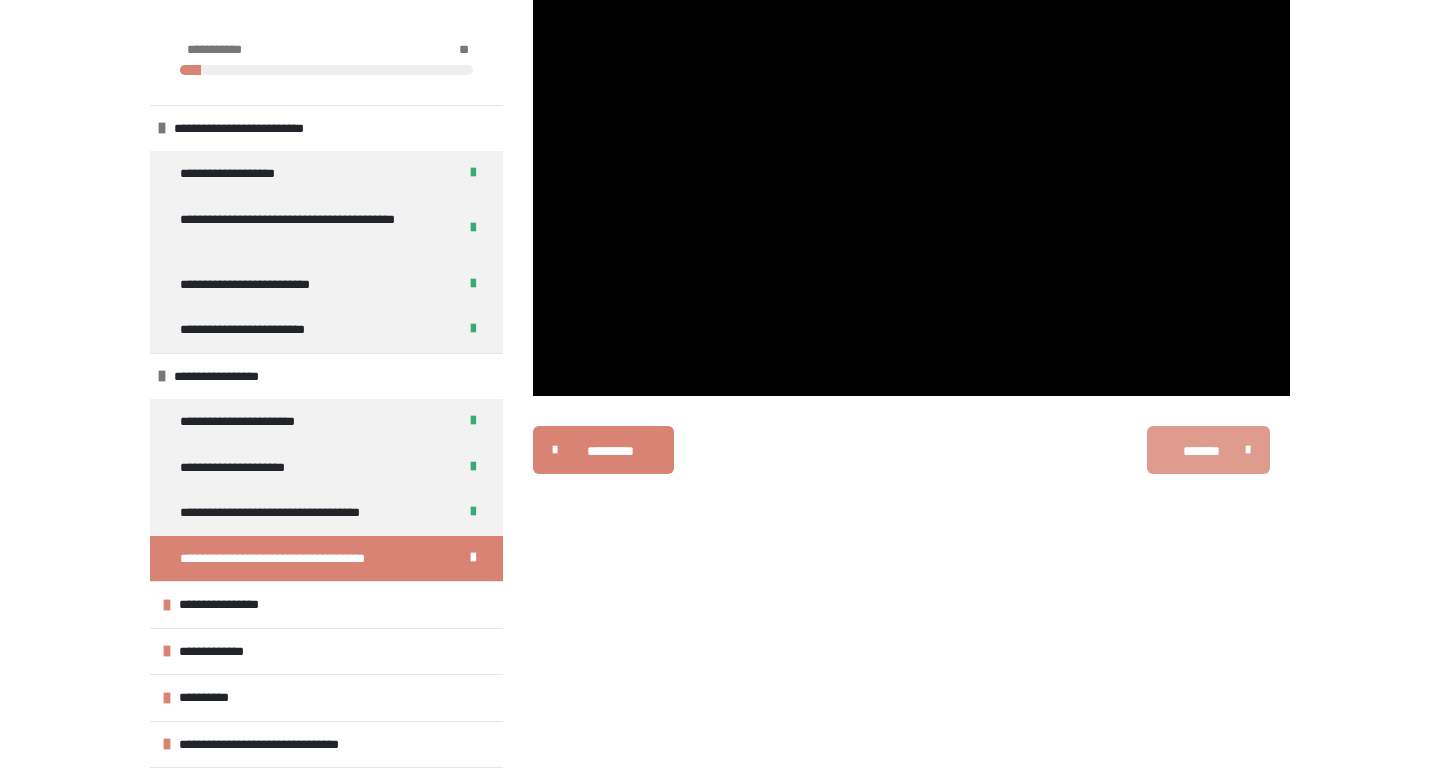 click on "*******" at bounding box center [1208, 450] 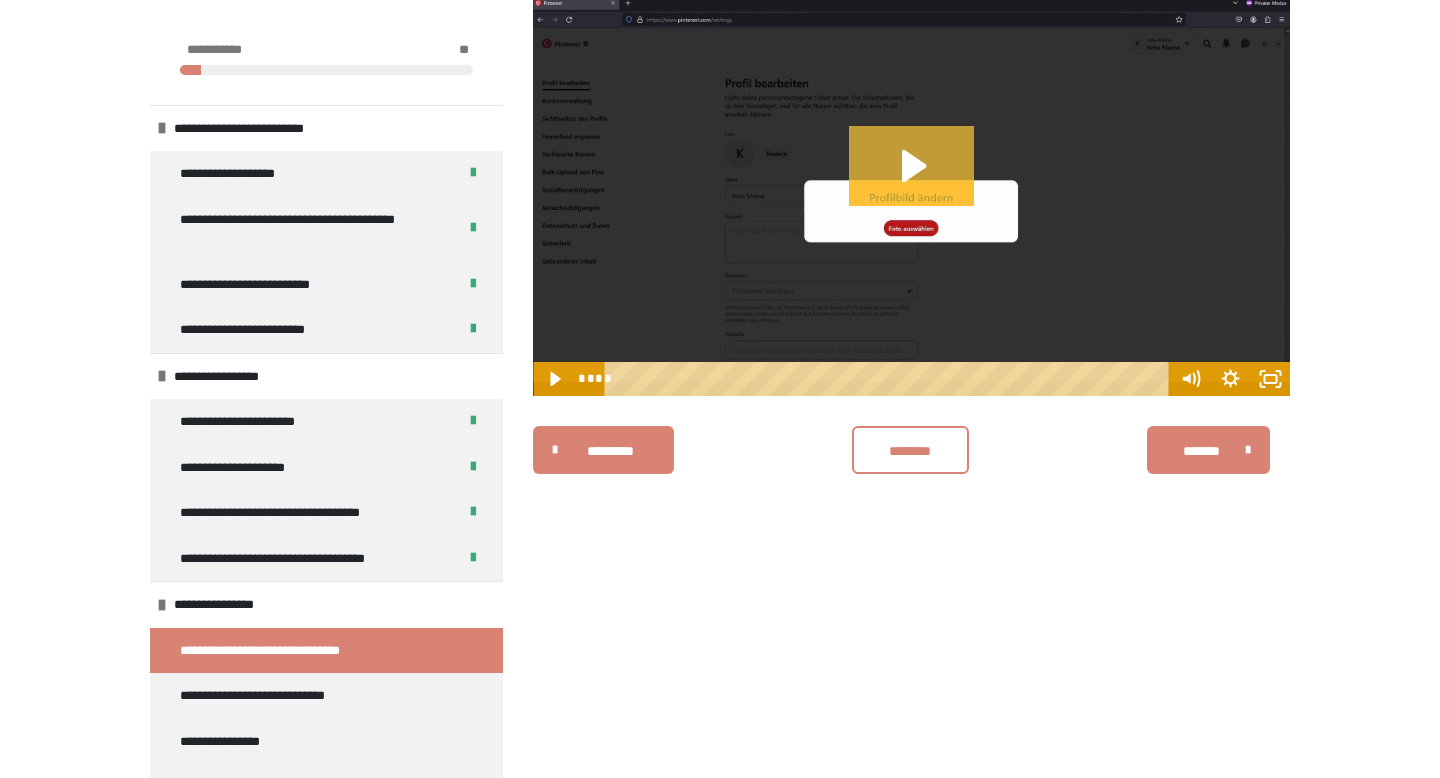 click 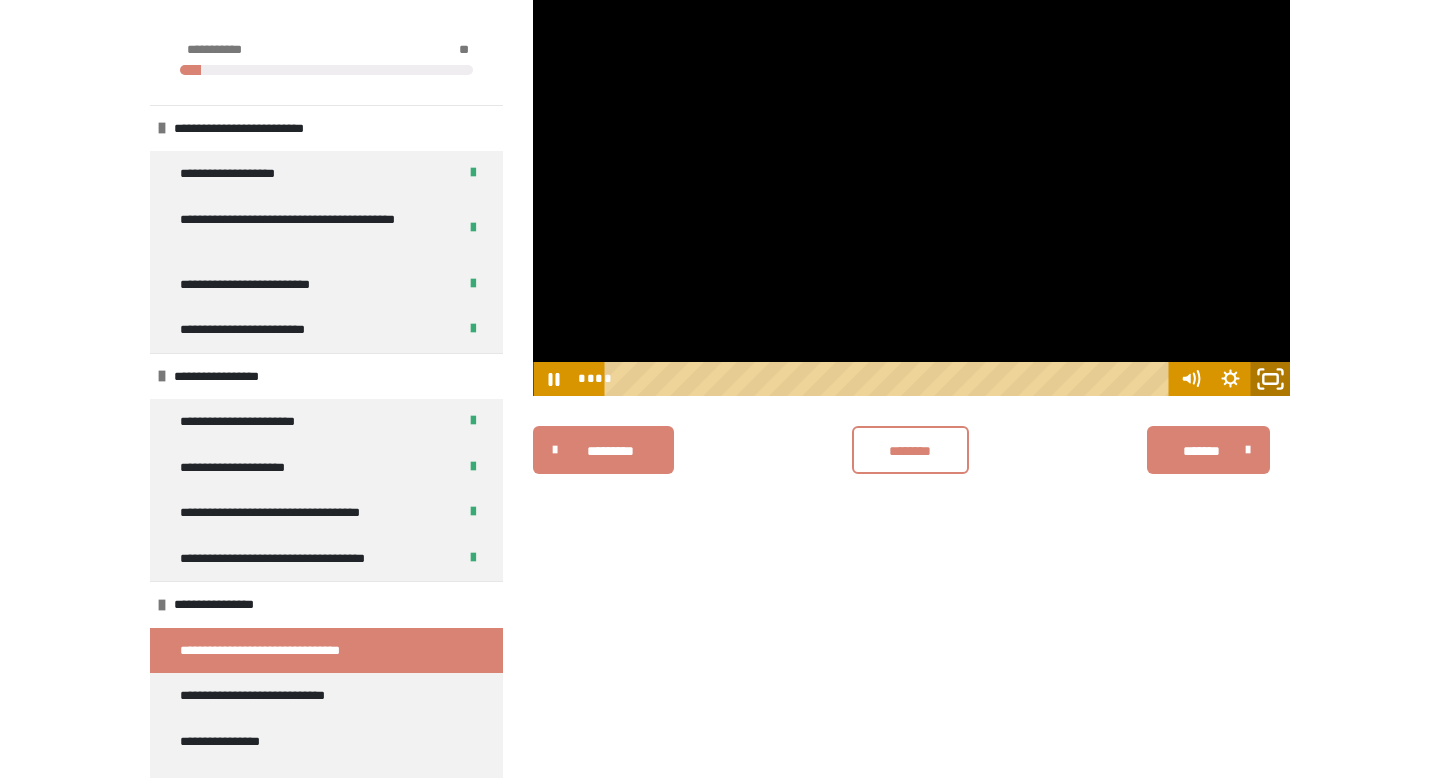click 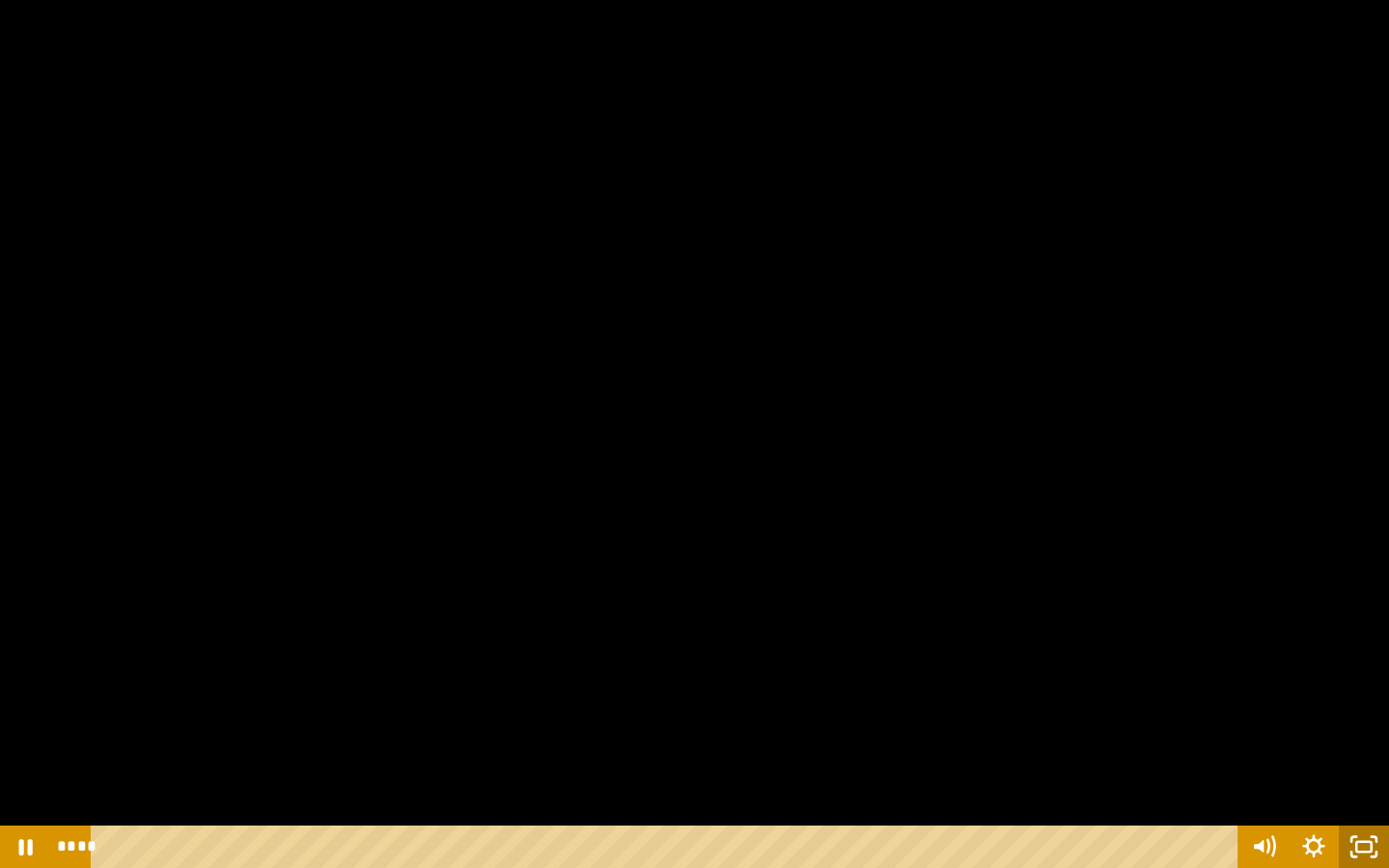 click 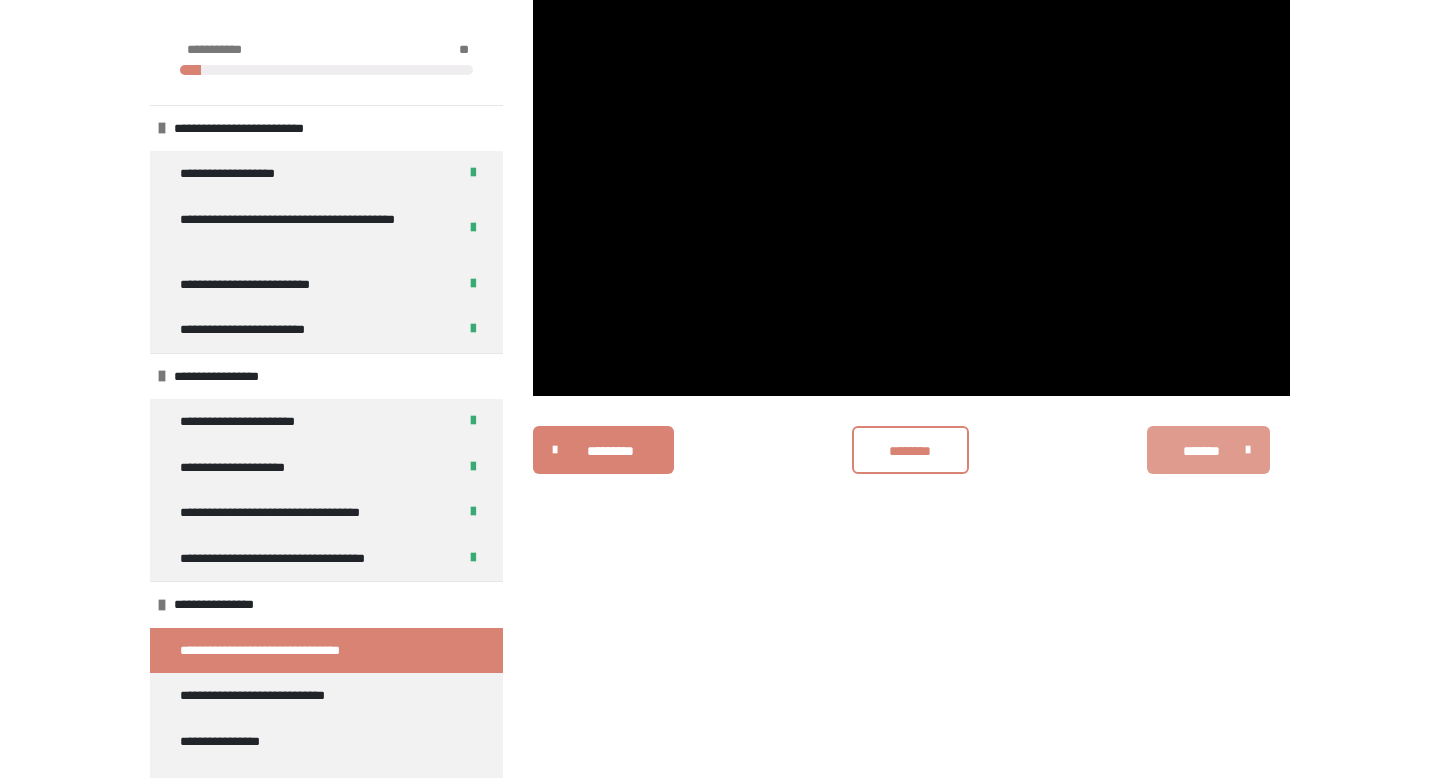 click on "*******" at bounding box center (1201, 451) 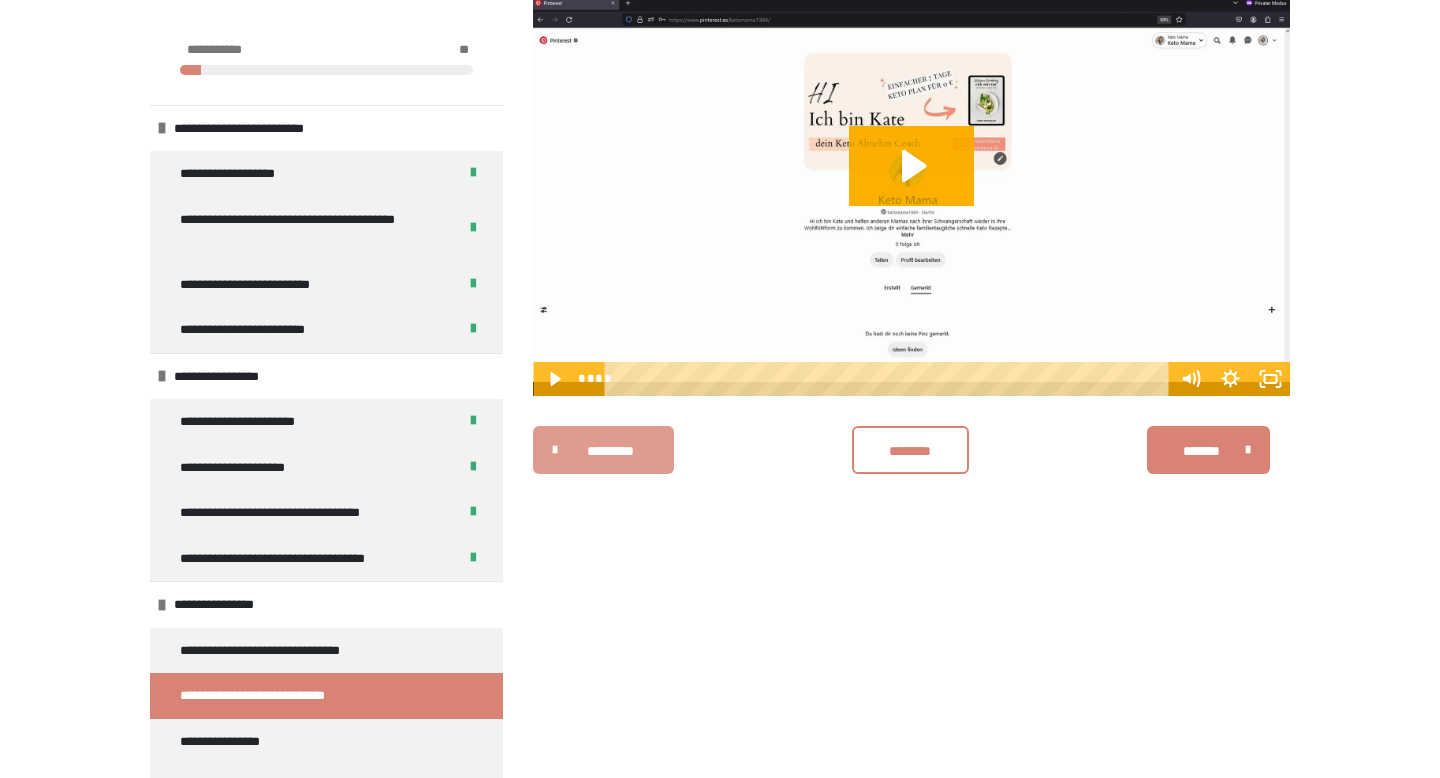 click on "*********" at bounding box center [610, 451] 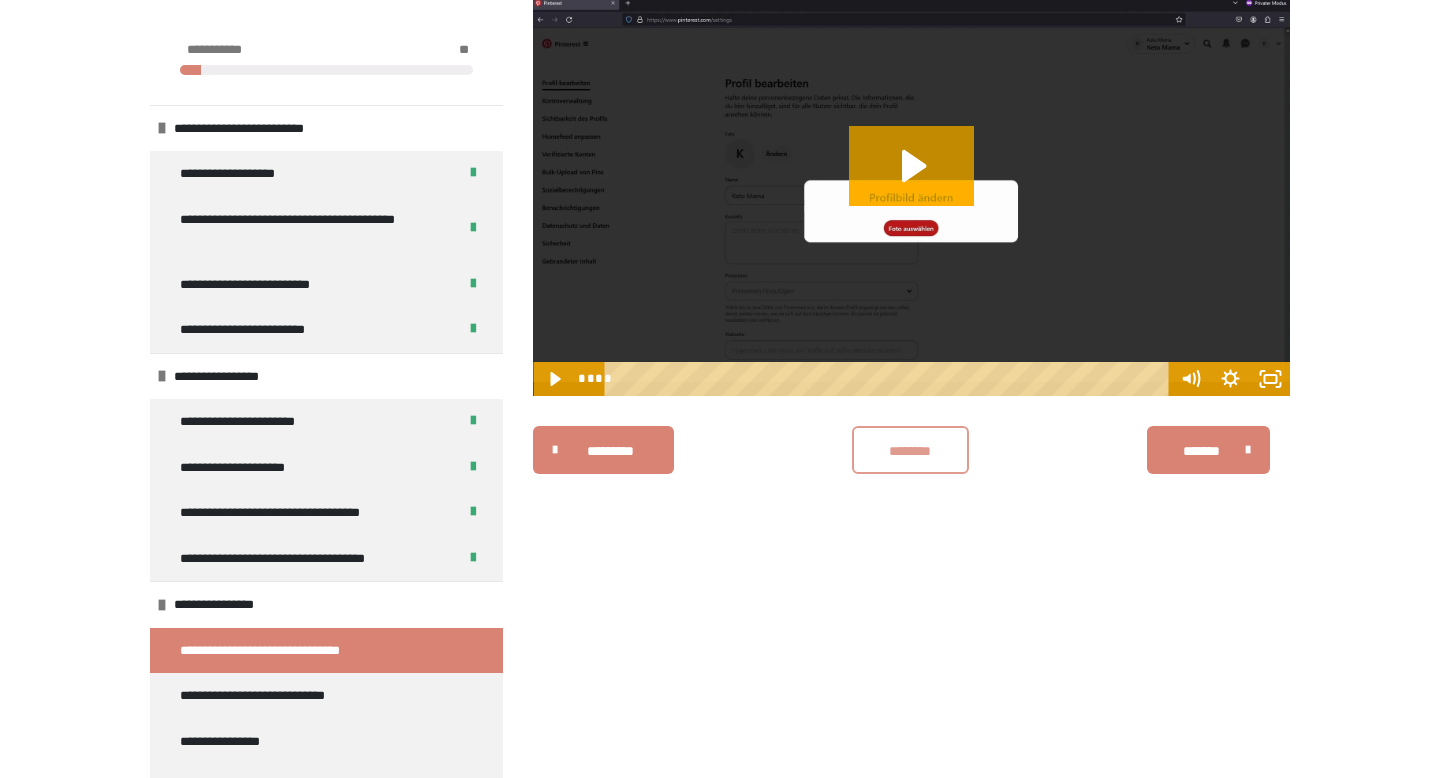 click on "********" at bounding box center [910, 451] 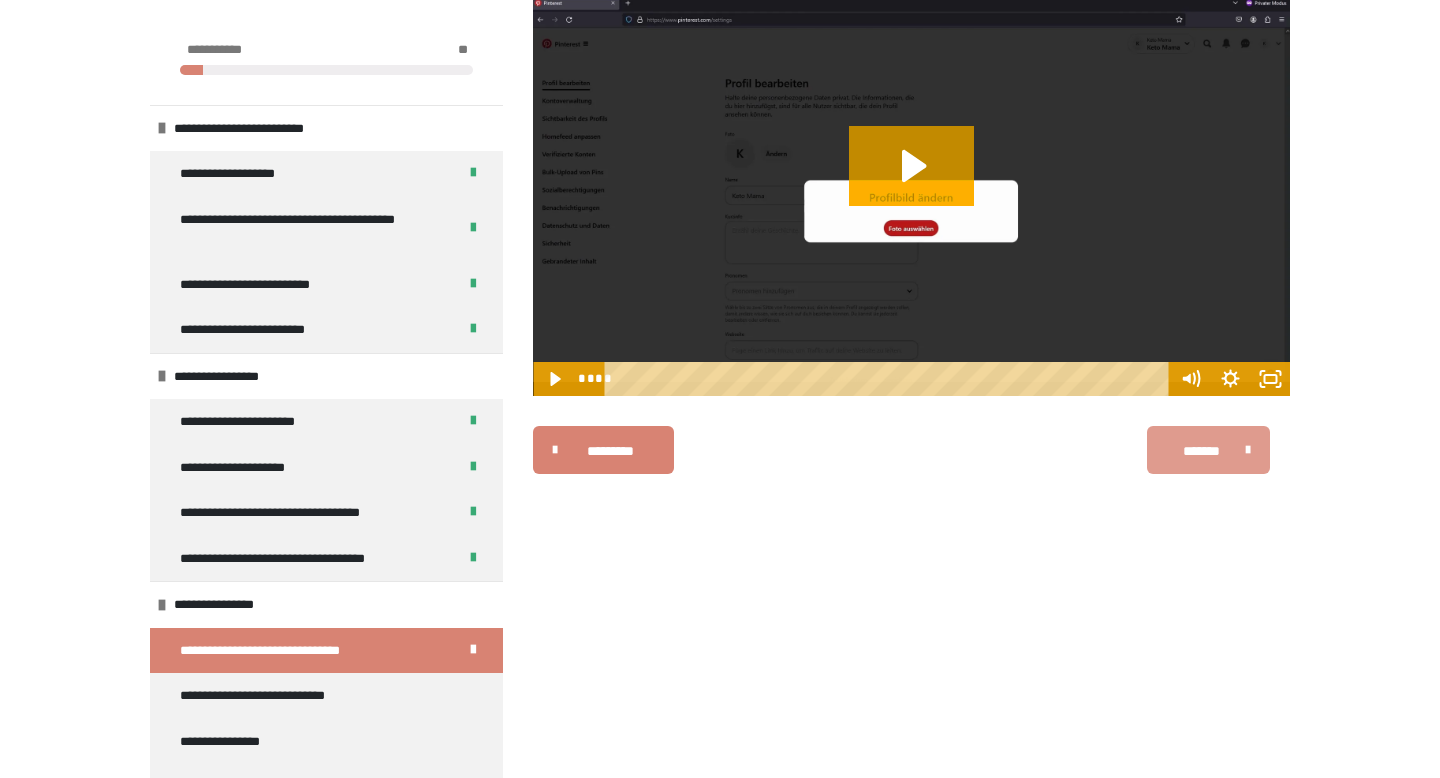 click on "*******" at bounding box center [1208, 450] 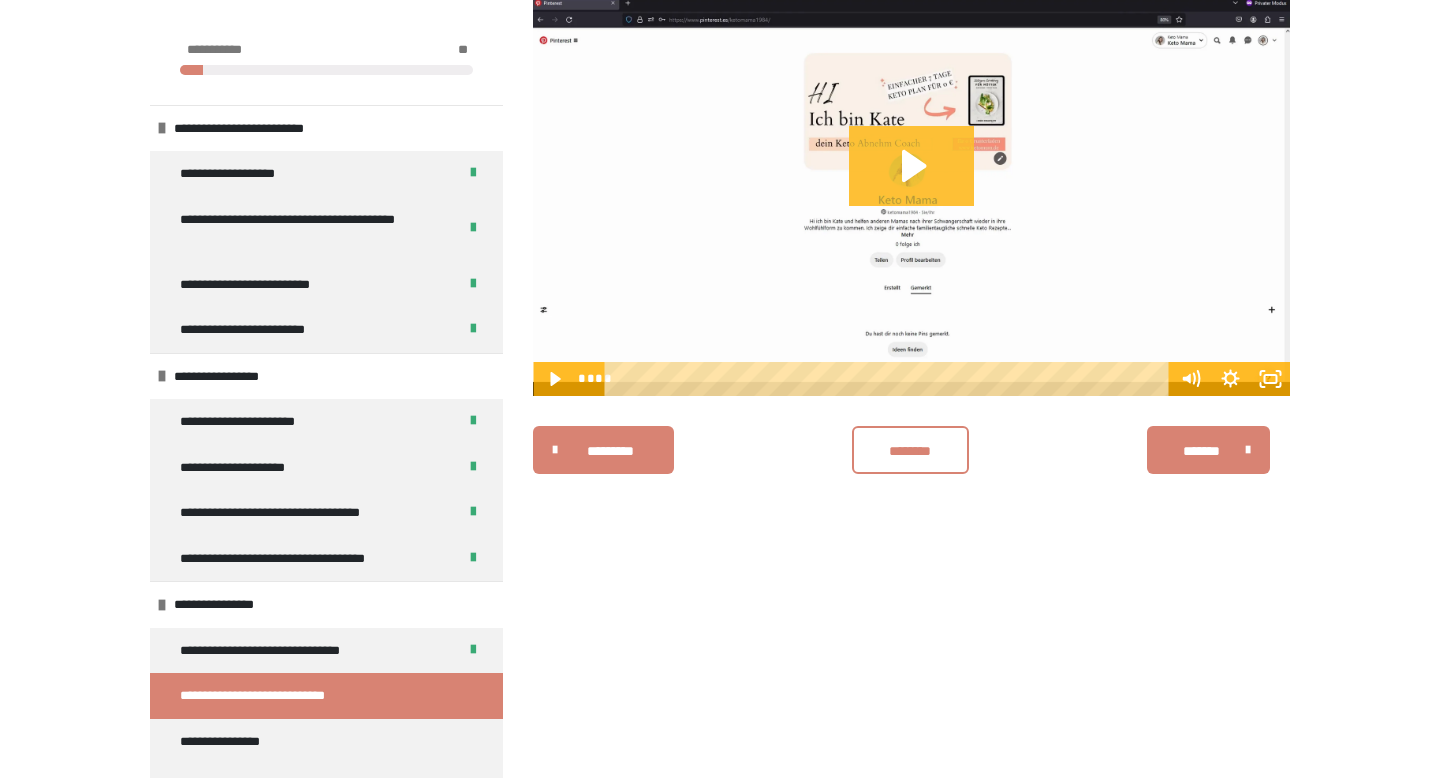 click 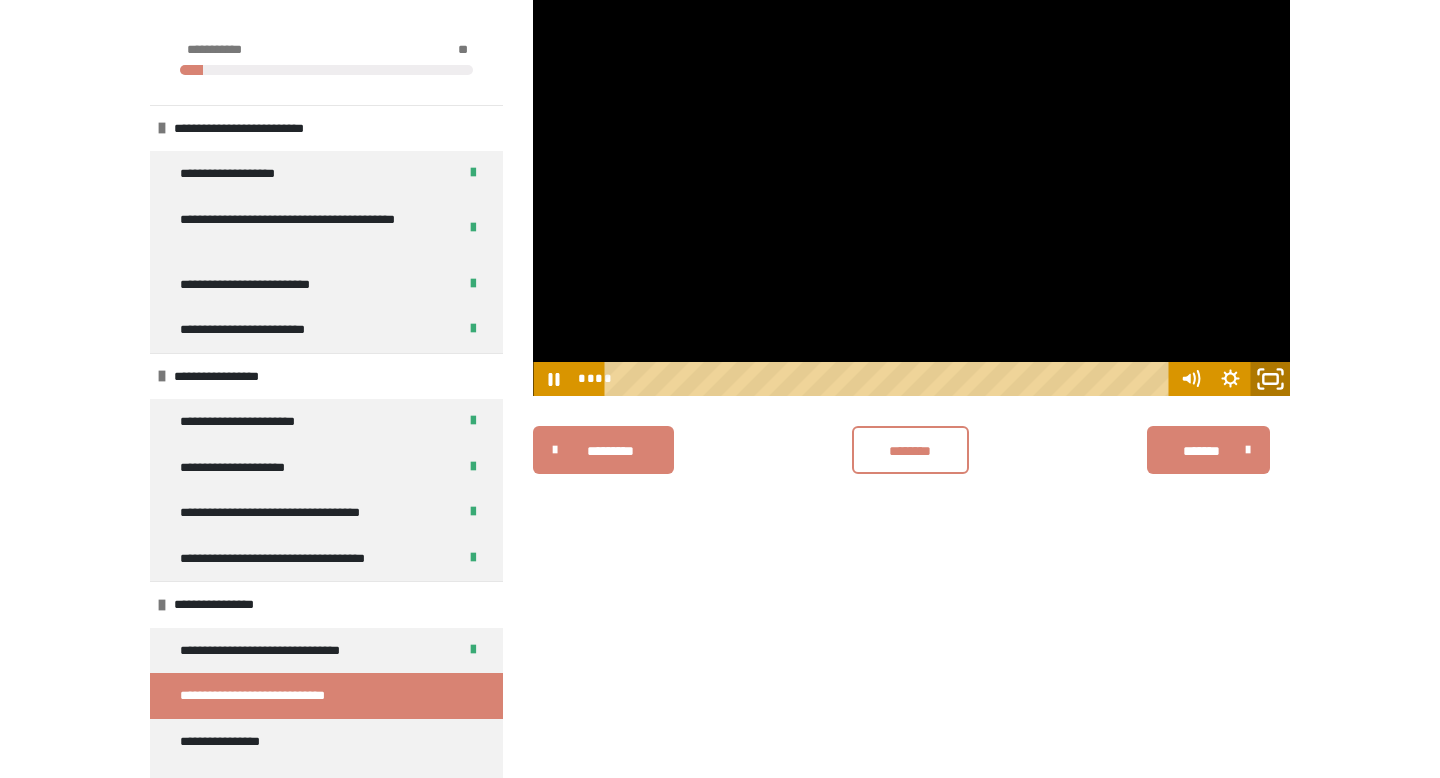 click 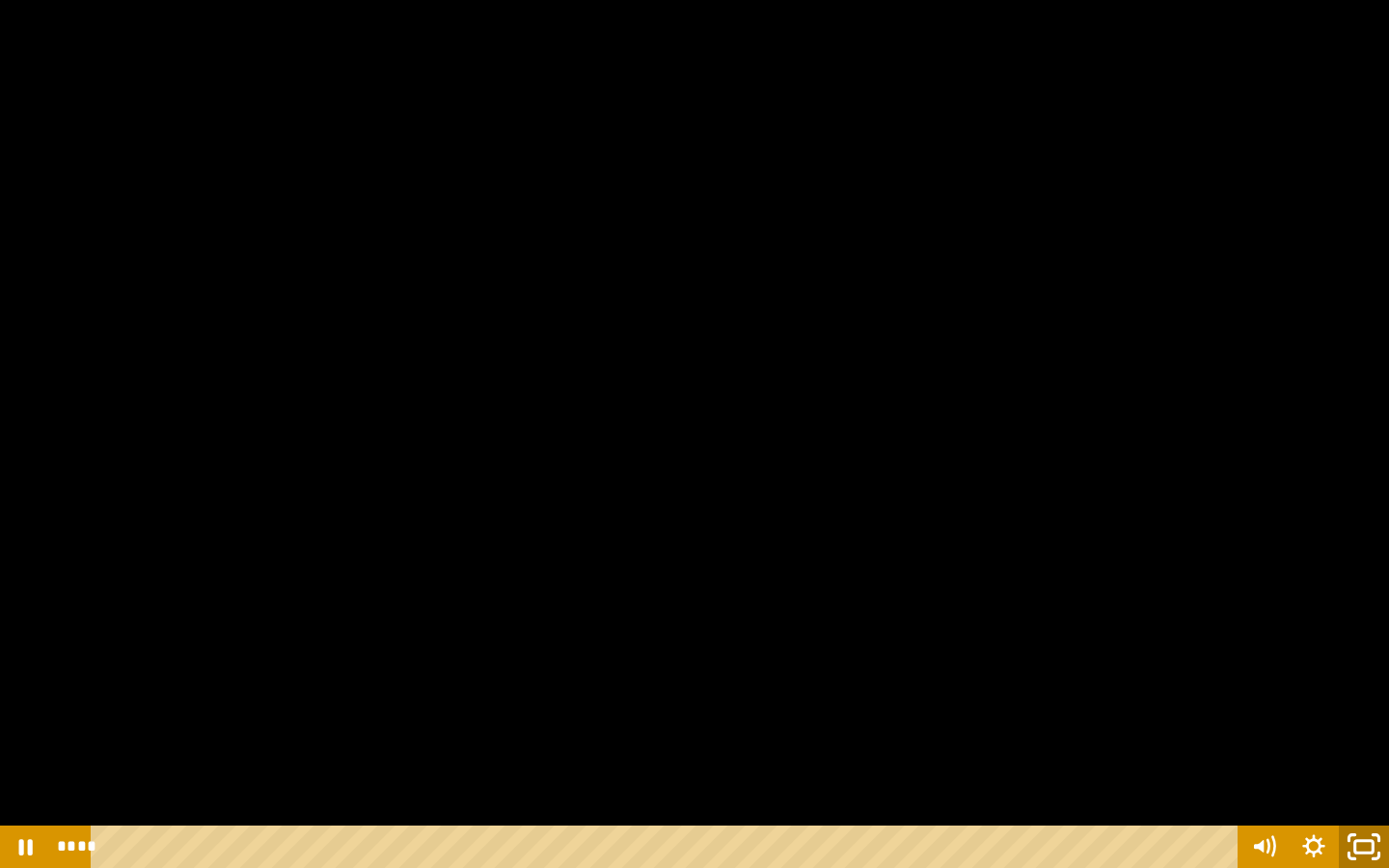 click 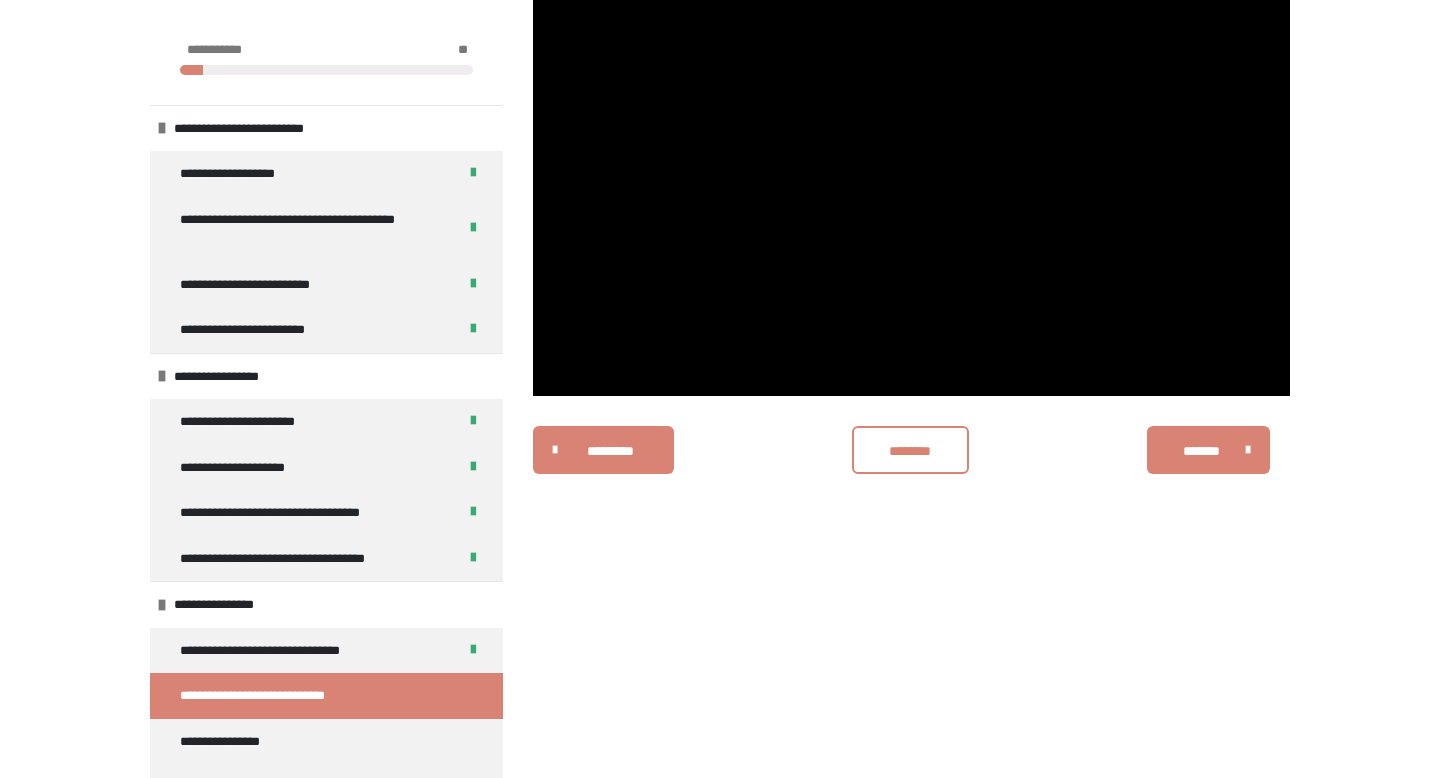 click on "**********" at bounding box center (720, 219) 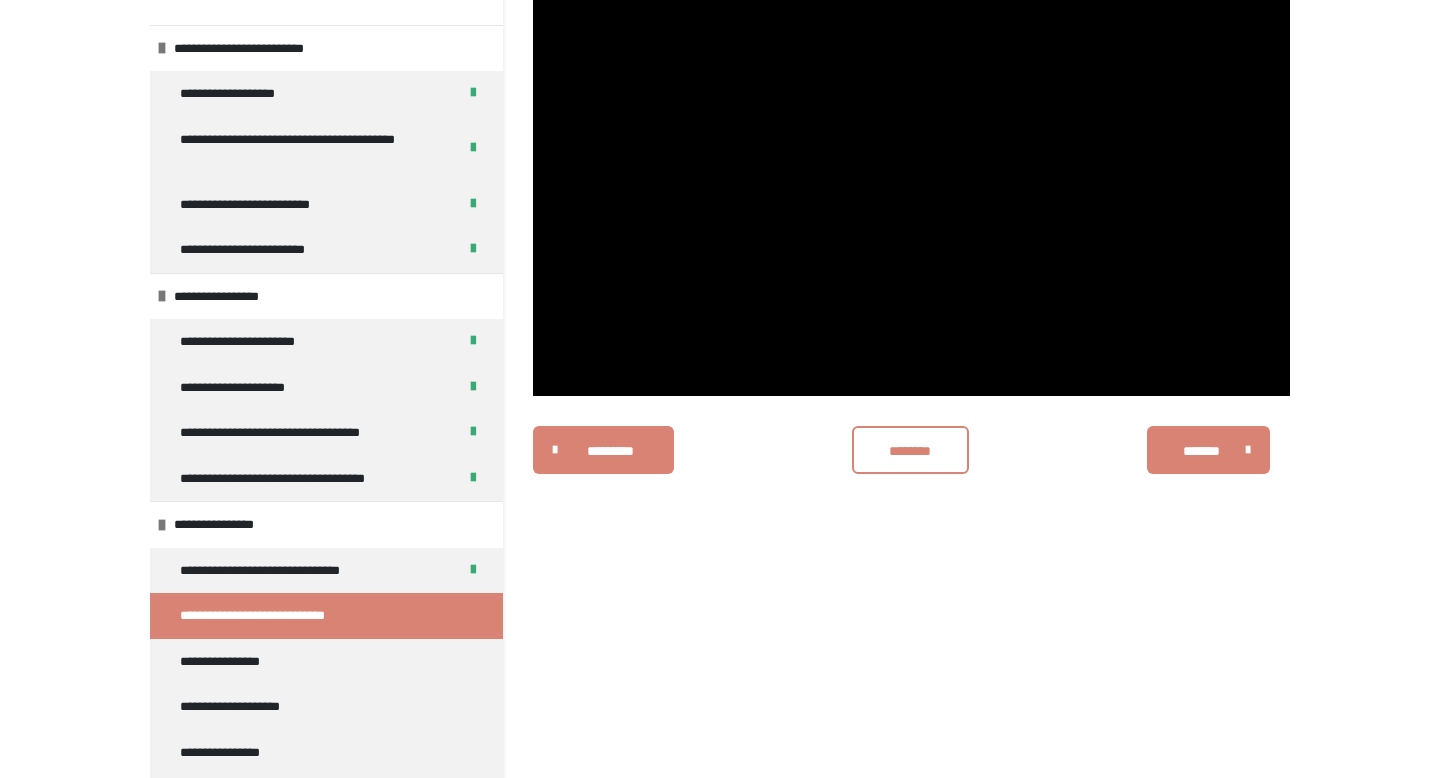scroll, scrollTop: 0, scrollLeft: 0, axis: both 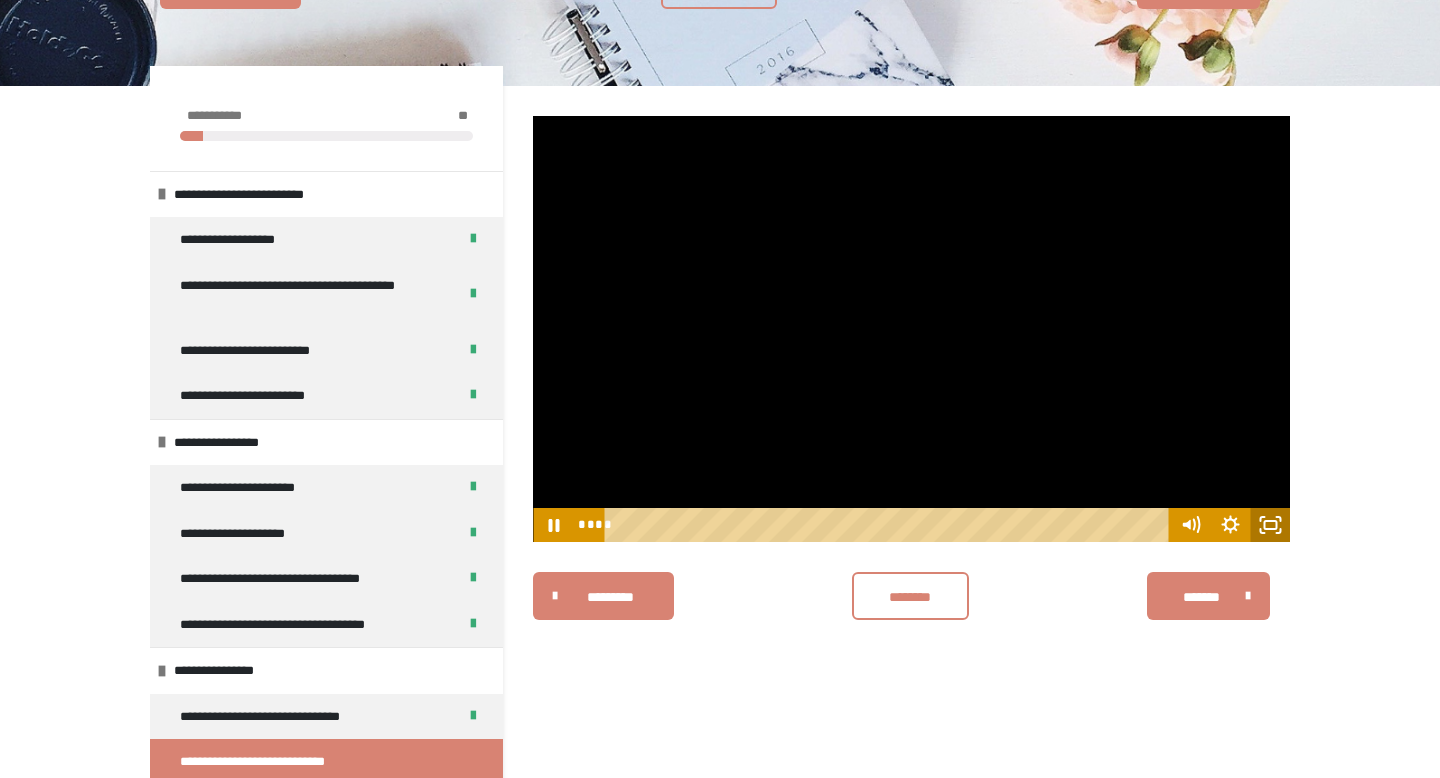 click 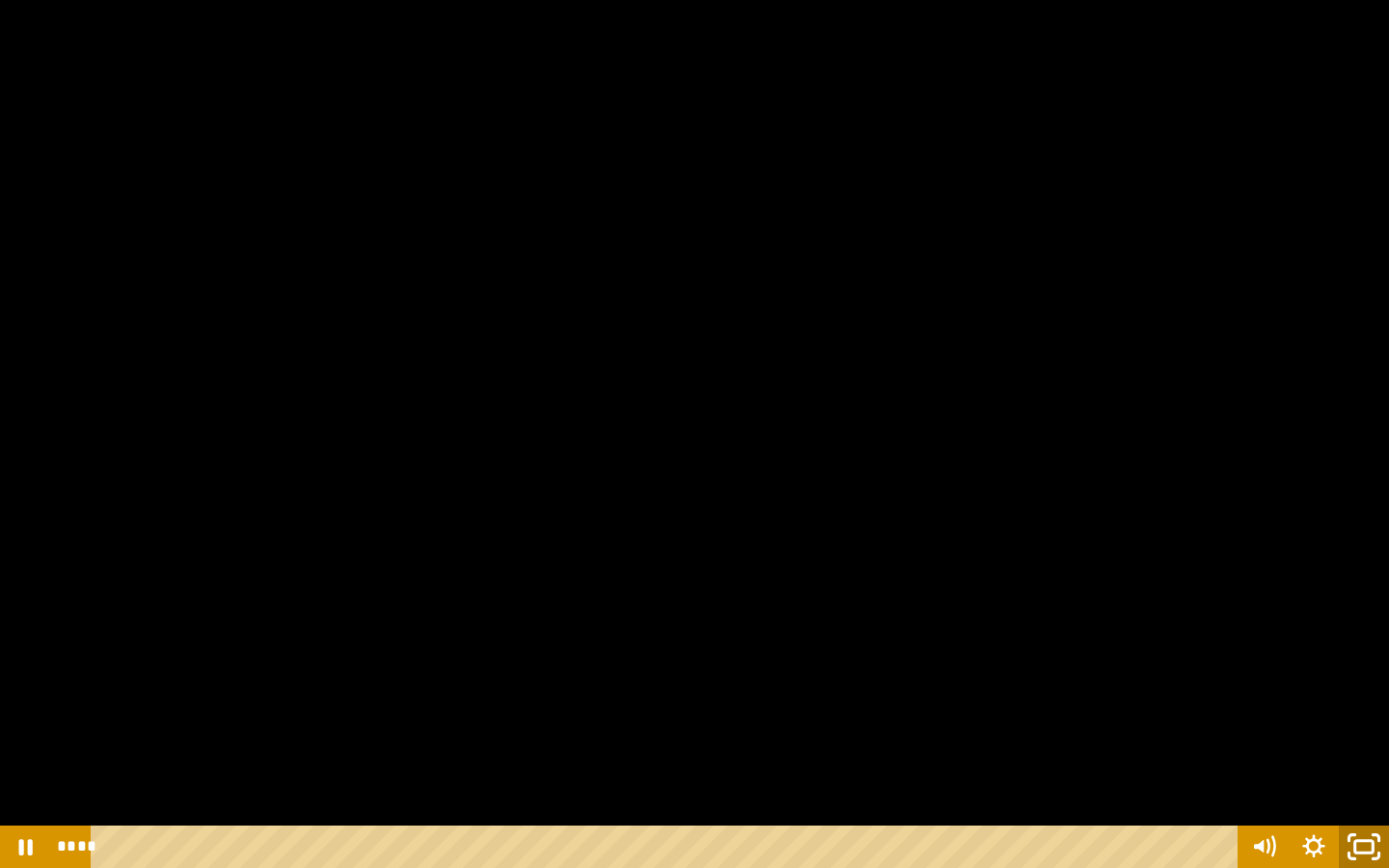 click 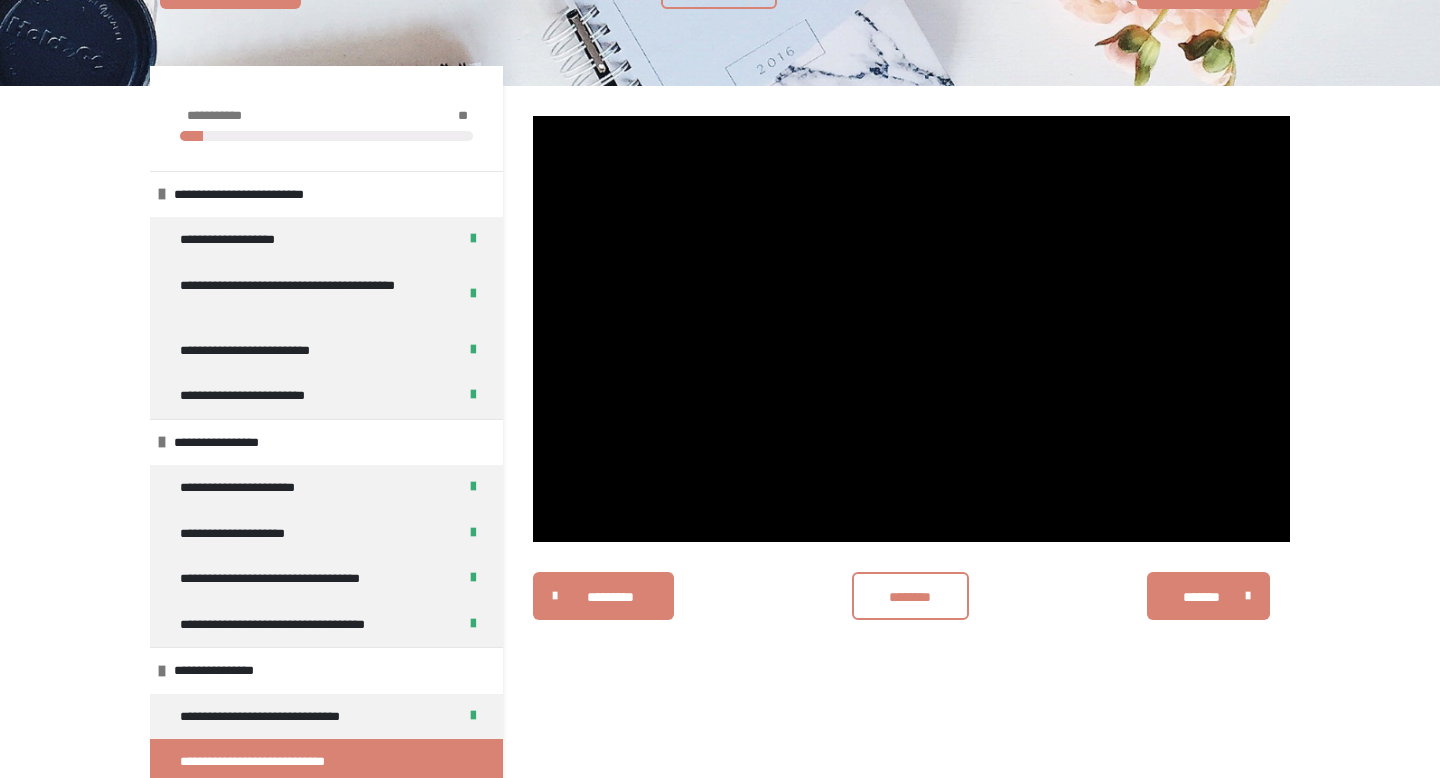 click on "**********" at bounding box center [720, 790] 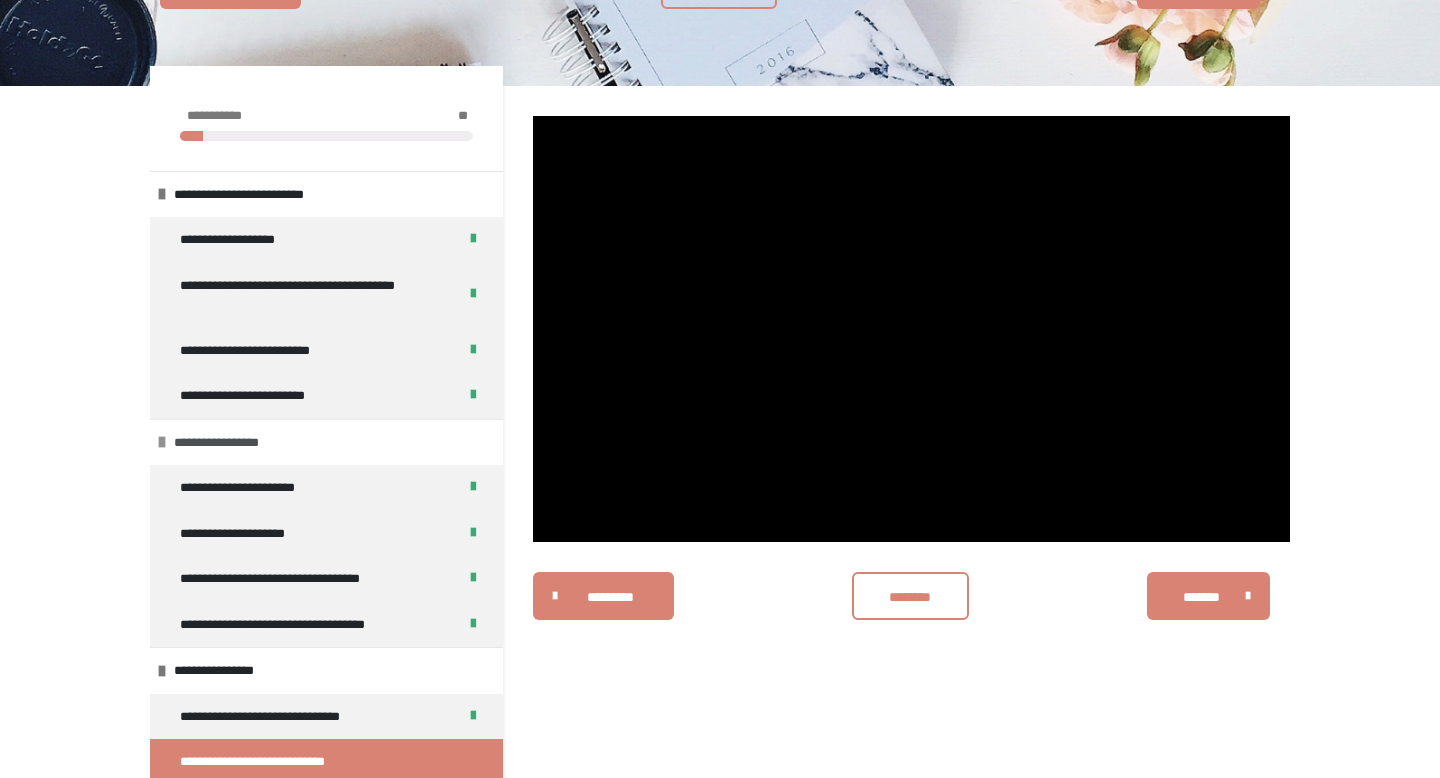 click at bounding box center [162, 442] 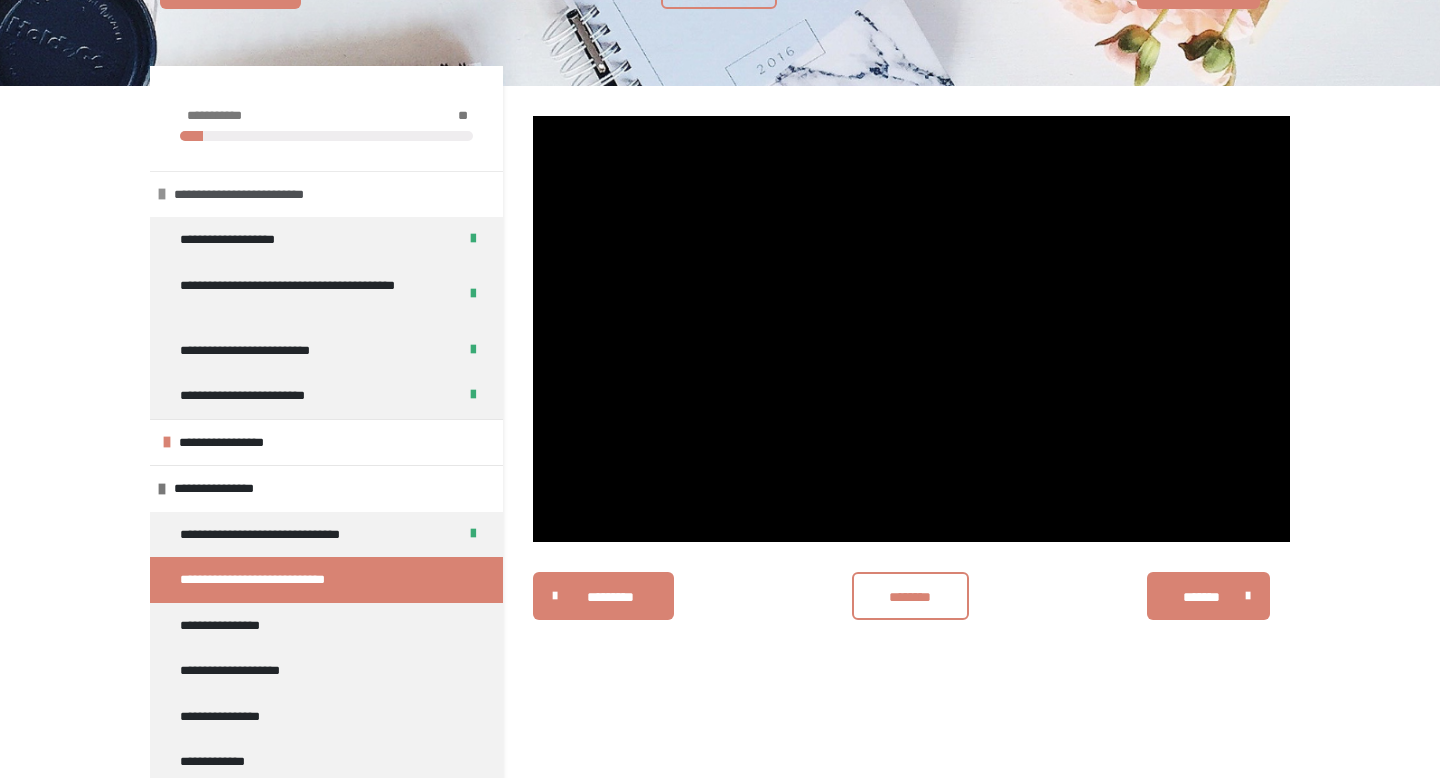 click at bounding box center [162, 194] 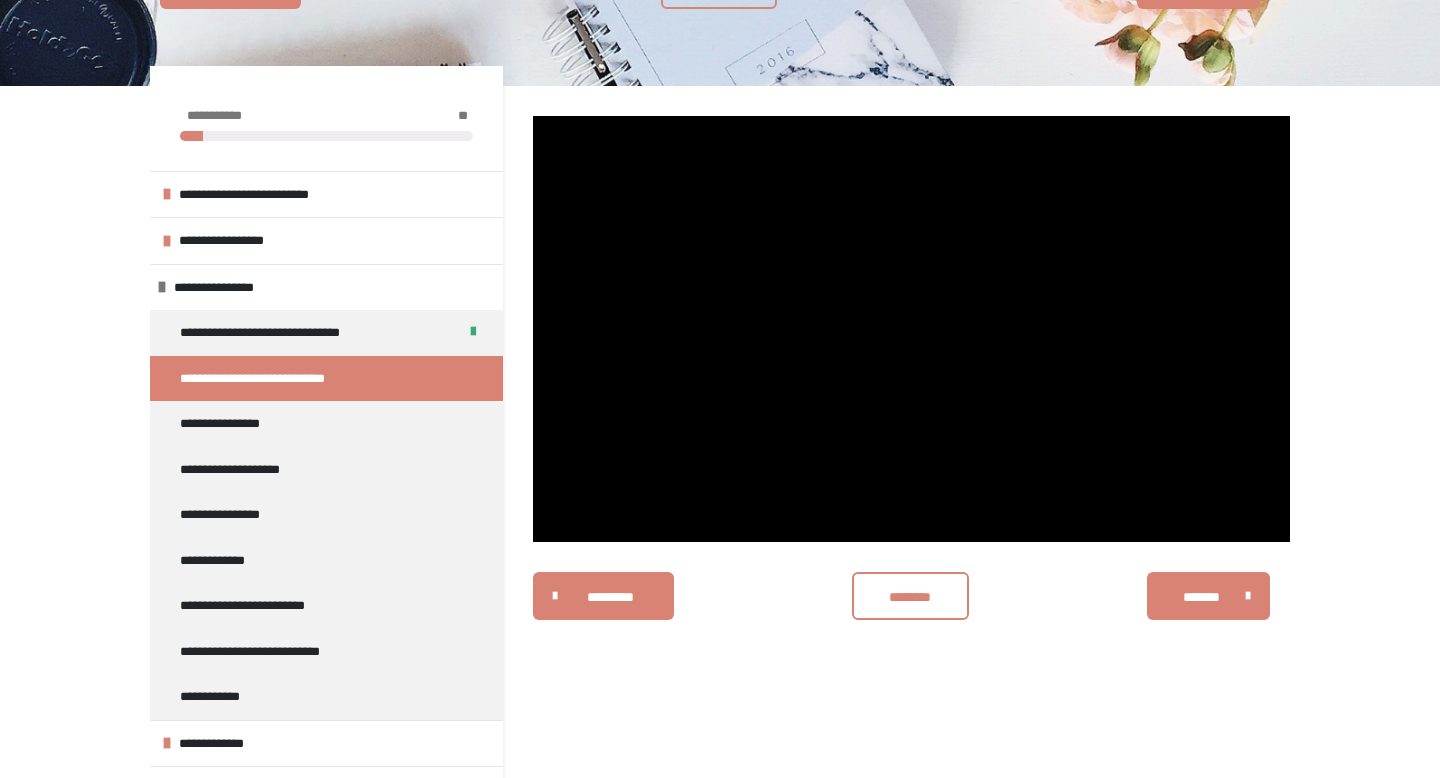 drag, startPoint x: 1383, startPoint y: 296, endPoint x: 1383, endPoint y: 277, distance: 19 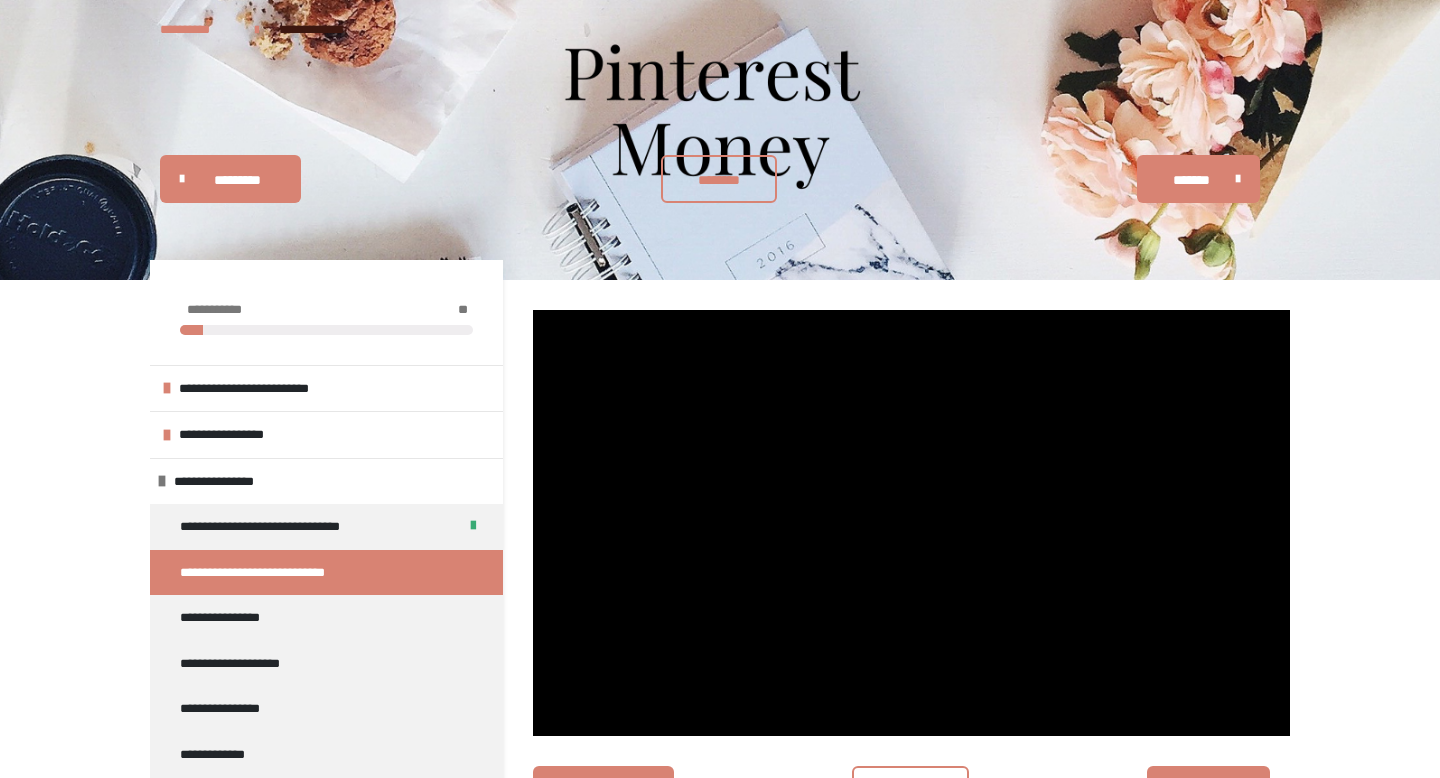 click on "**********" at bounding box center [720, 793] 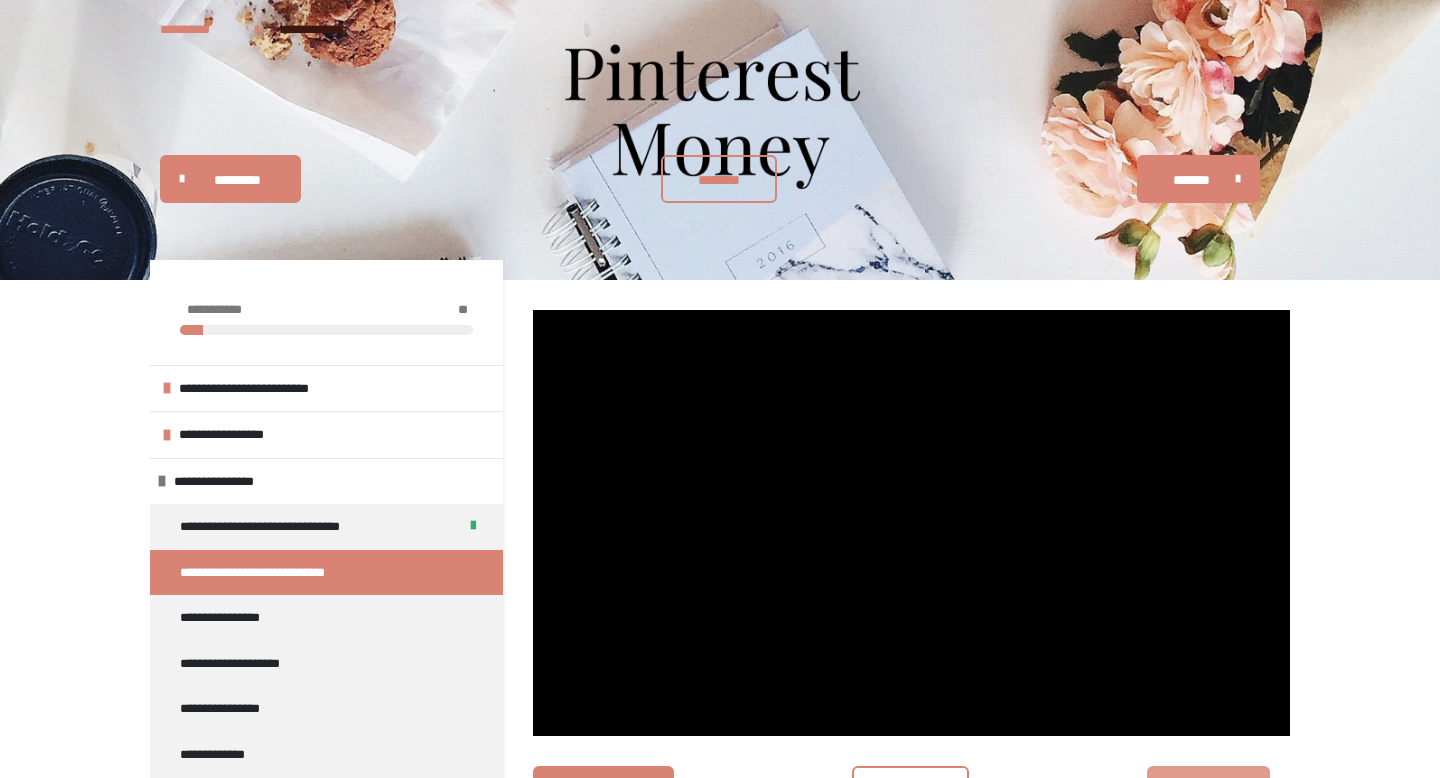 click on "*******" at bounding box center [1208, 790] 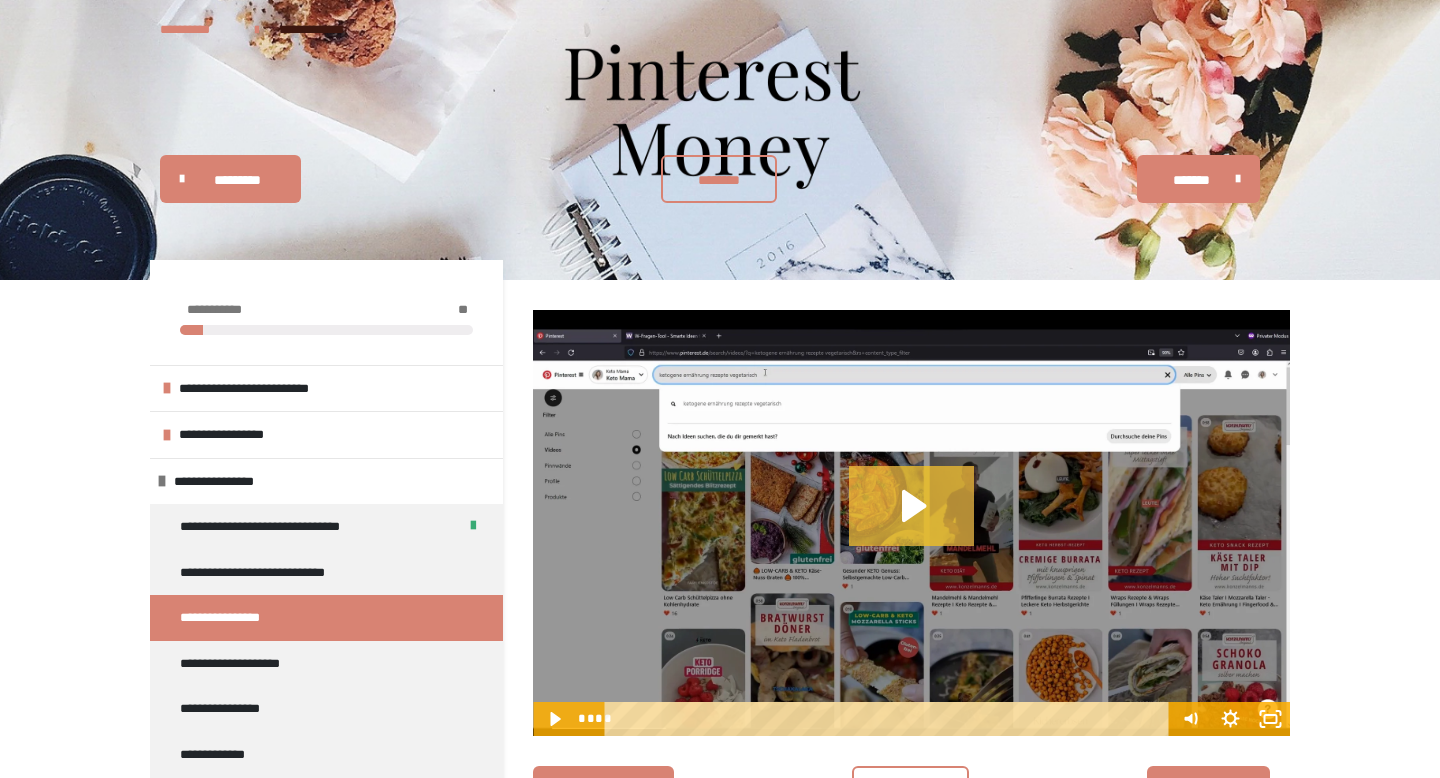 click 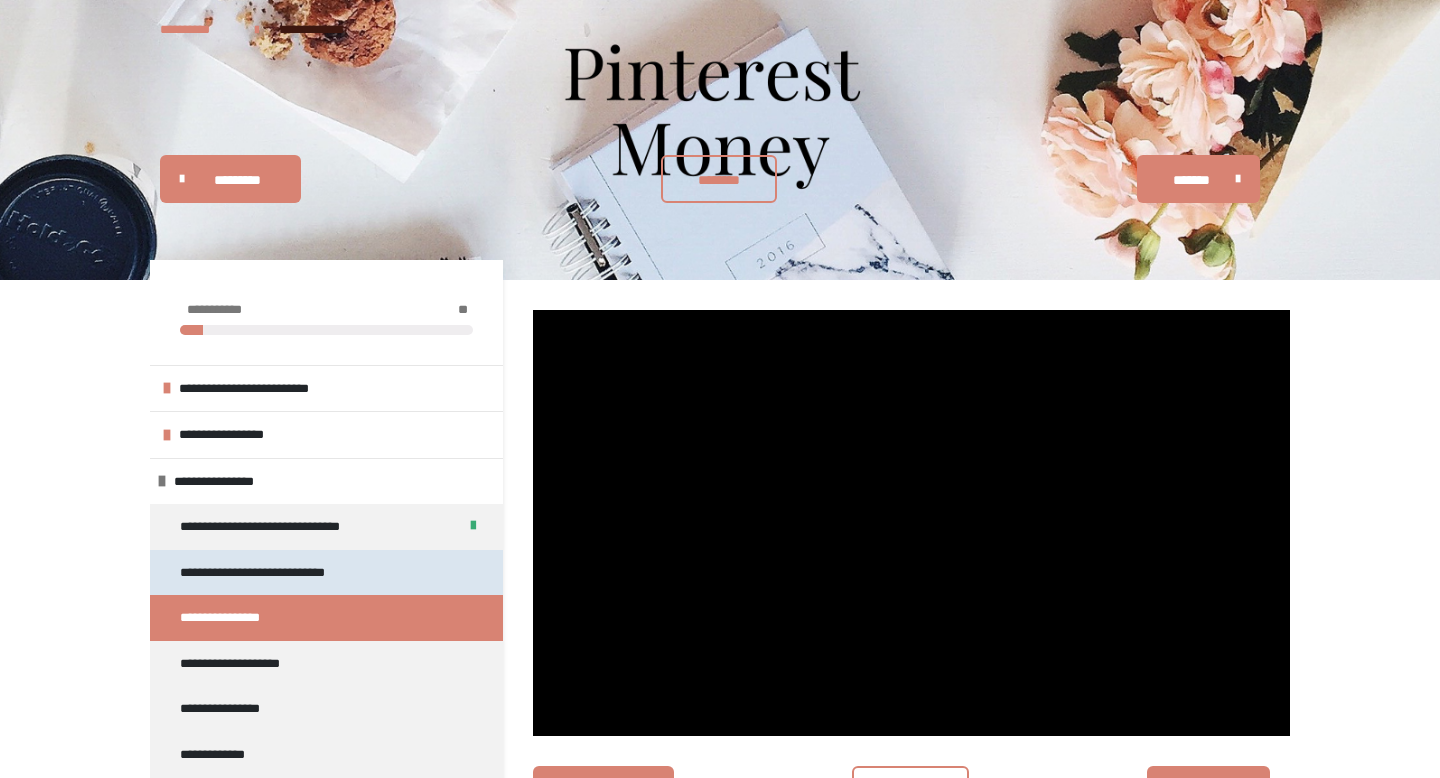 click on "**********" at bounding box center (326, 573) 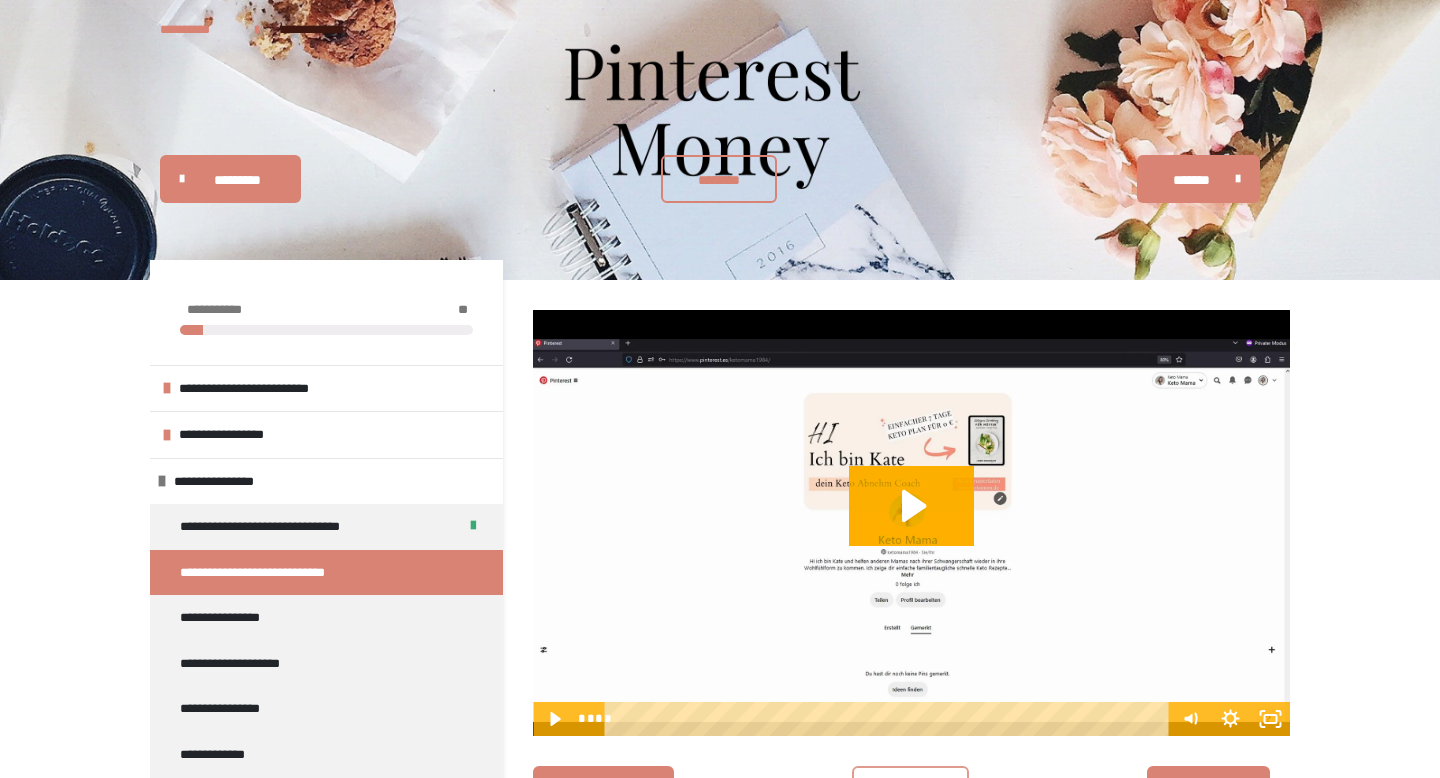 click on "********" at bounding box center (910, 790) 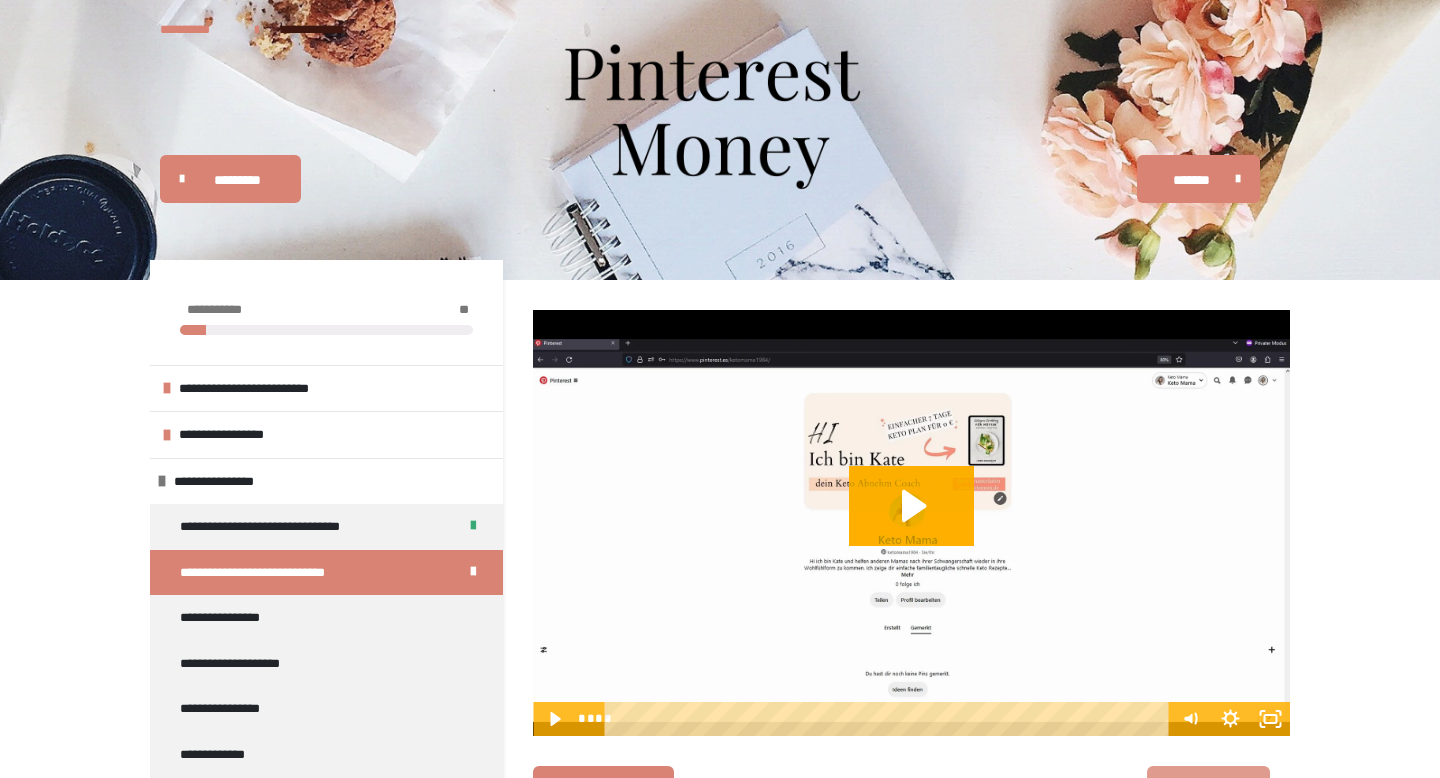 click on "*******" at bounding box center [1208, 790] 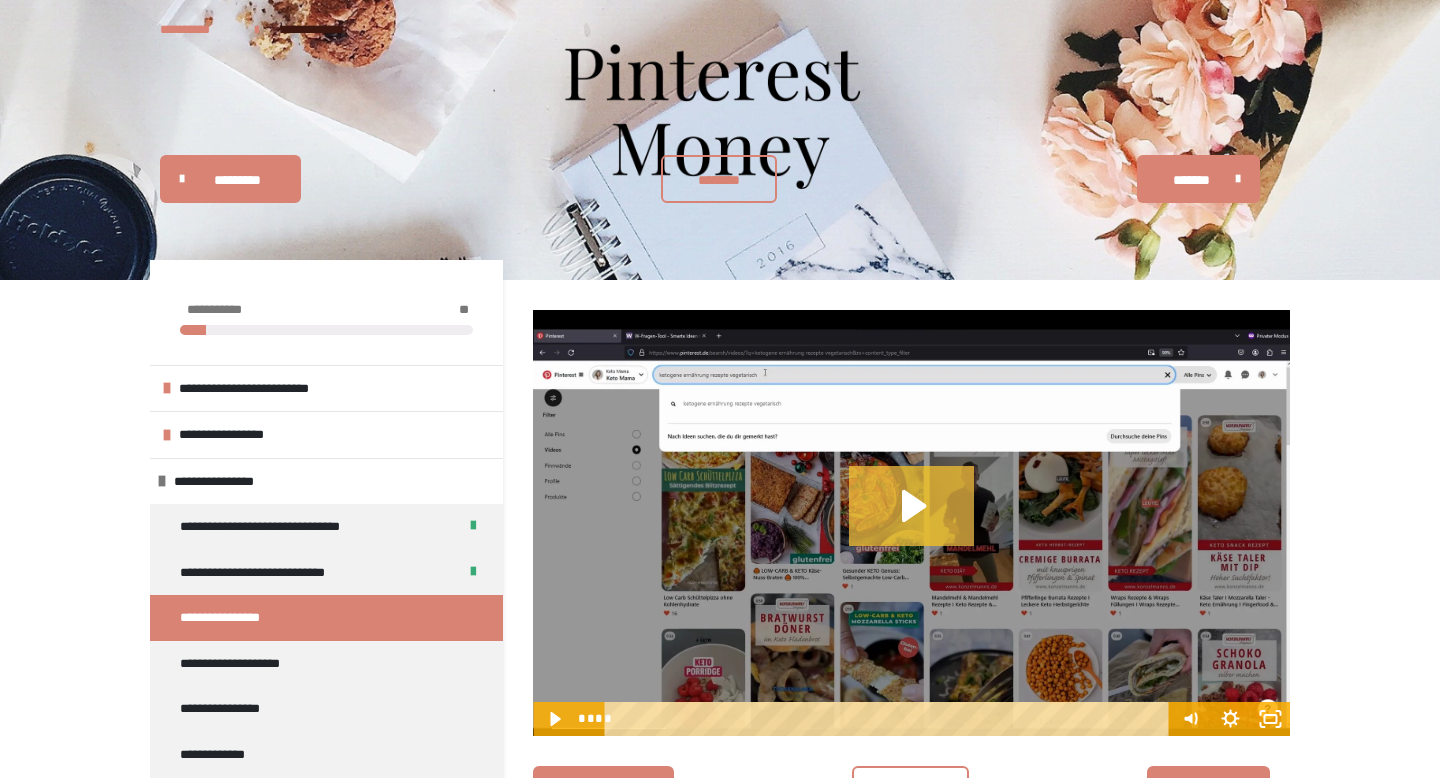 click 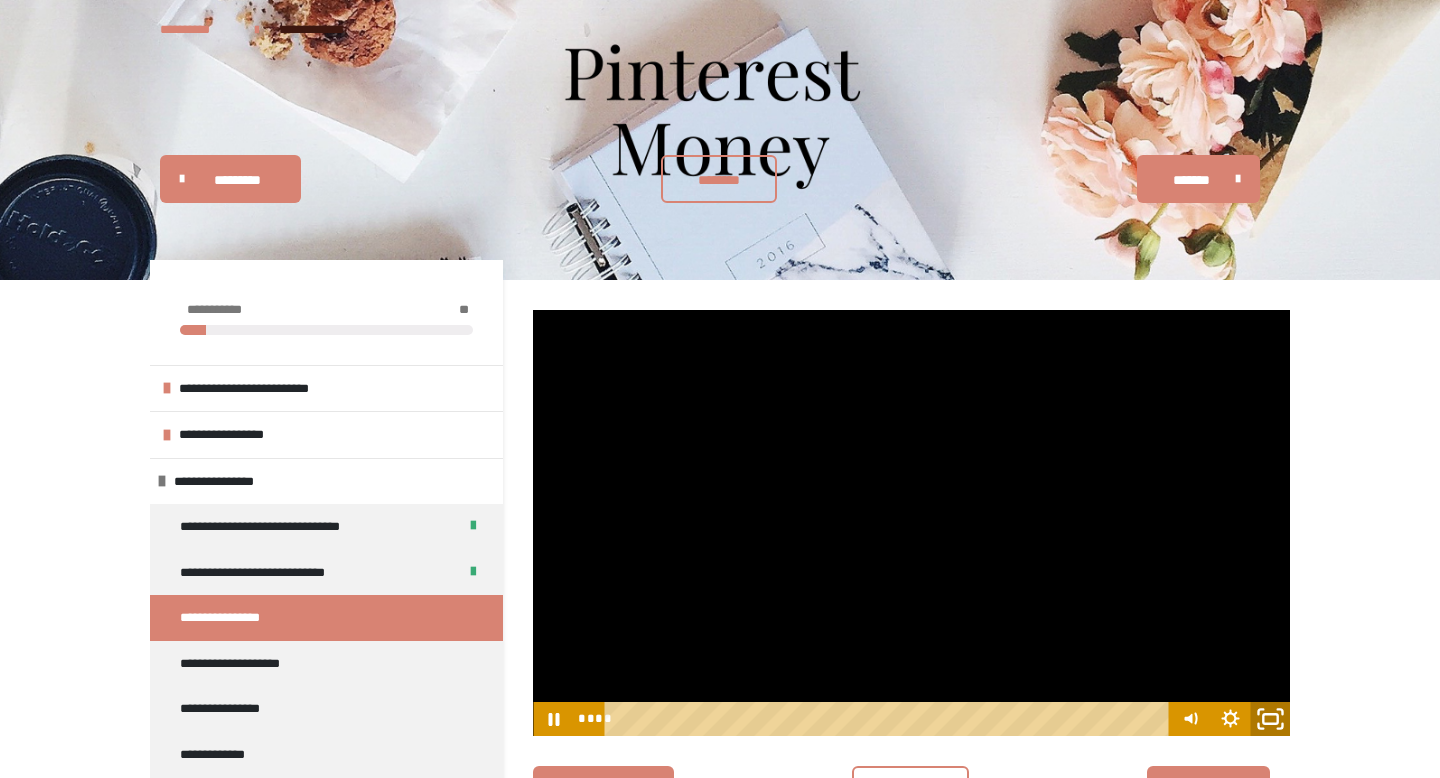 click 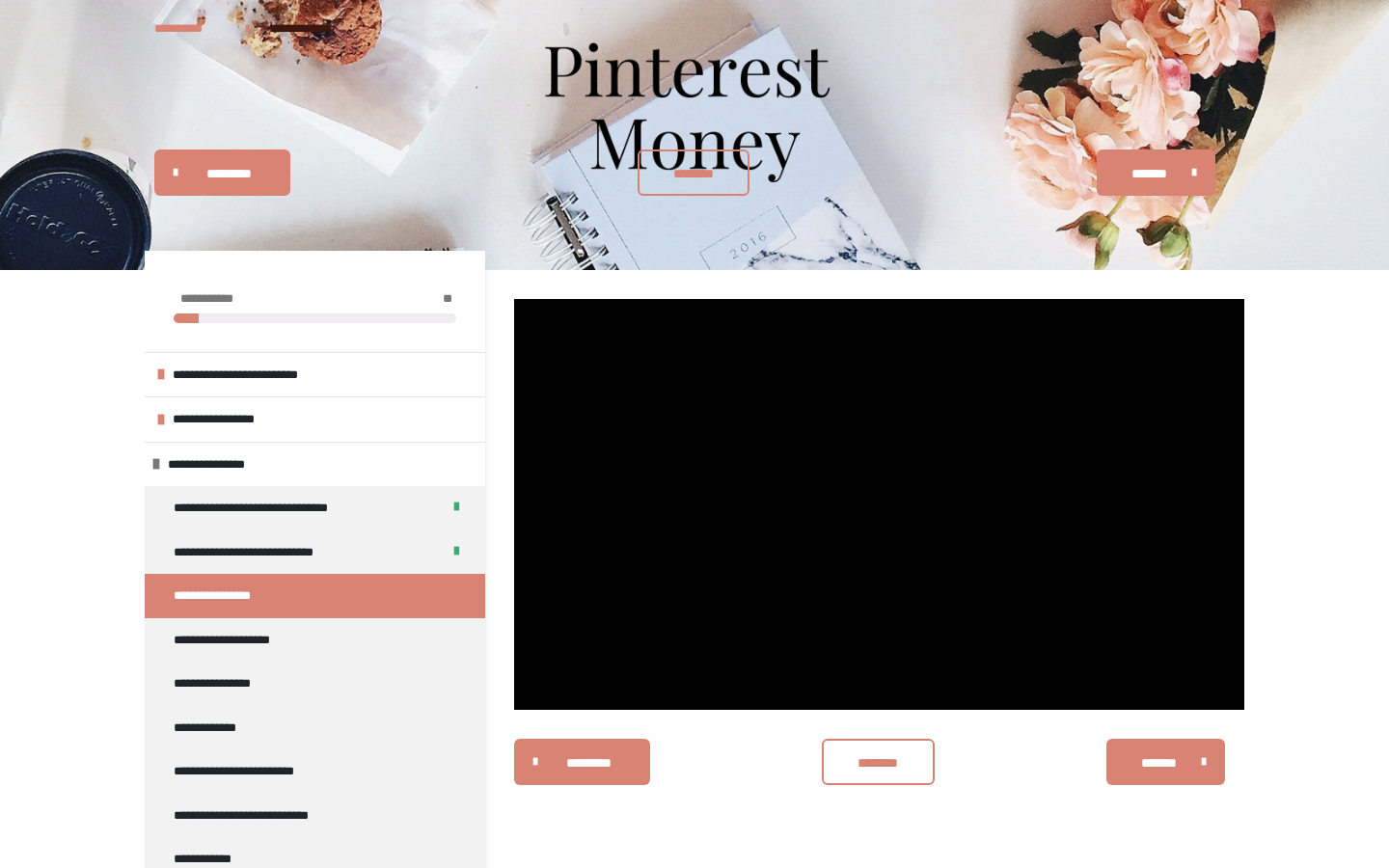 type 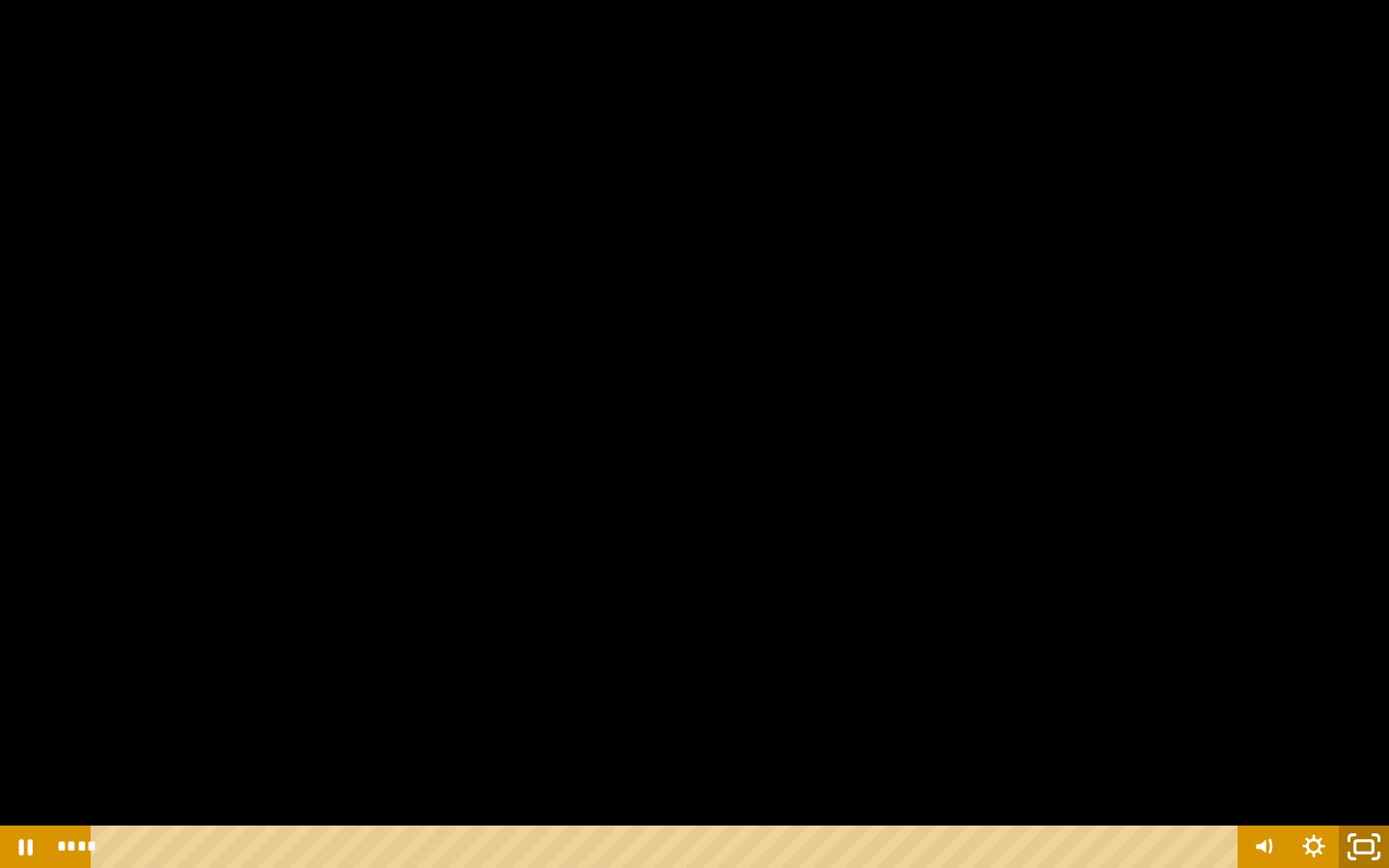 click 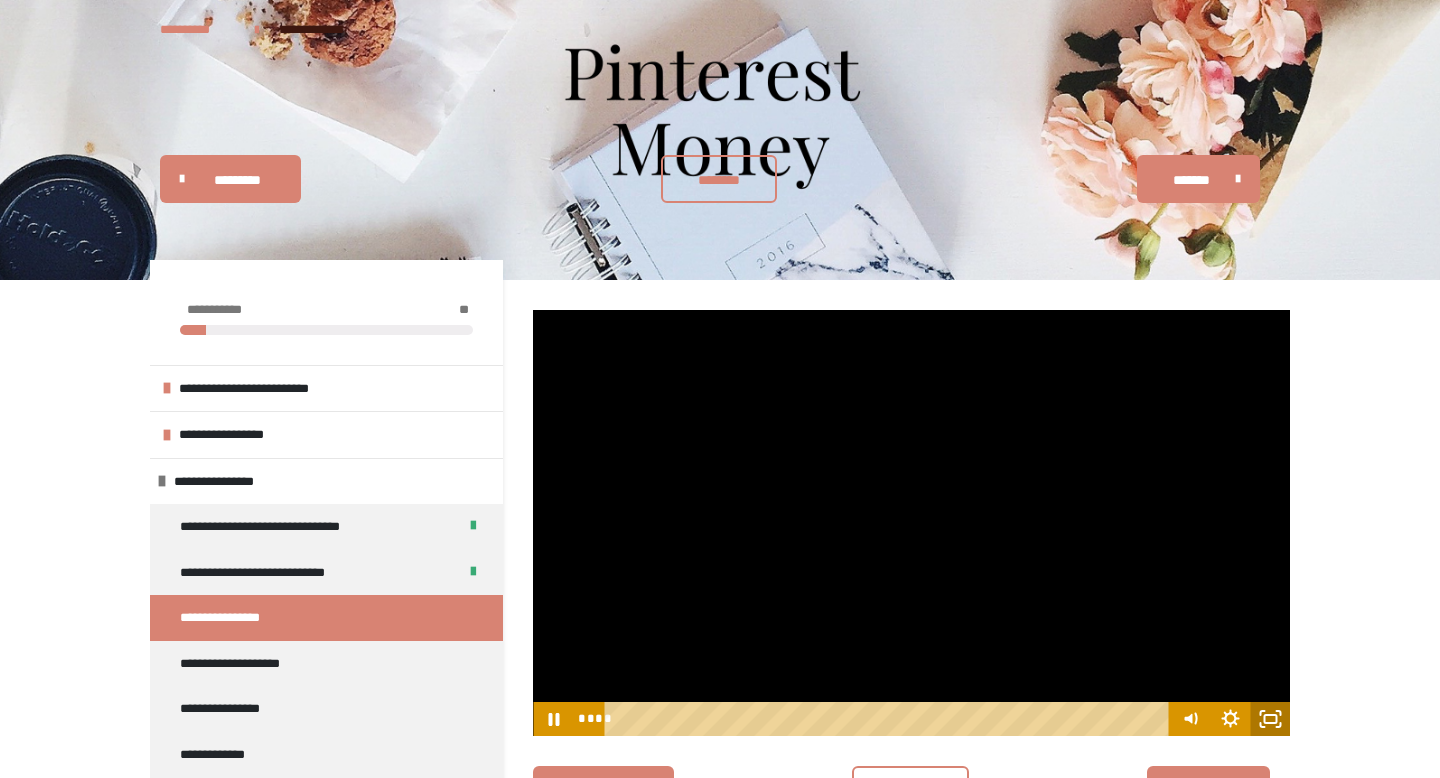 click 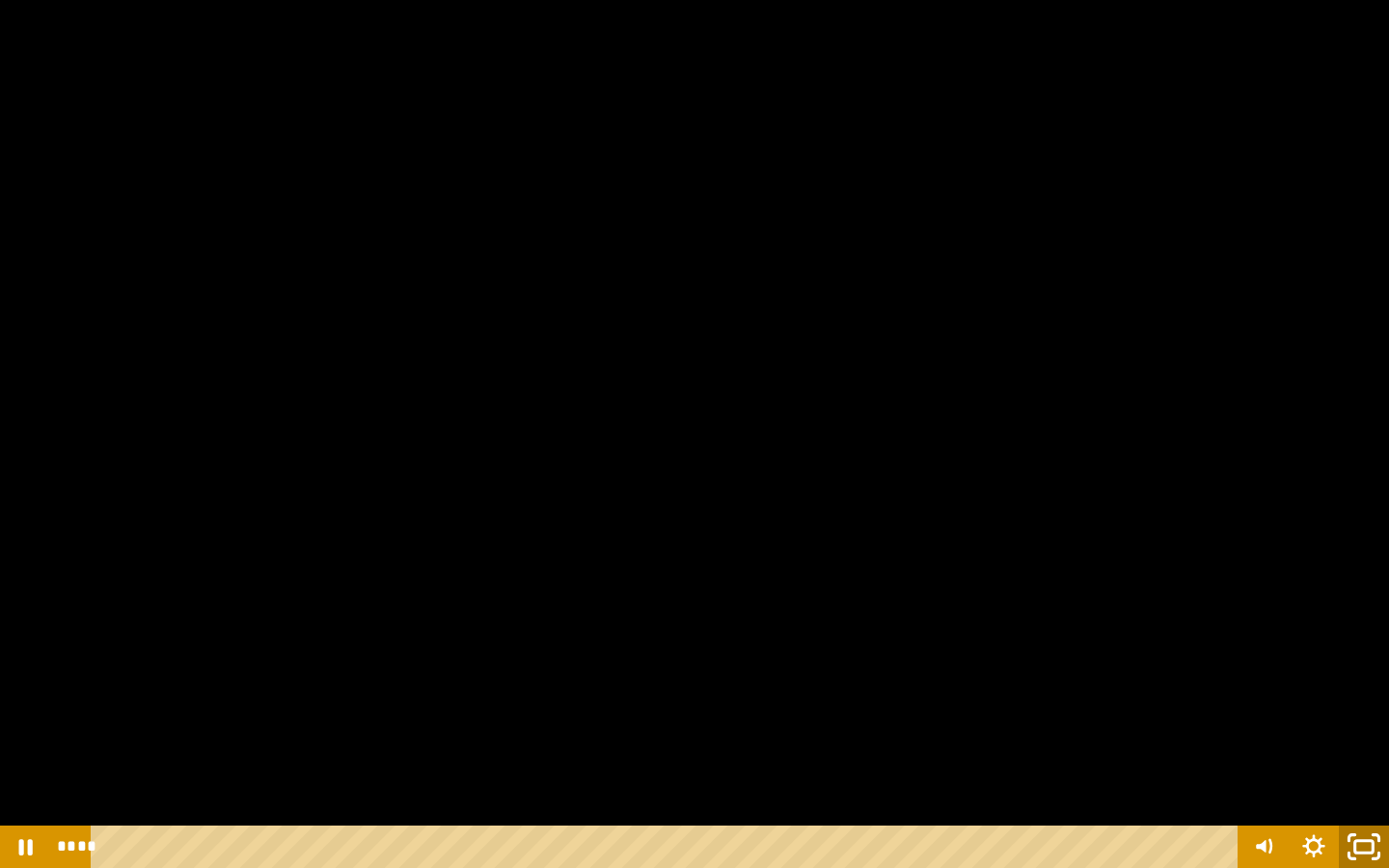 click 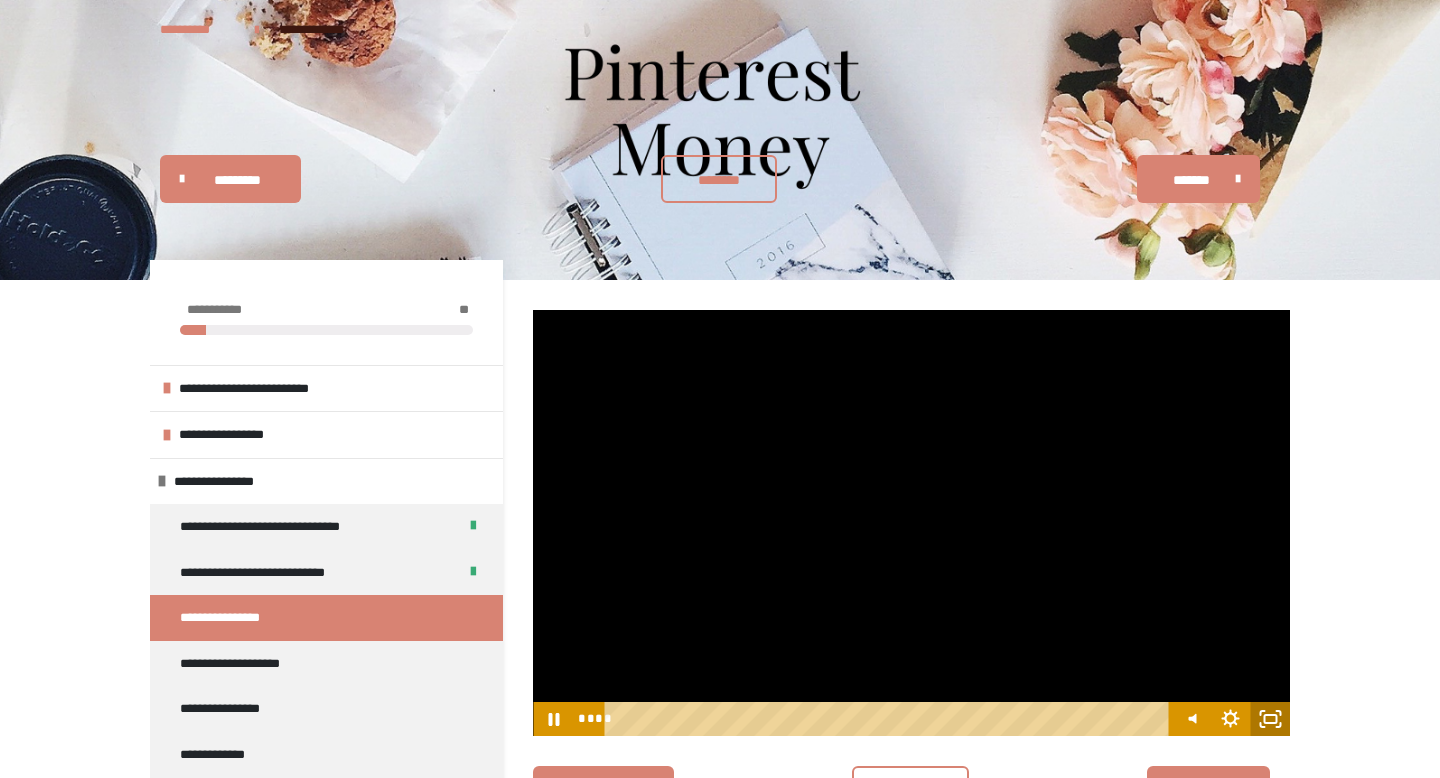 click 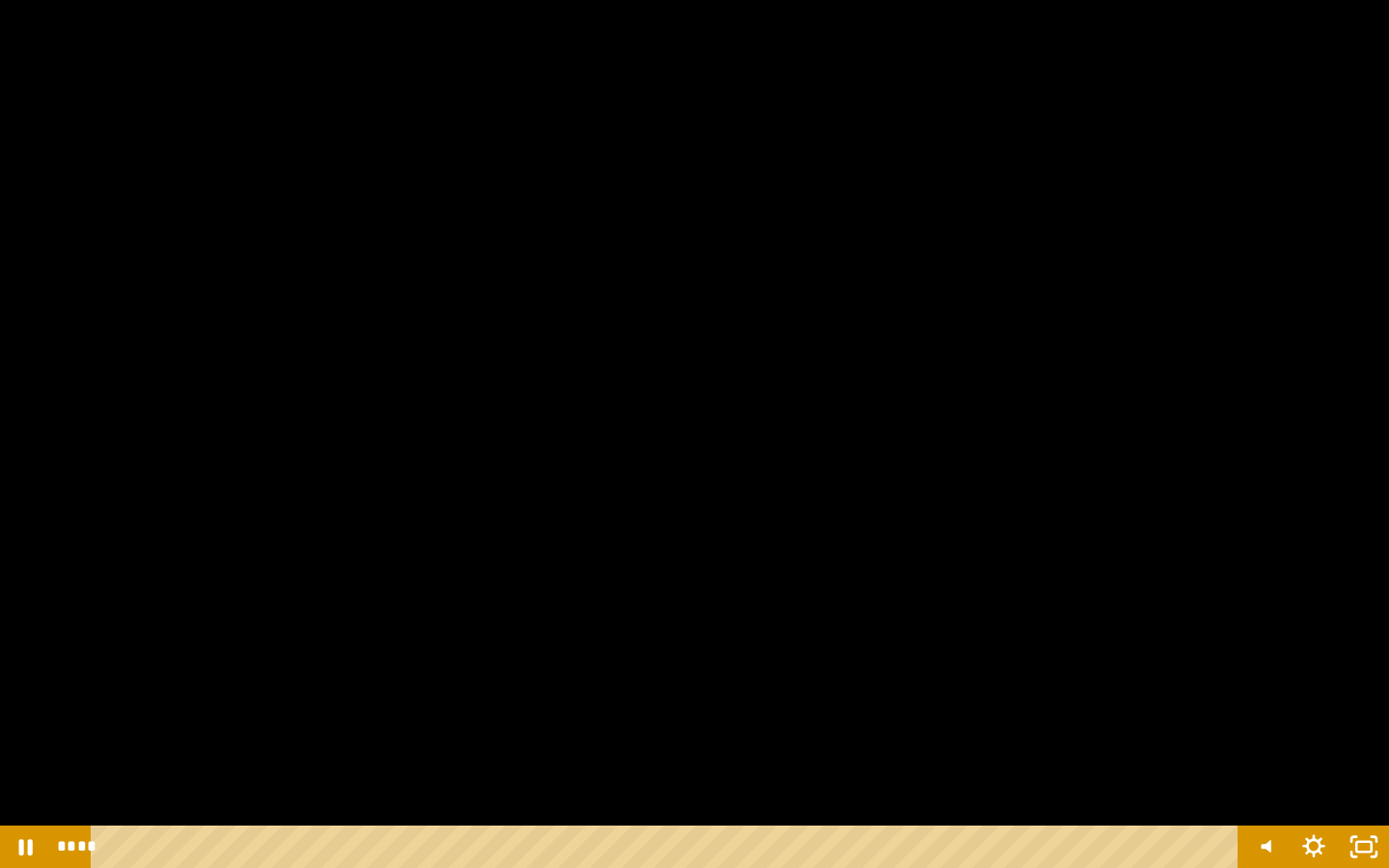 click at bounding box center [694, 434] 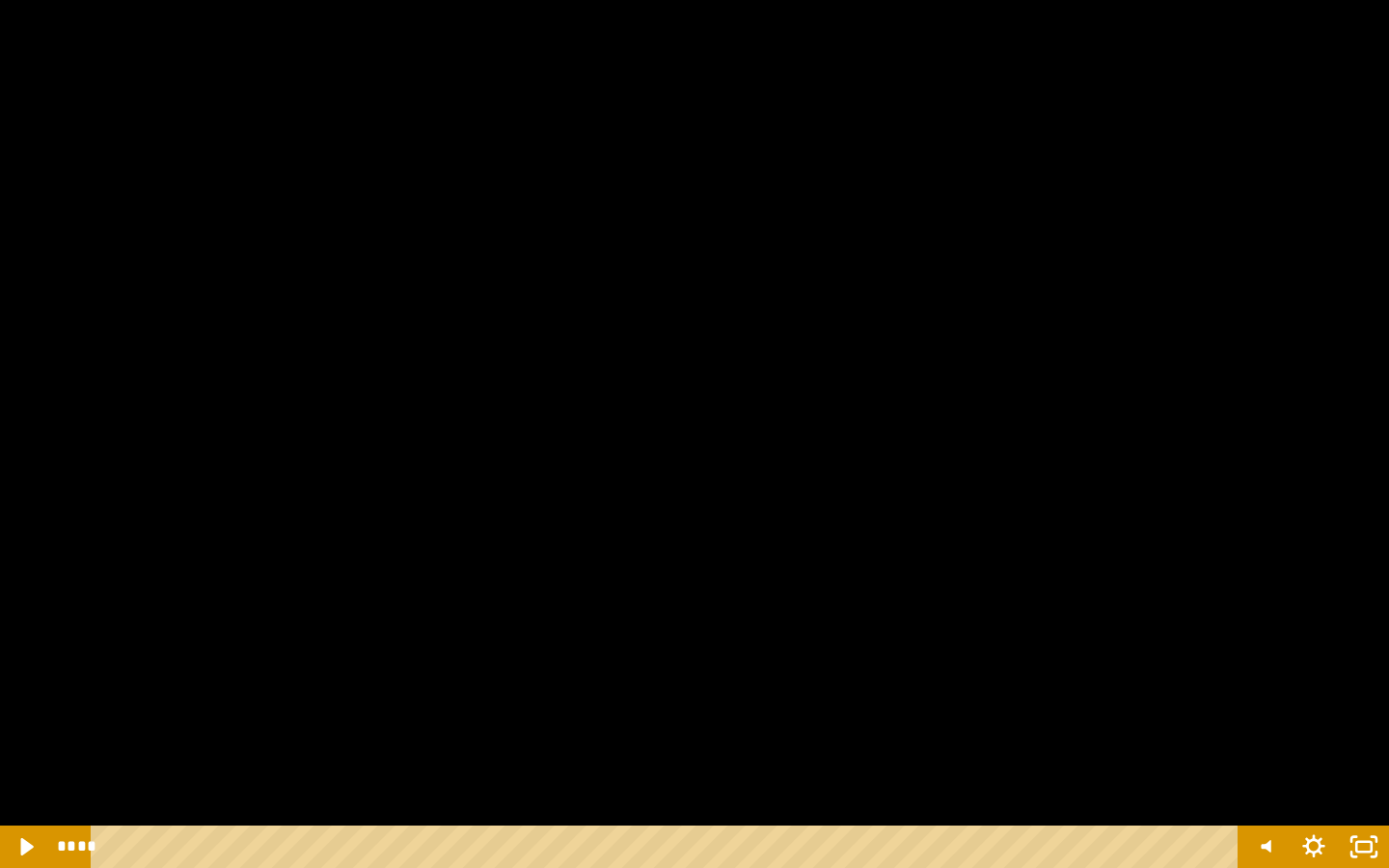 click at bounding box center [694, 434] 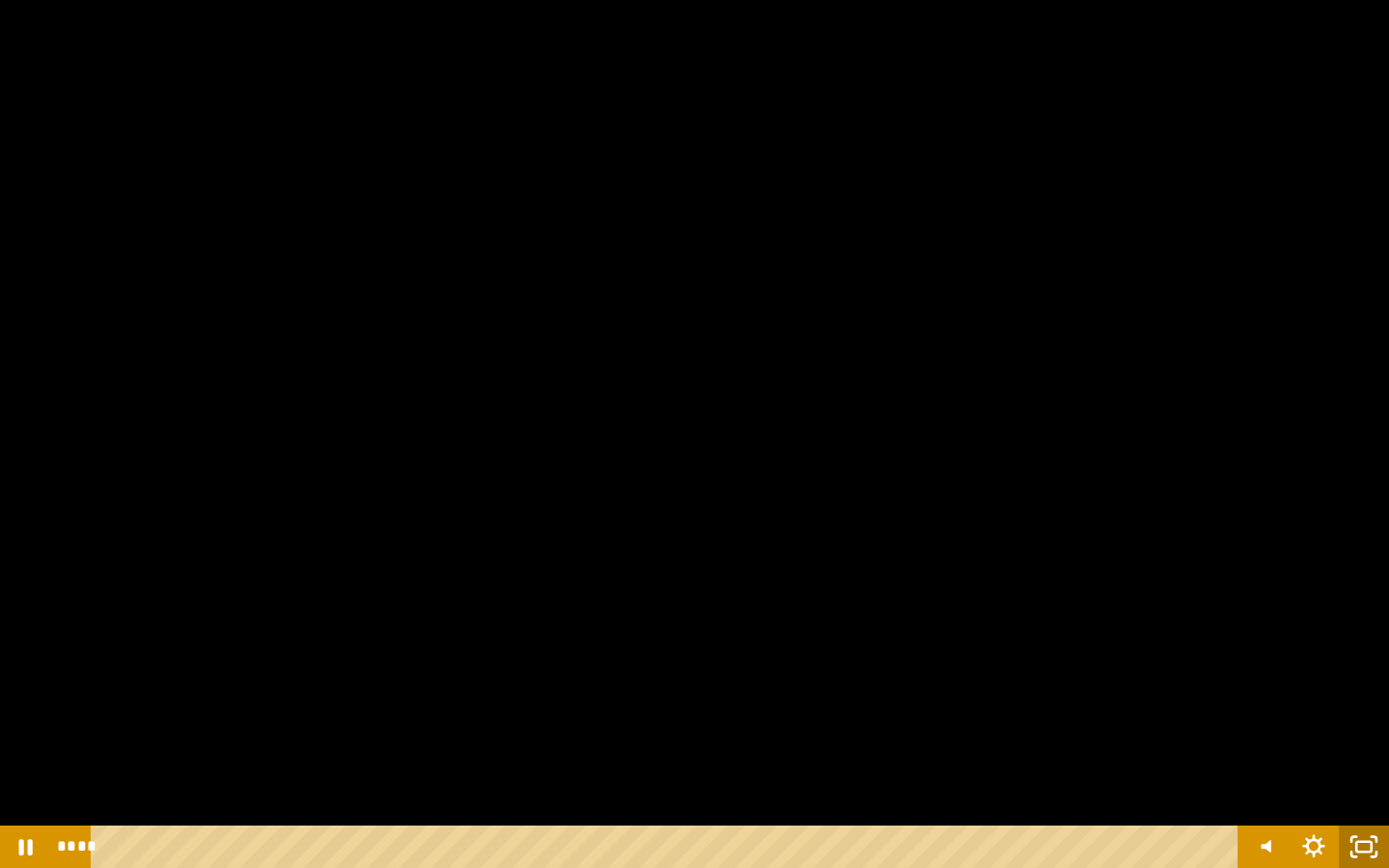 click 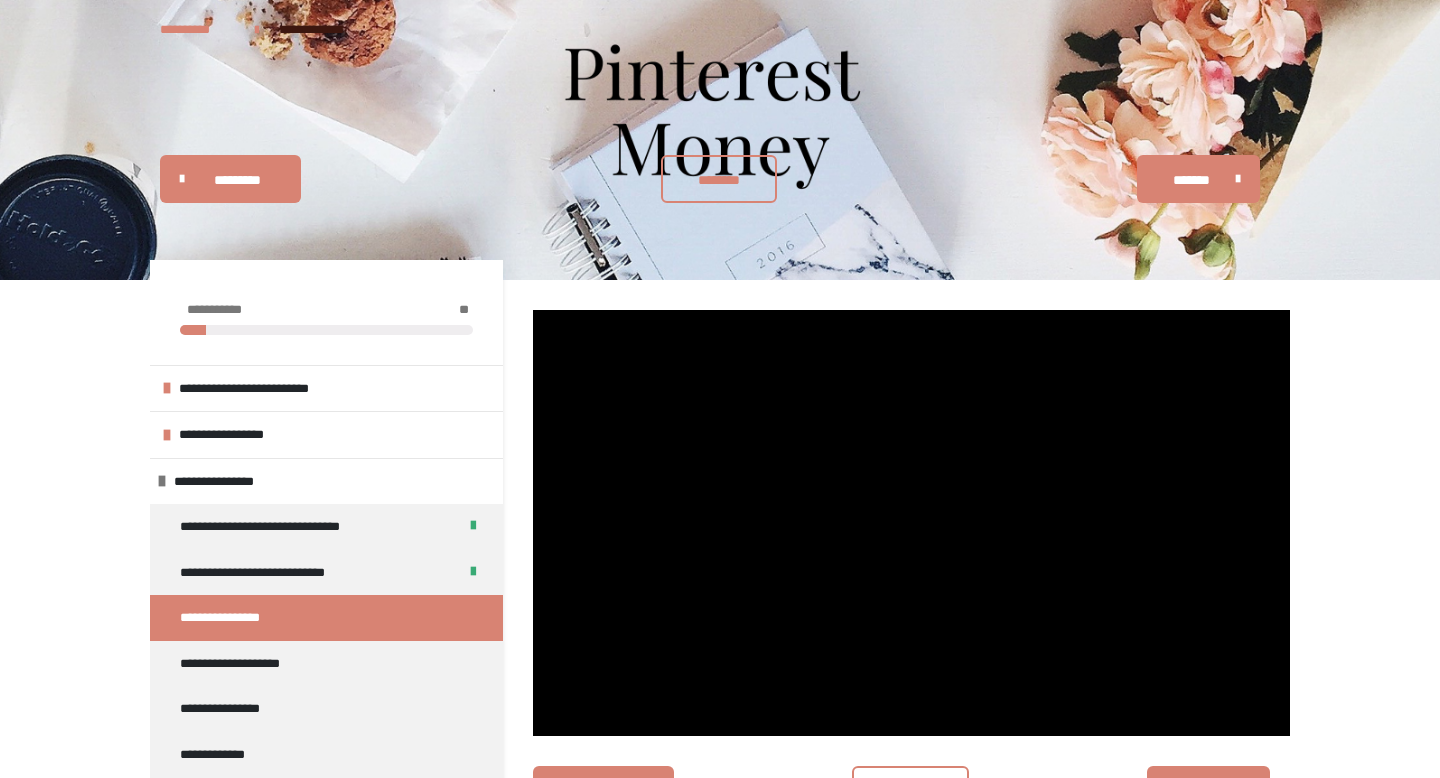 click on "**********" at bounding box center (720, 793) 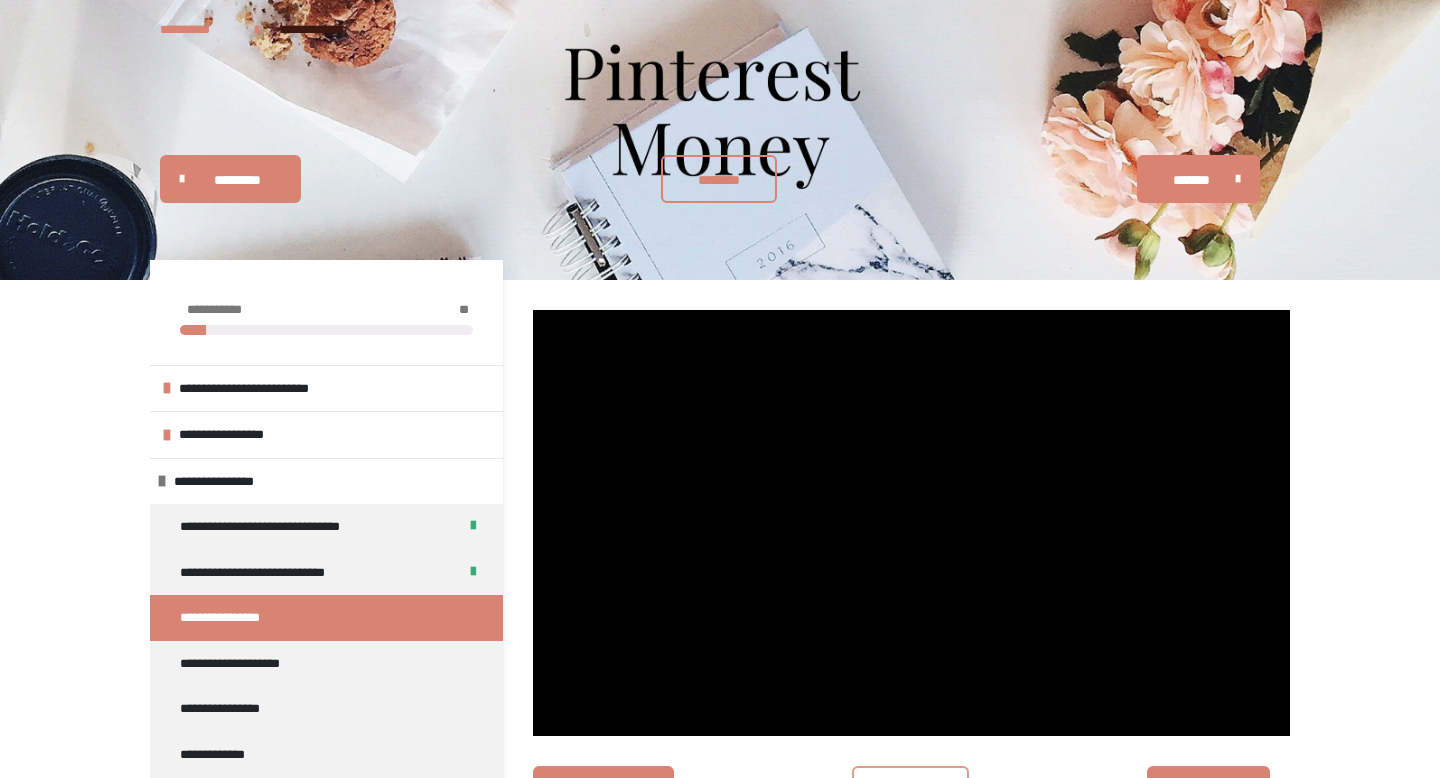 click on "********" at bounding box center [910, 790] 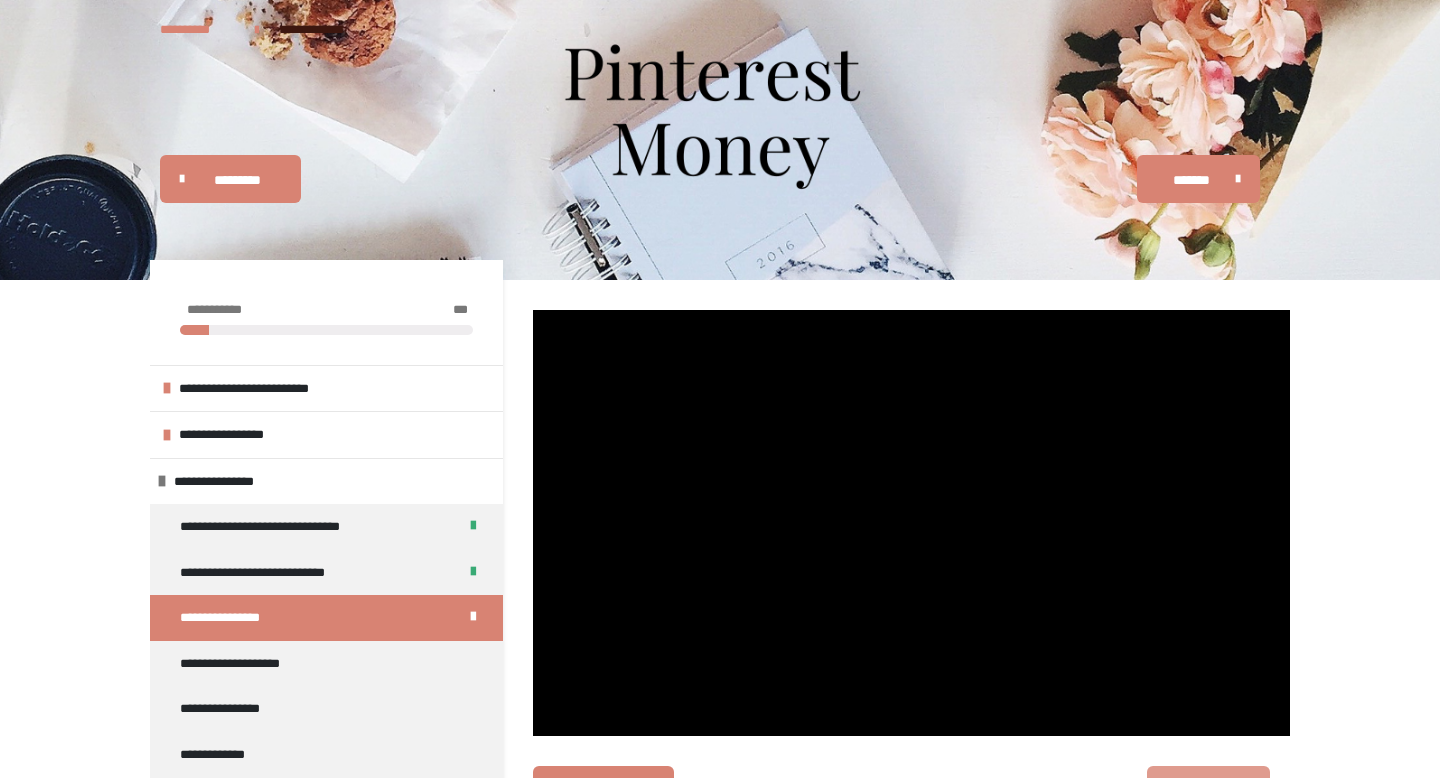 click on "*******" at bounding box center [1208, 790] 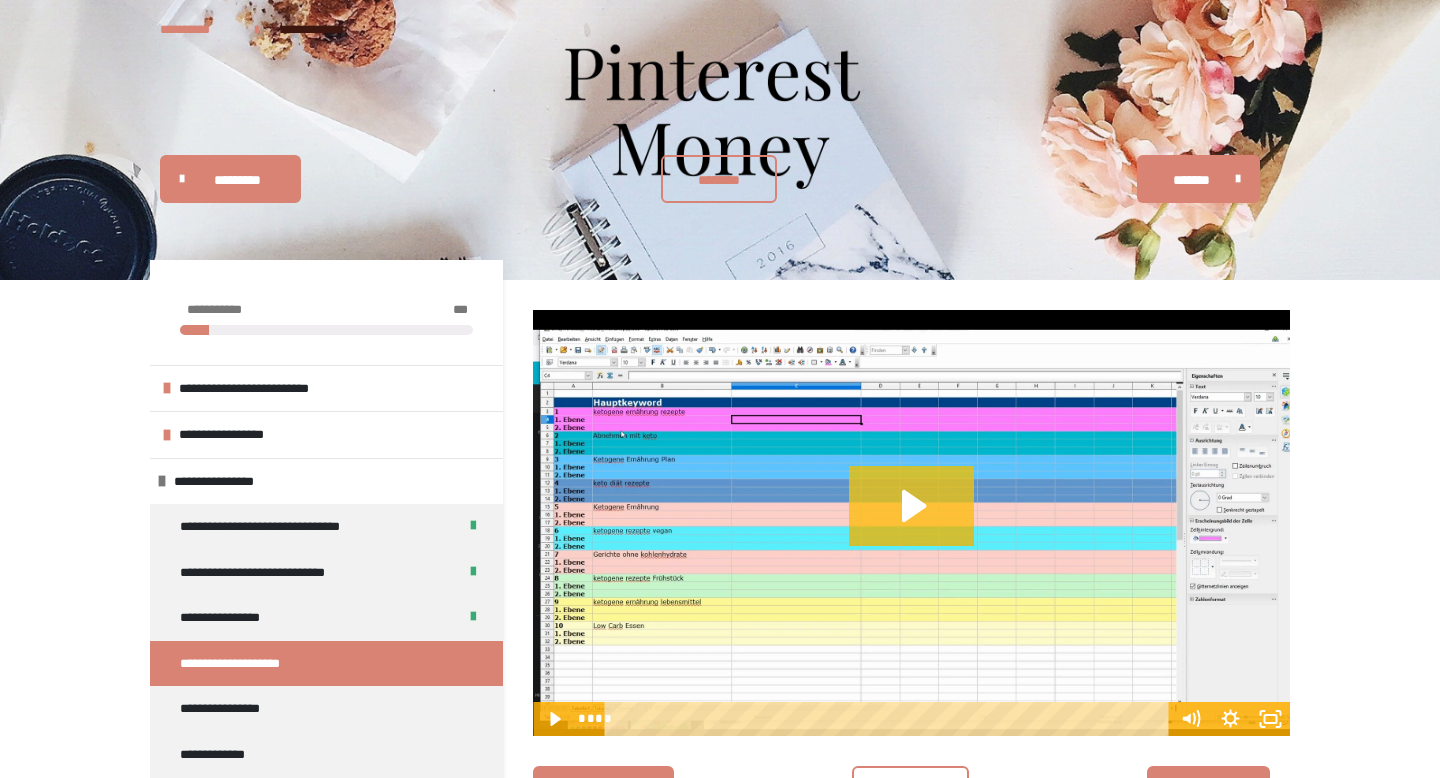click 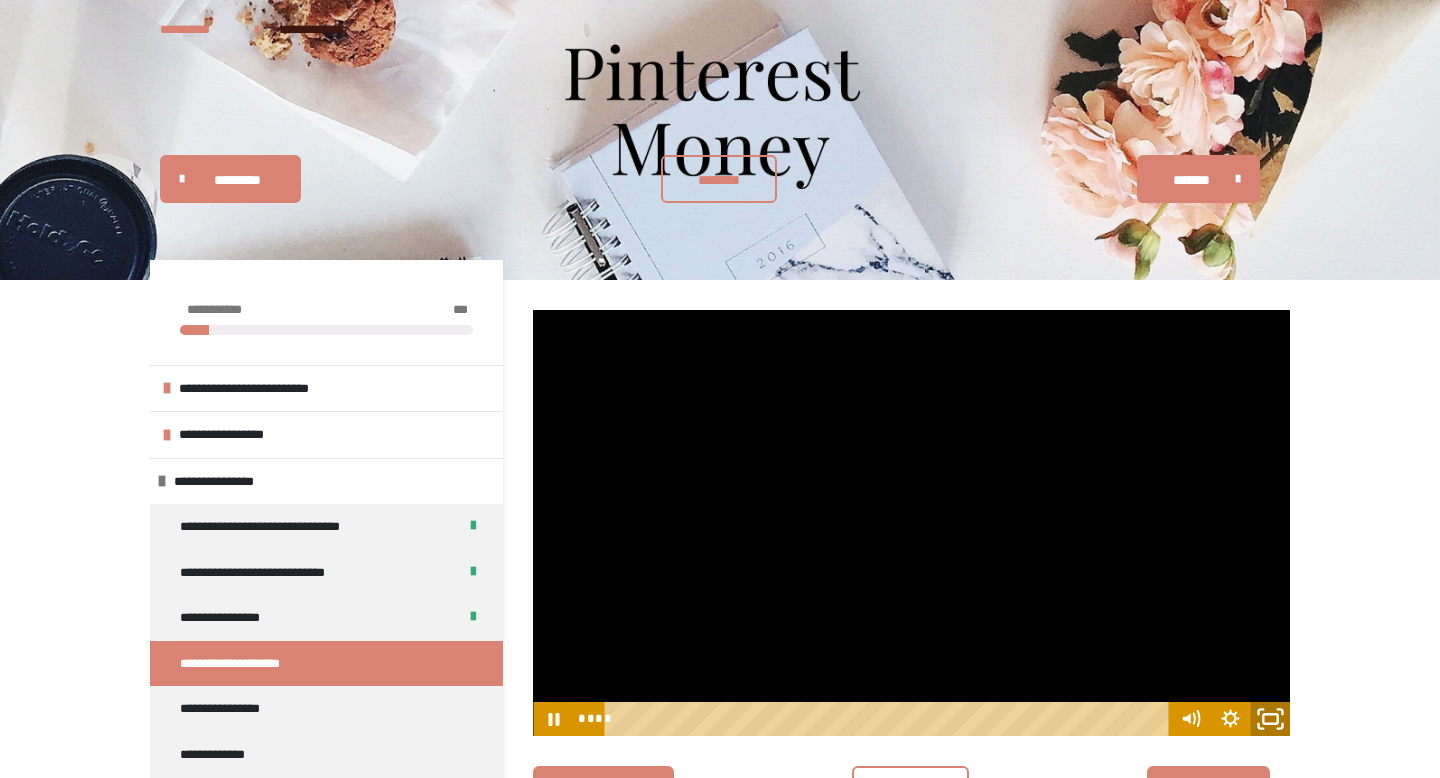 click 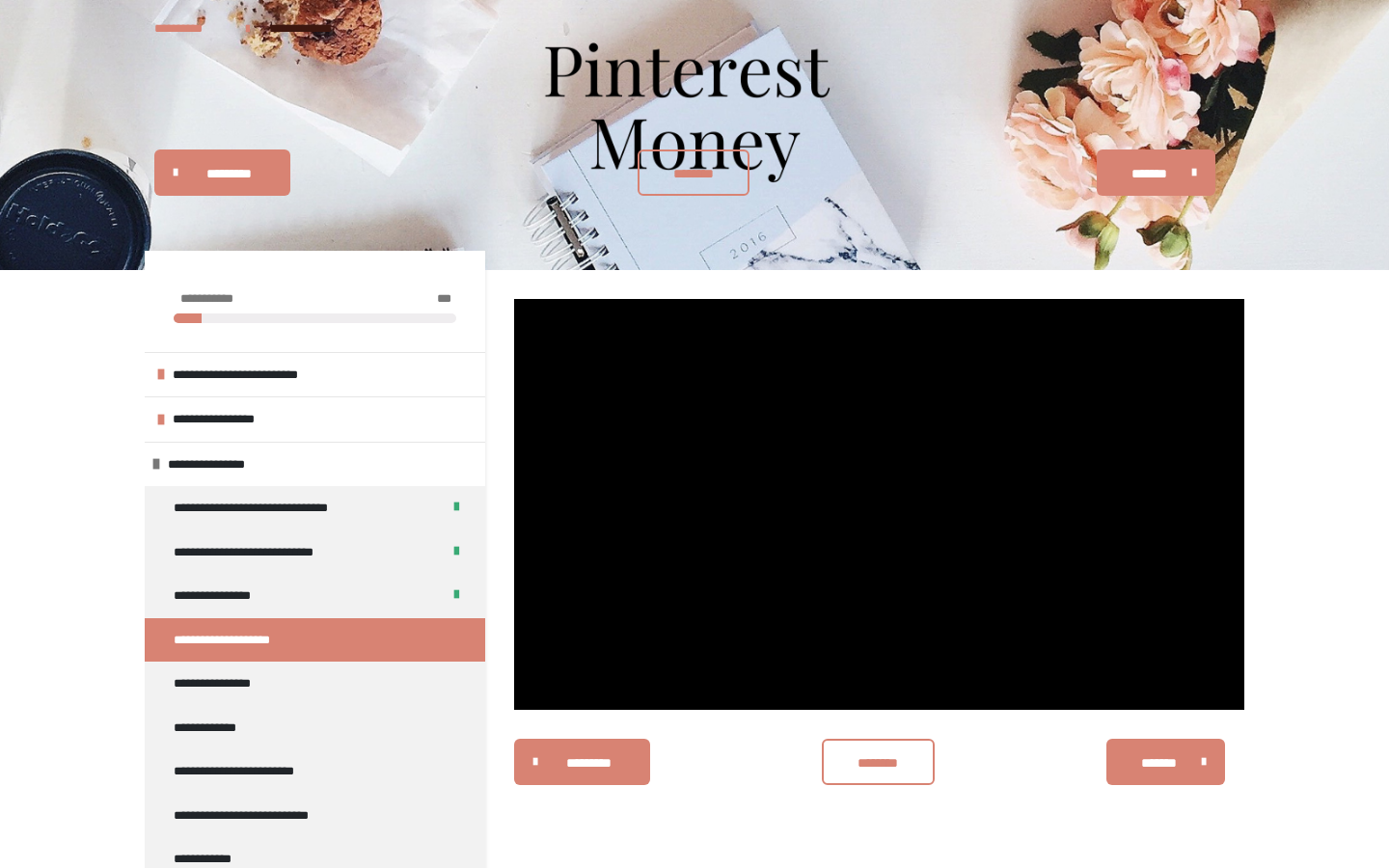 type 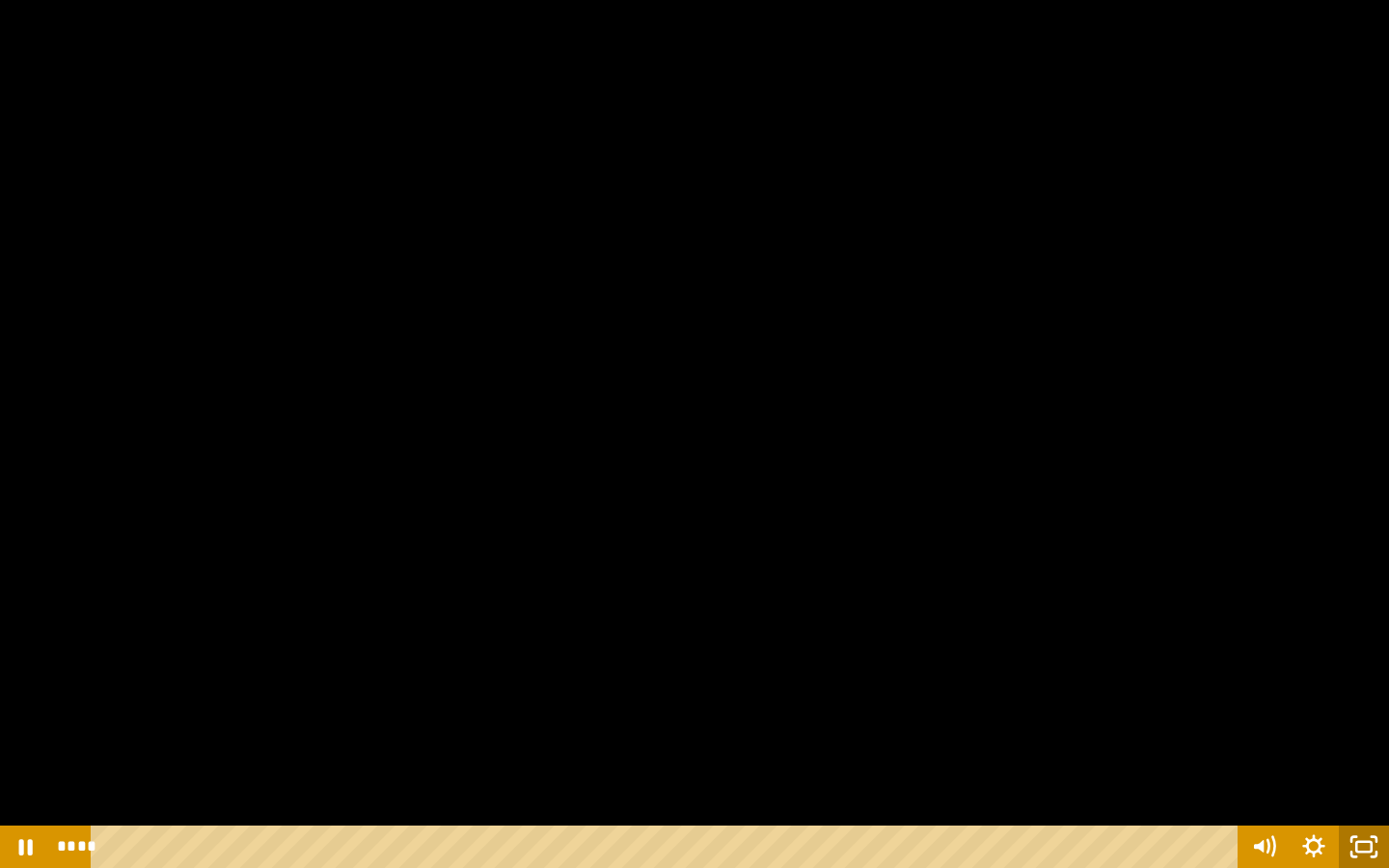 click 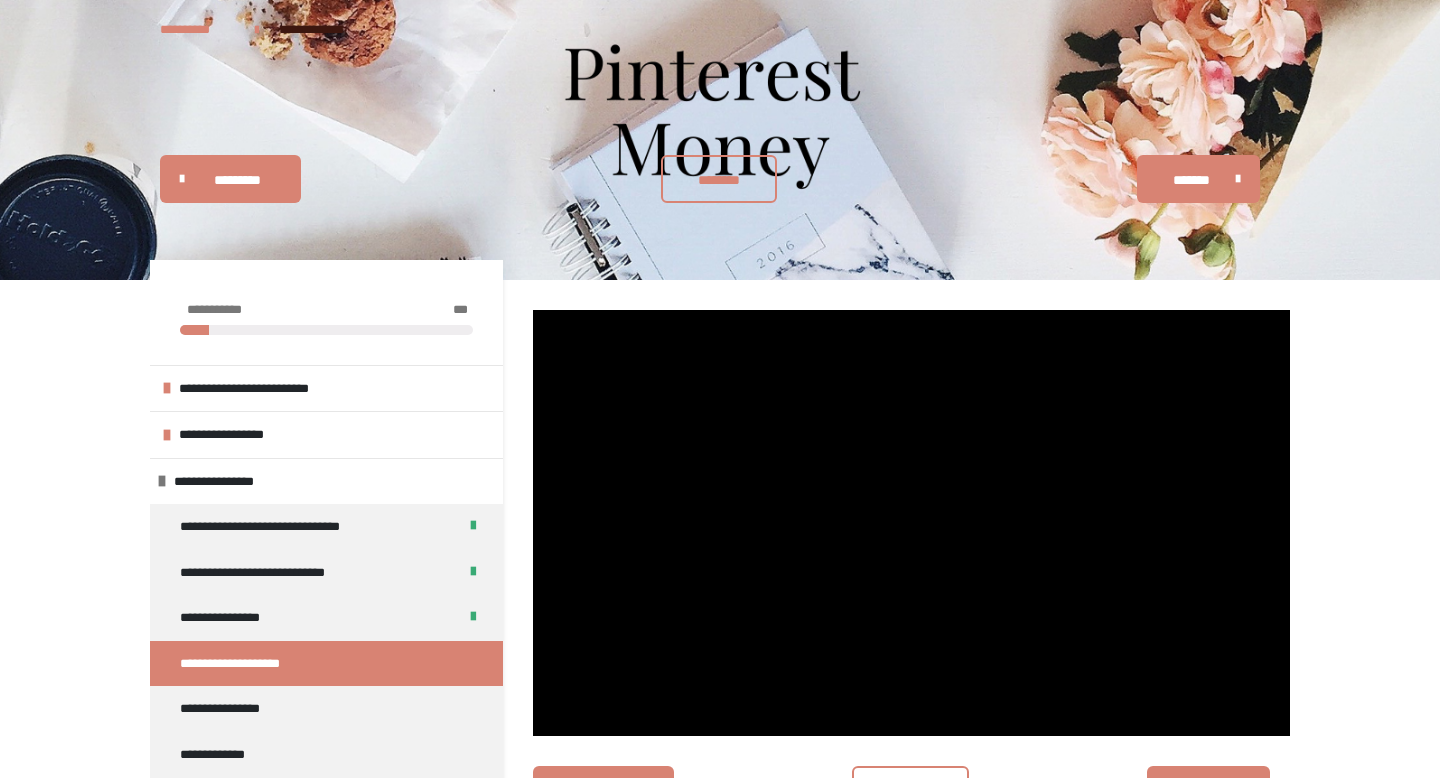 click on "**********" at bounding box center [720, 793] 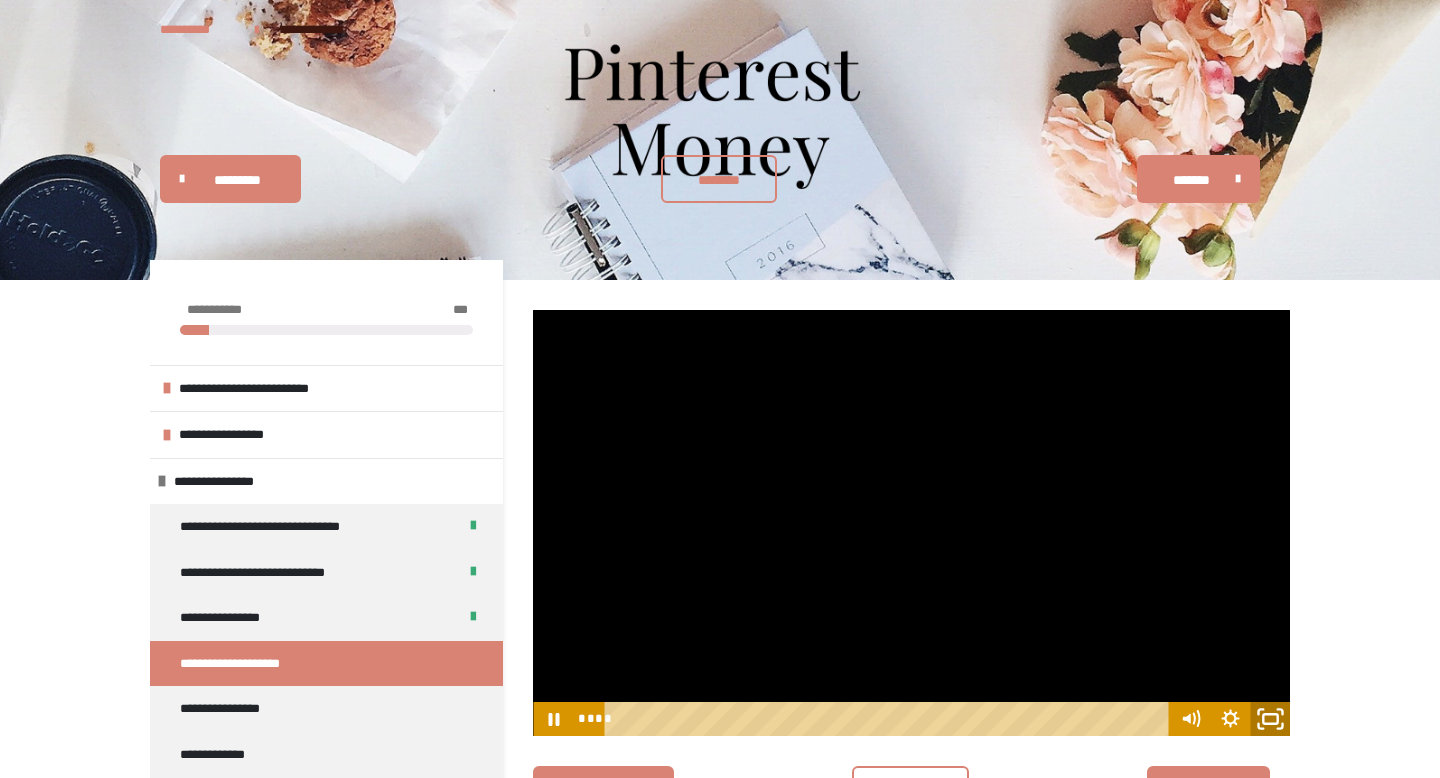 click 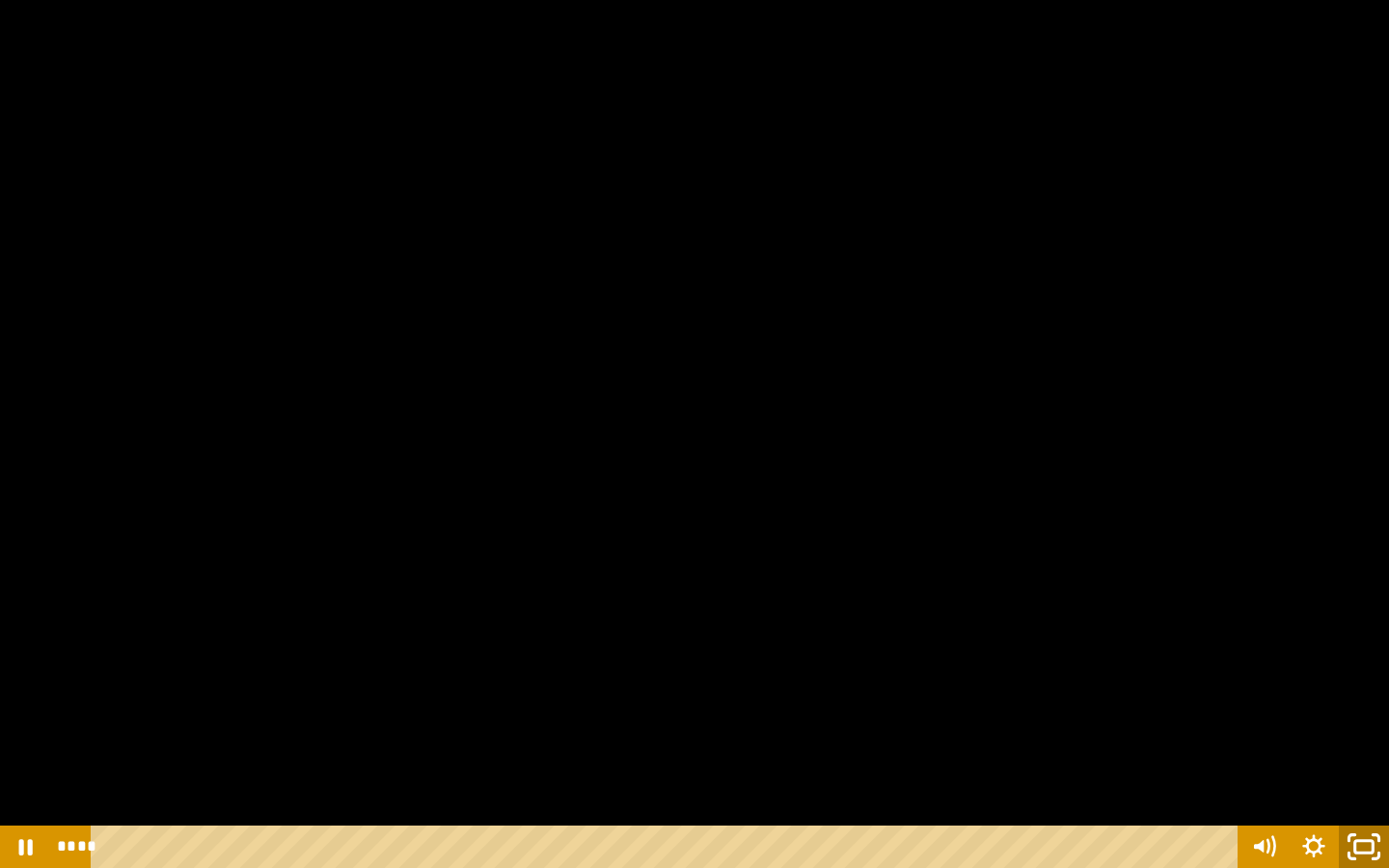 click 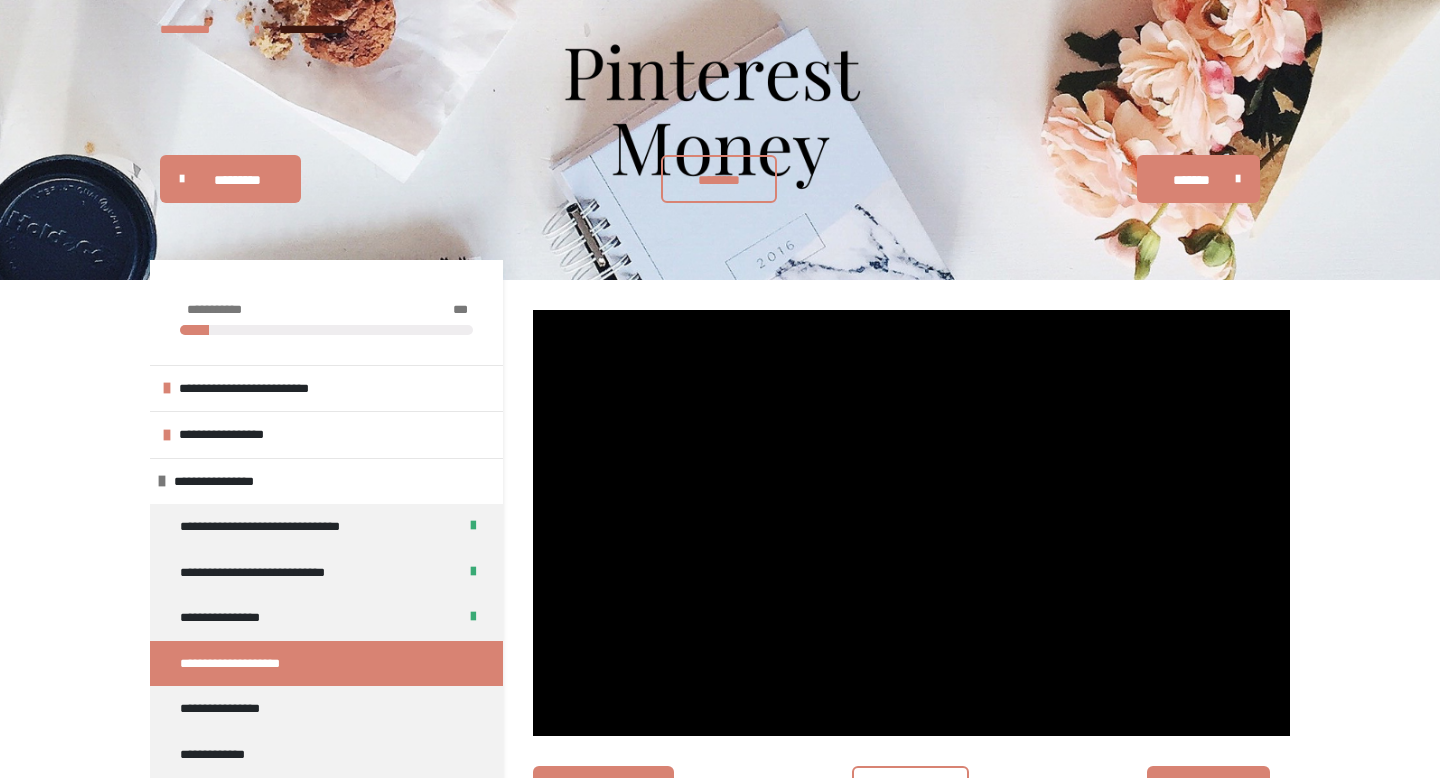 click on "**********" at bounding box center [720, 793] 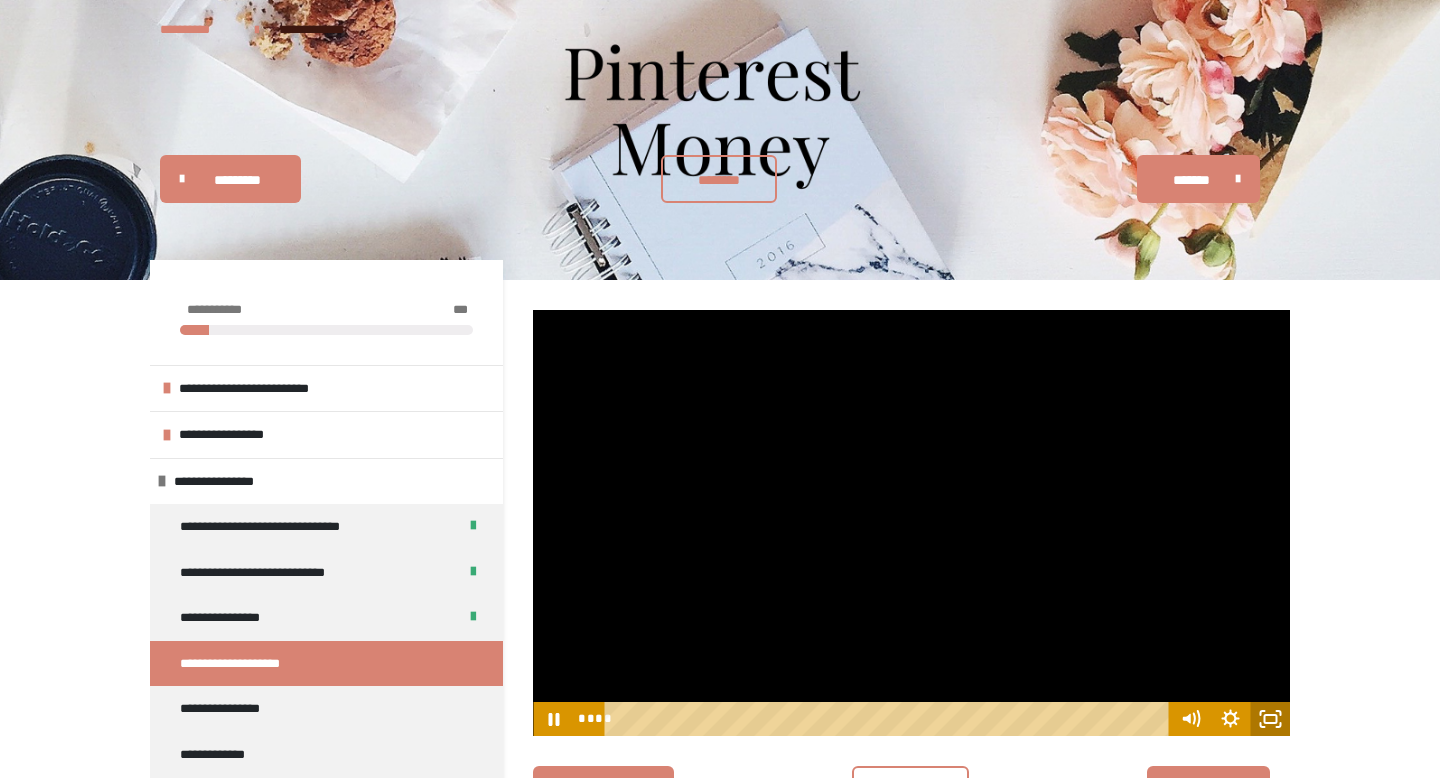 click 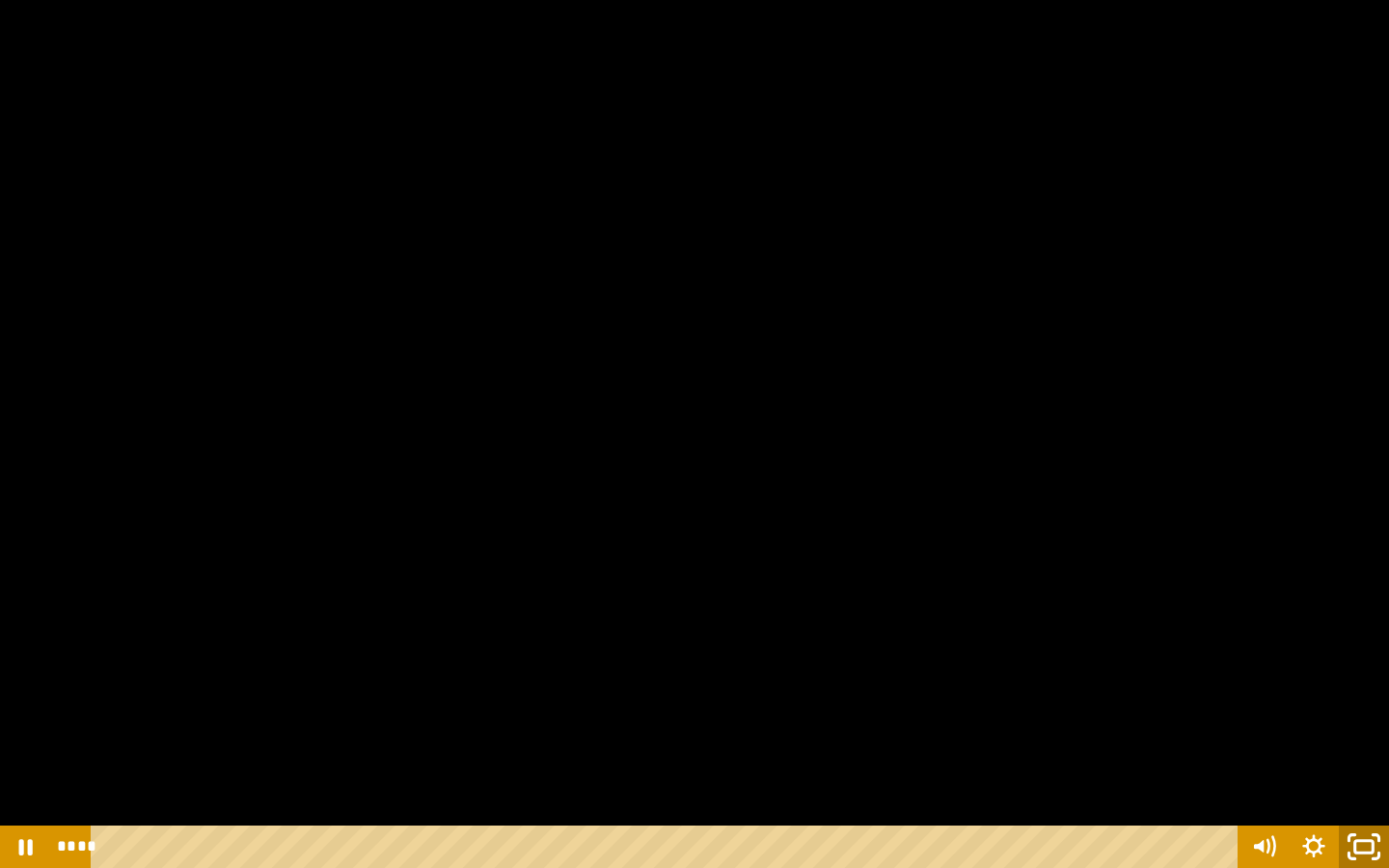 click 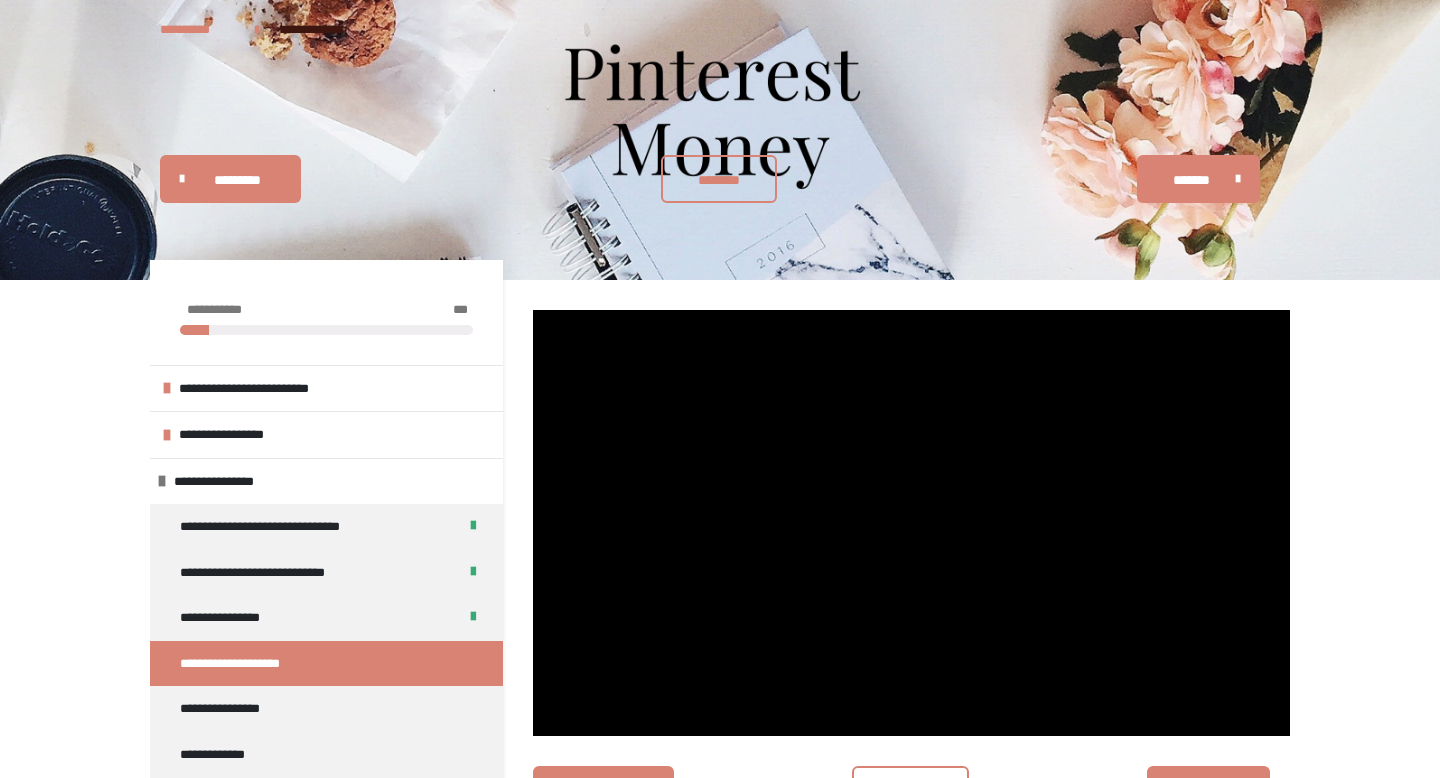 click on "**********" at bounding box center [720, 793] 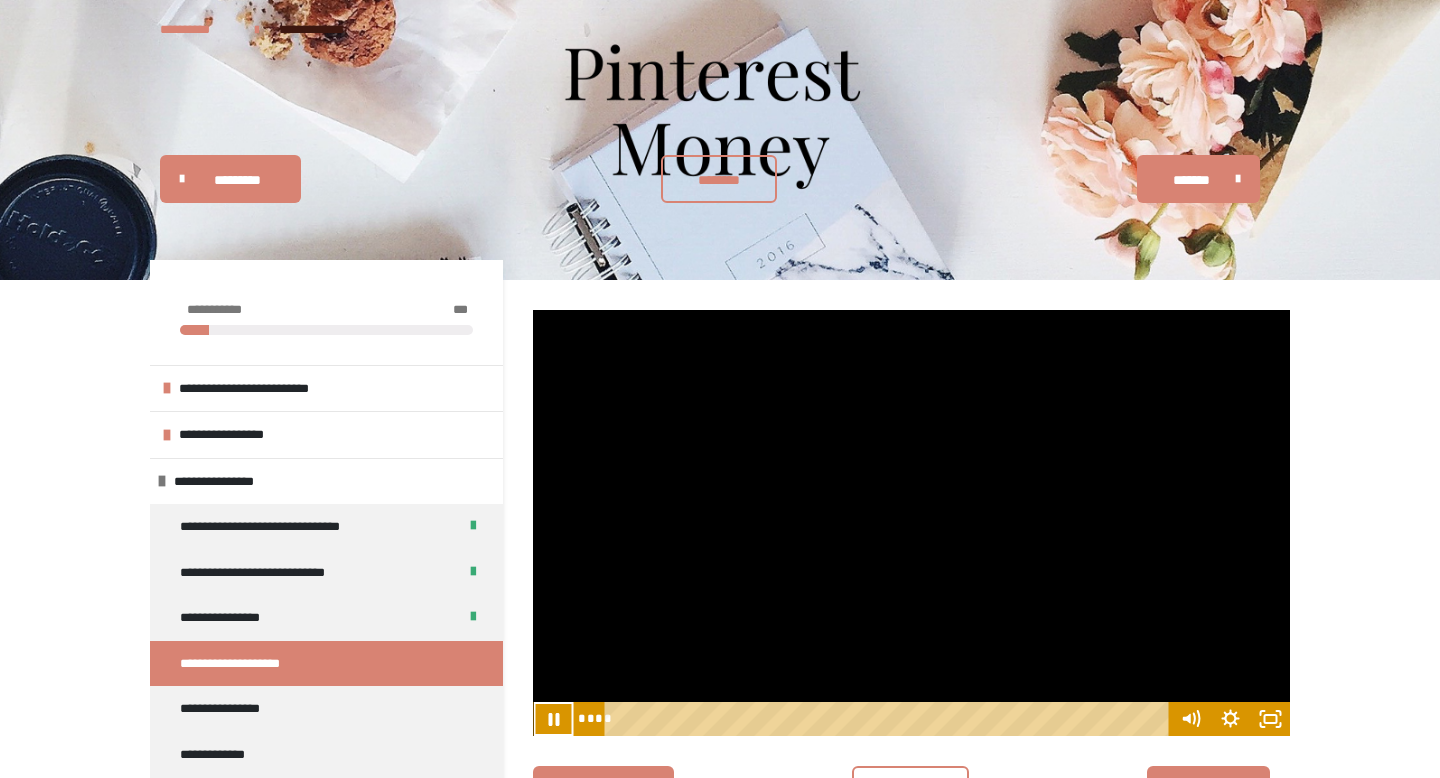 type 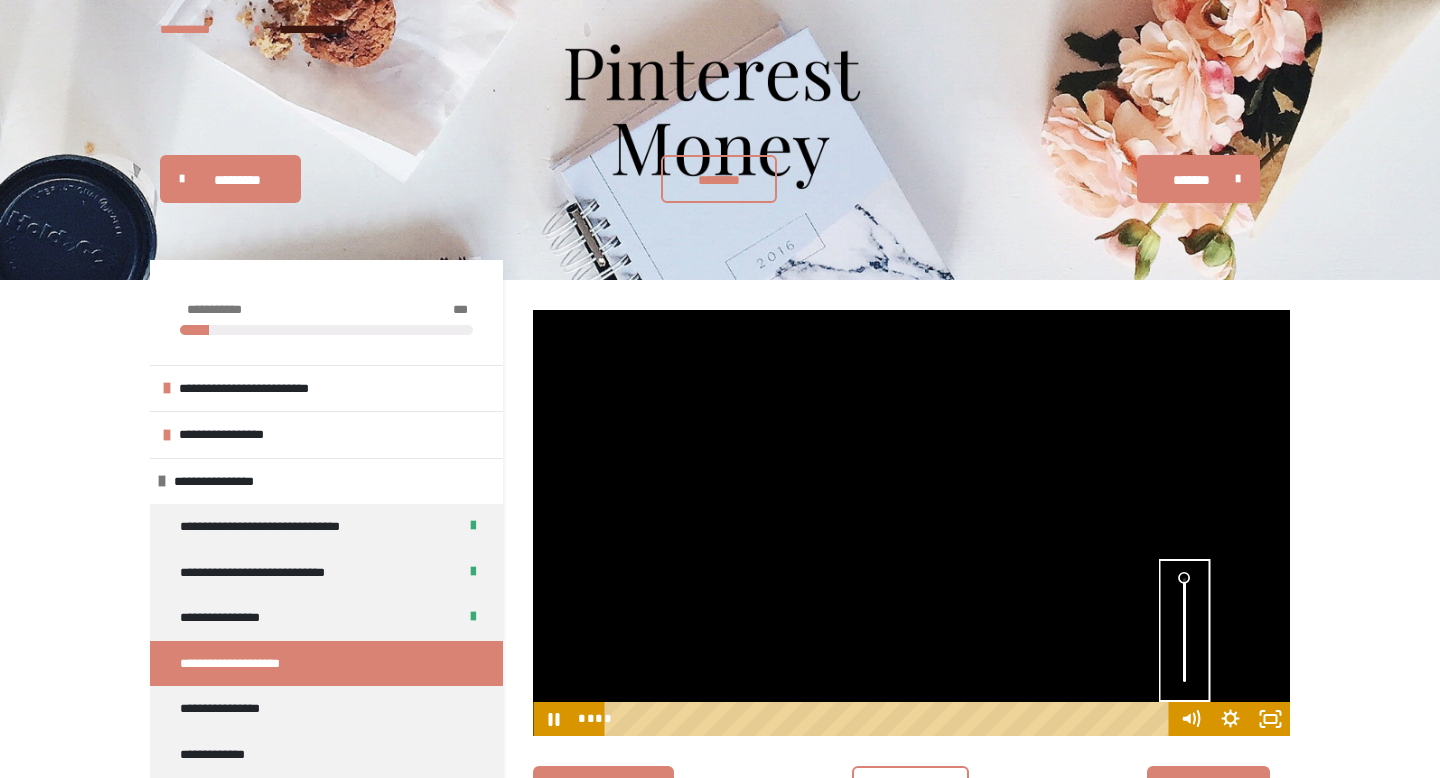type 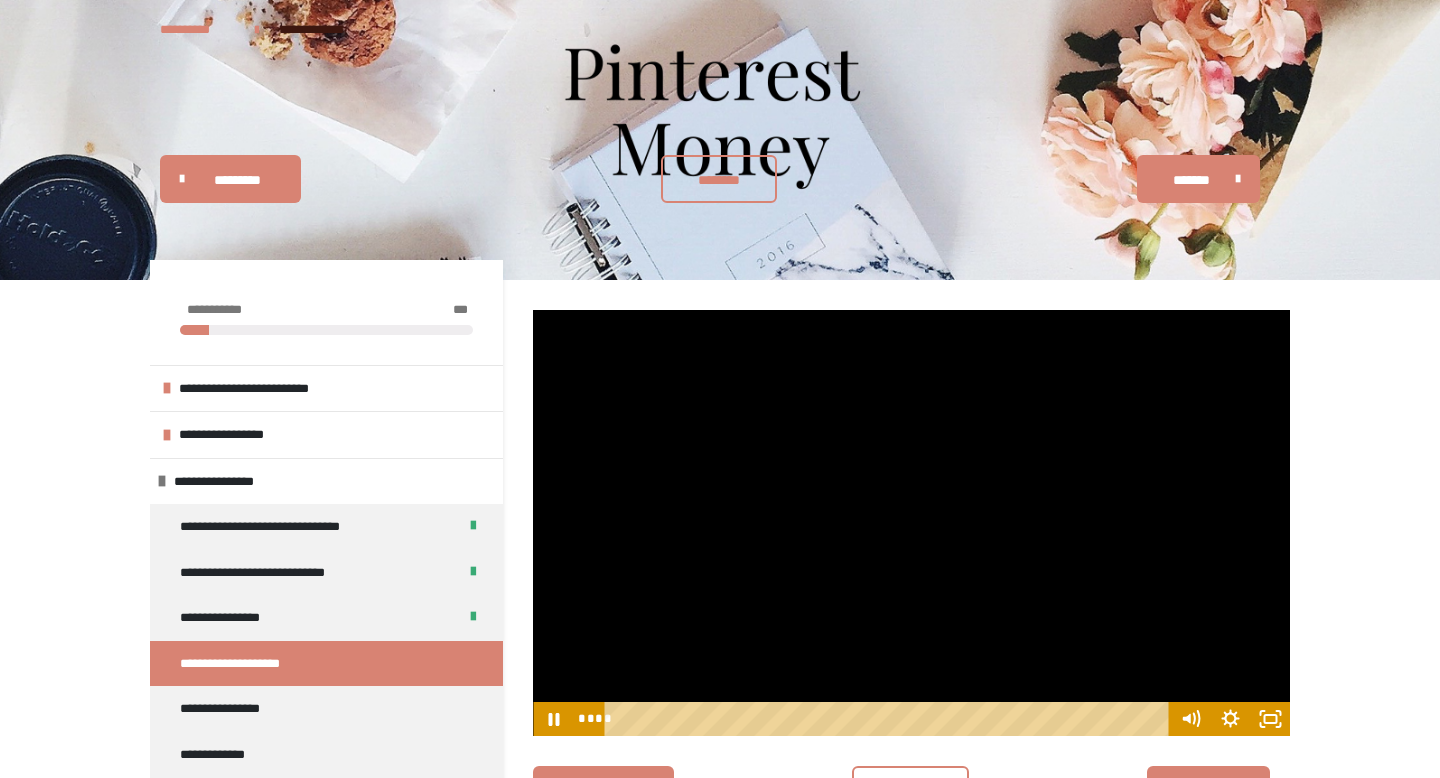 scroll, scrollTop: 36, scrollLeft: 0, axis: vertical 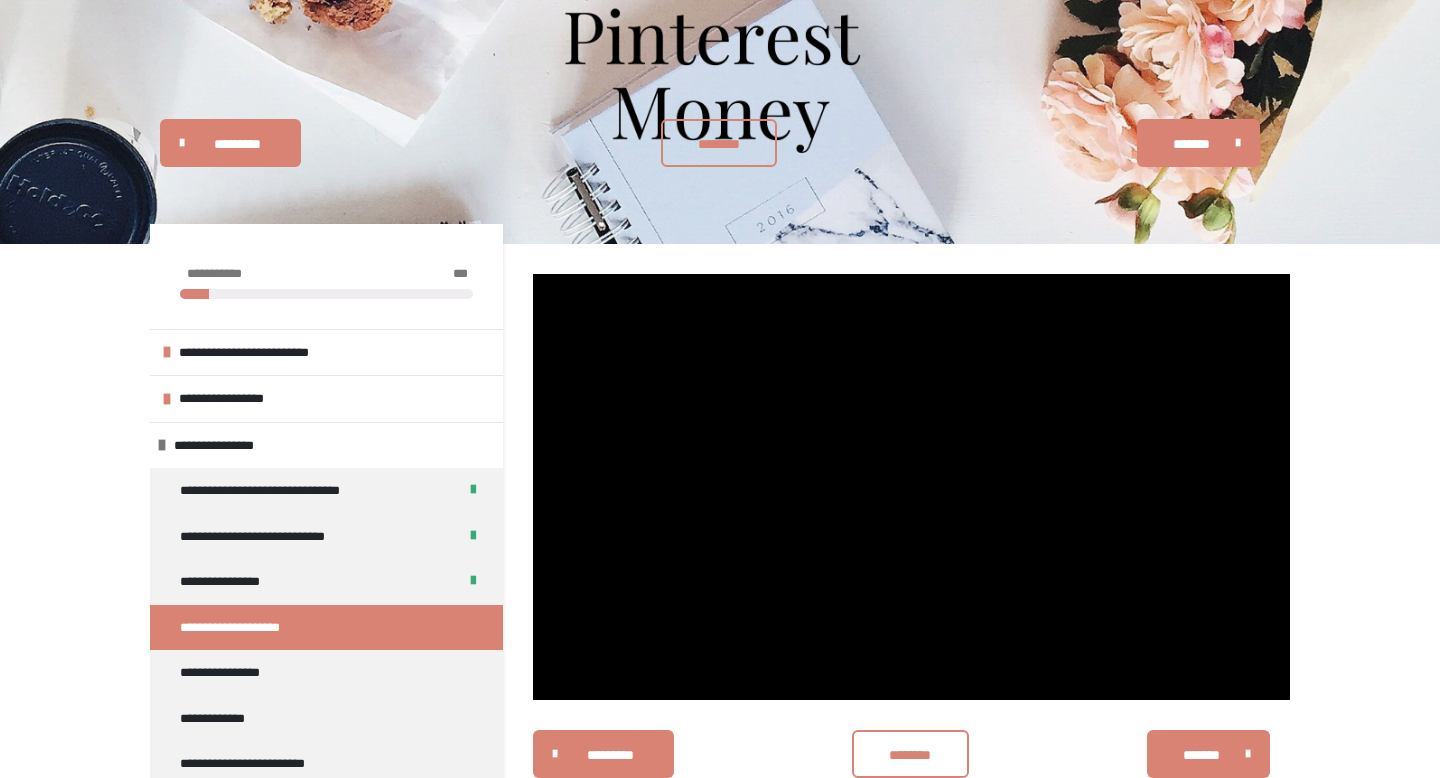 click on "**********" at bounding box center (720, 757) 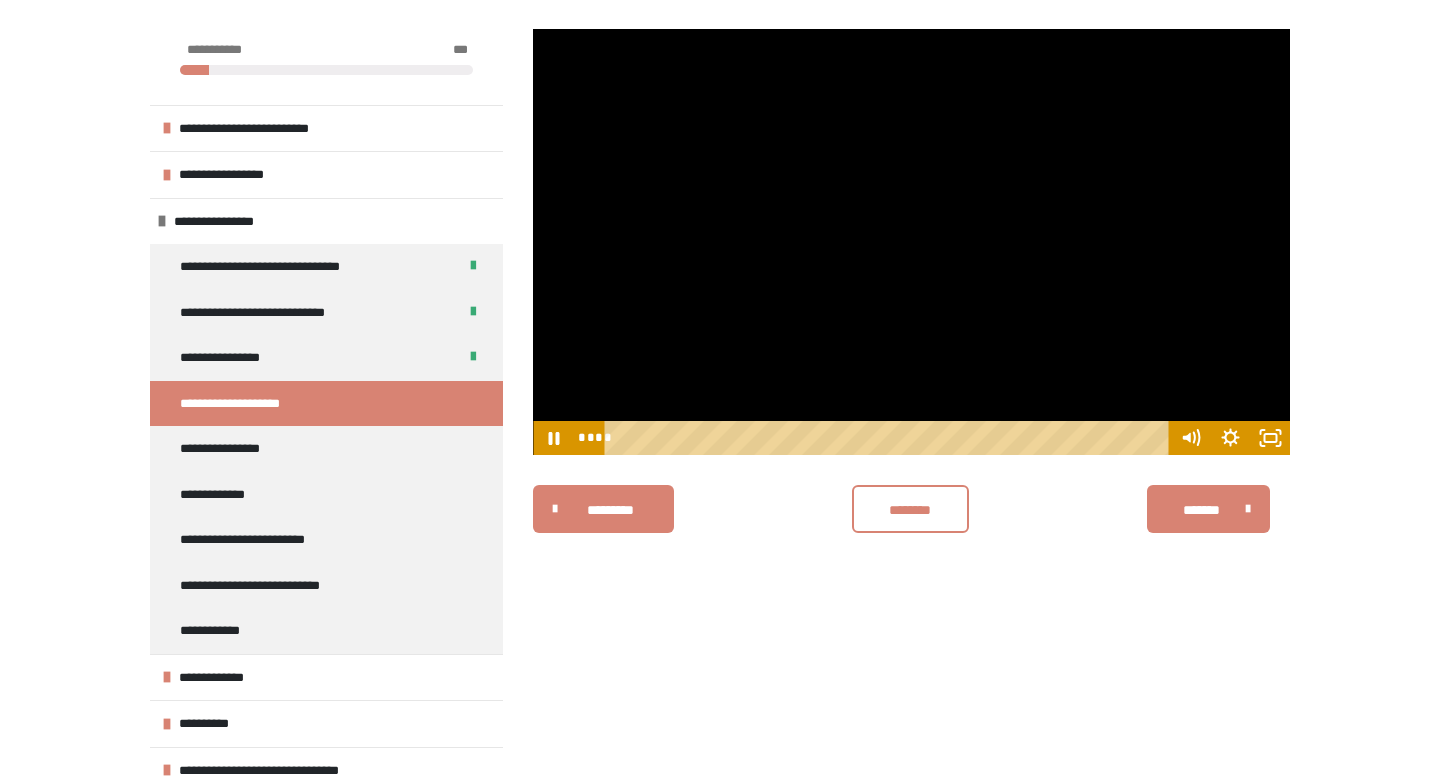 scroll, scrollTop: 340, scrollLeft: 0, axis: vertical 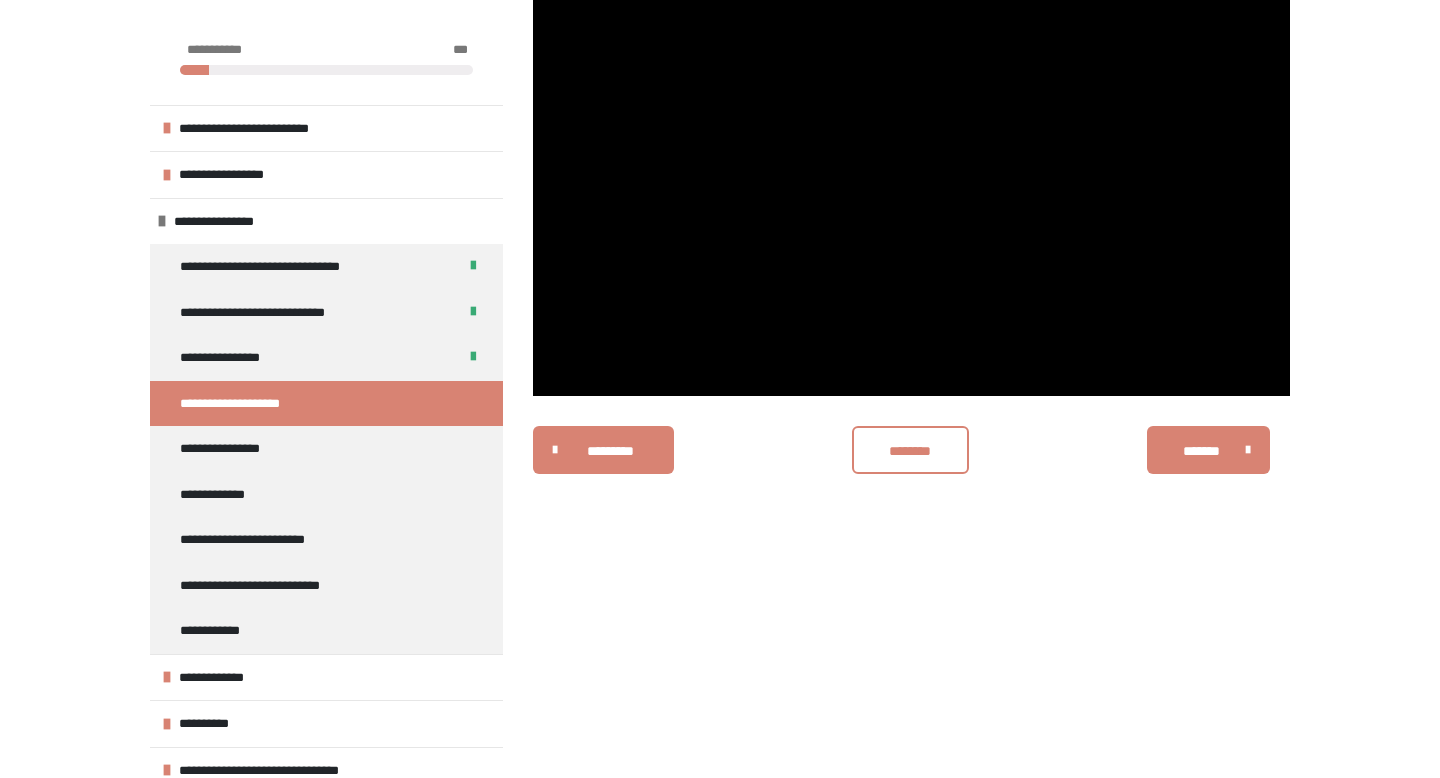drag, startPoint x: 130, startPoint y: 484, endPoint x: 119, endPoint y: 594, distance: 110.54863 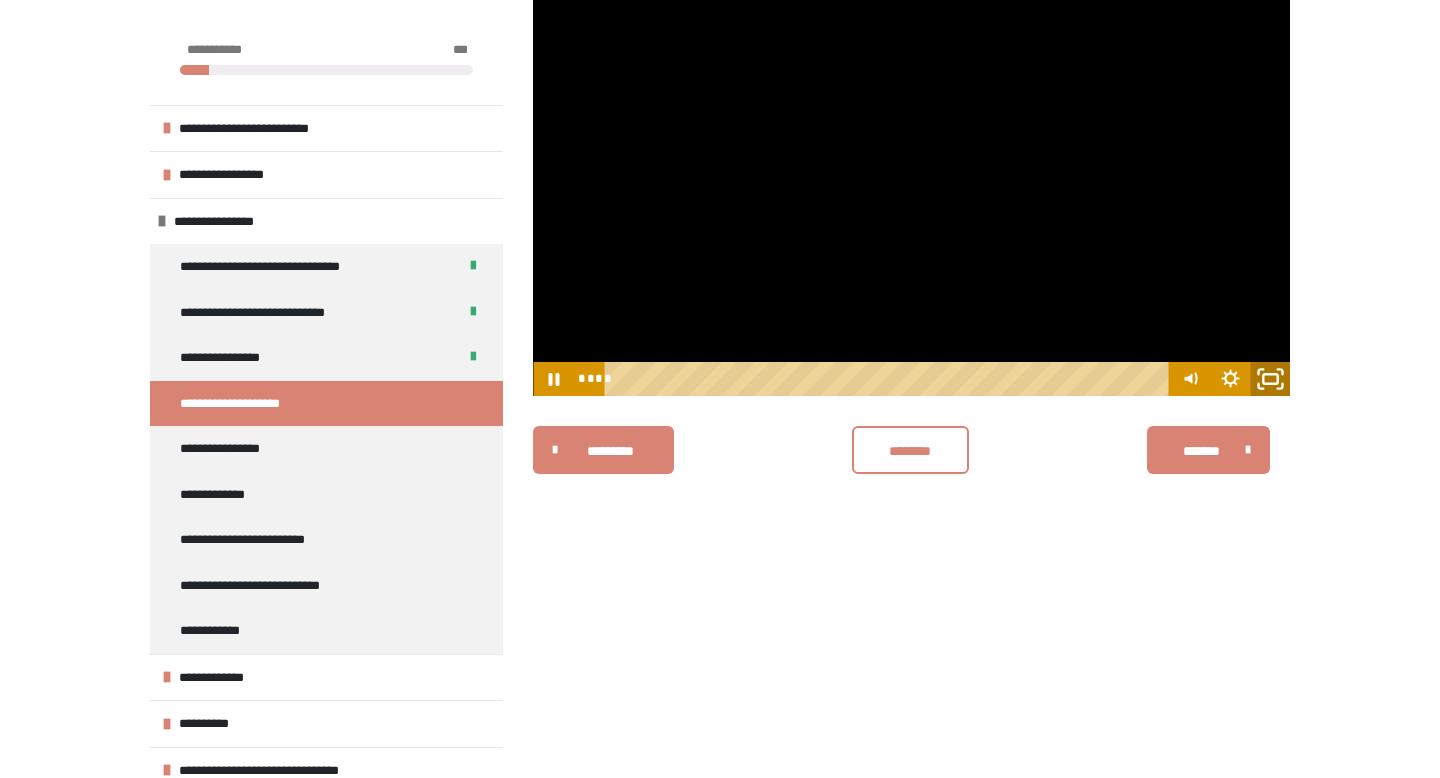 click 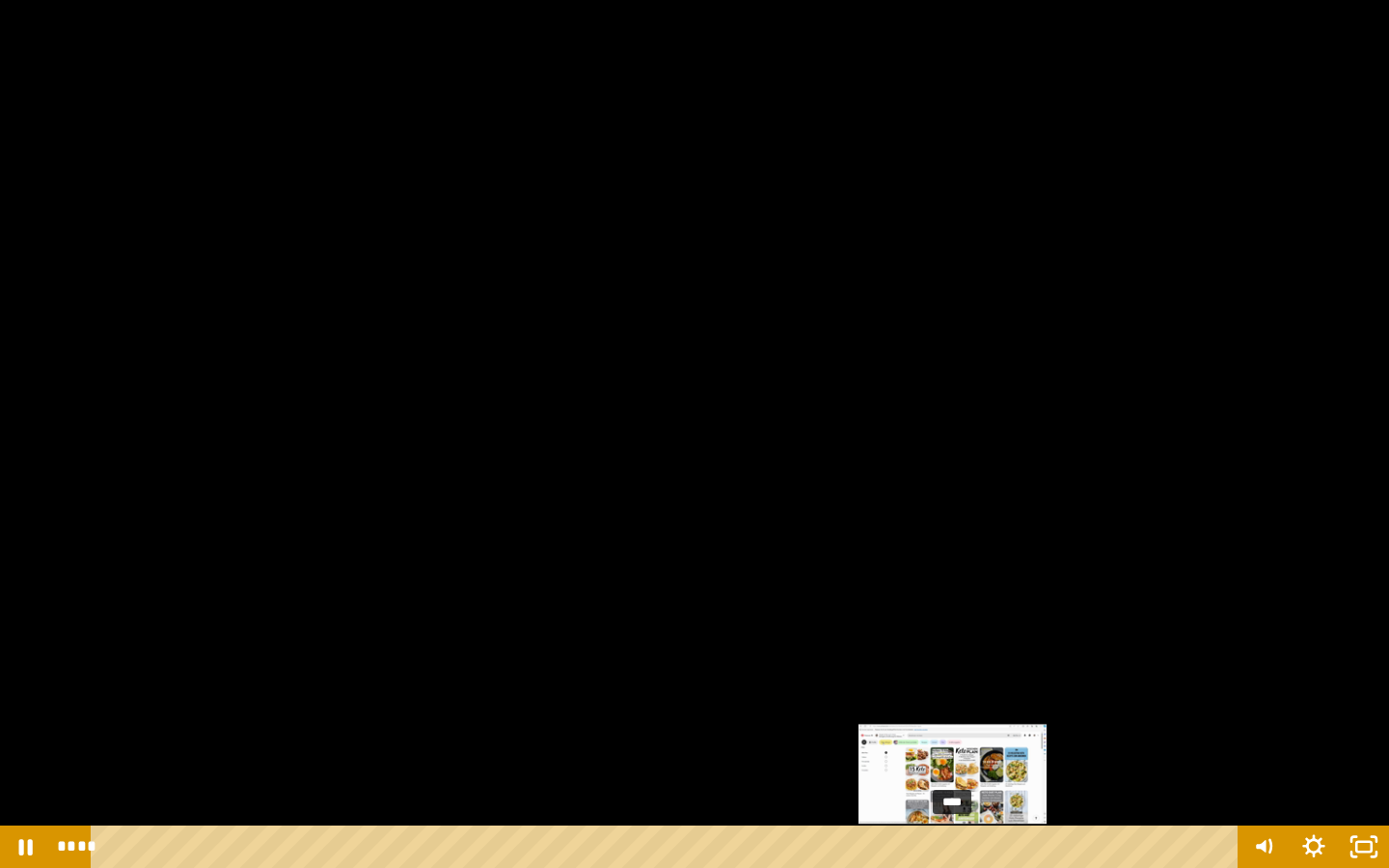 click on "****" at bounding box center (667, 847) 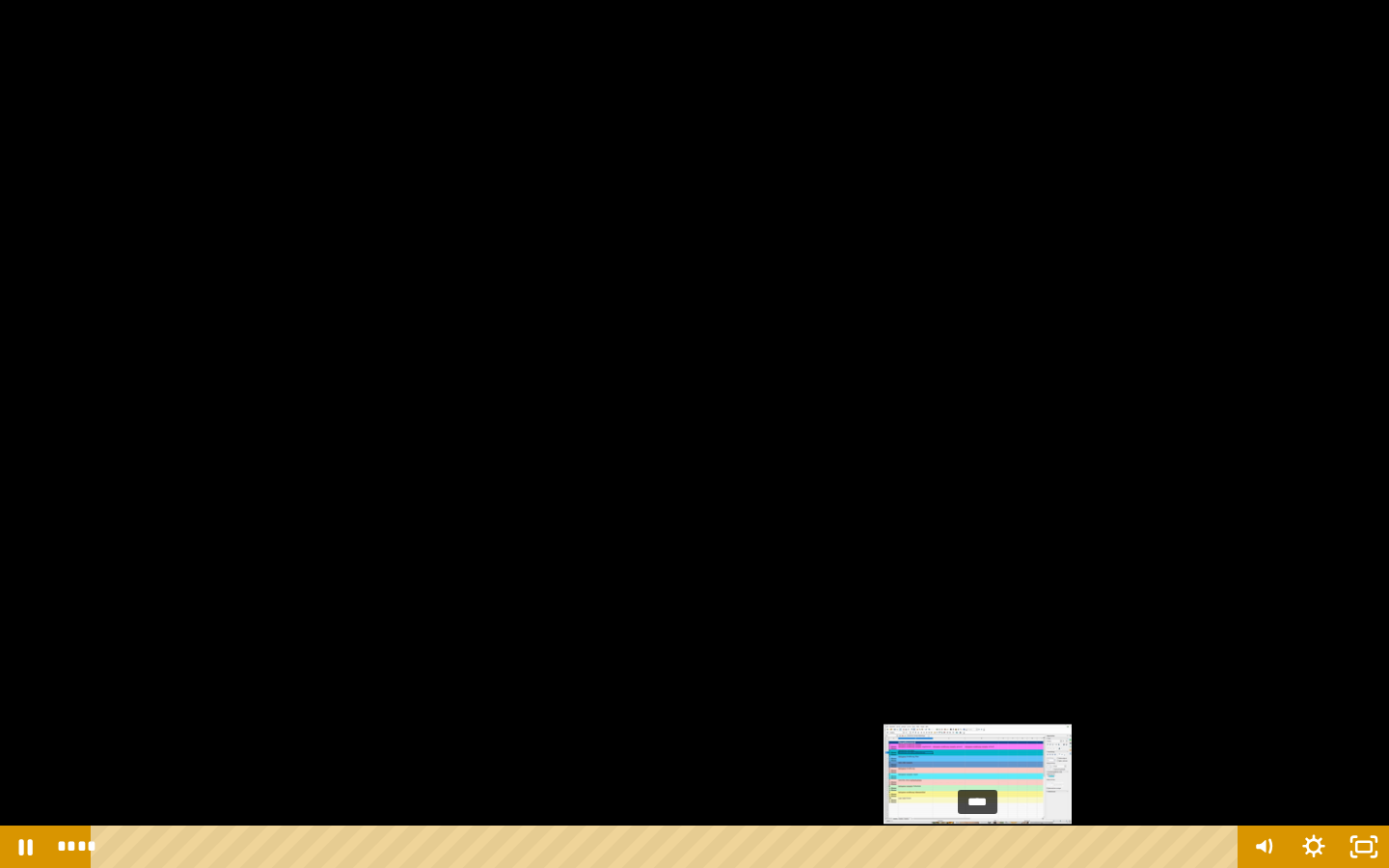 click on "****" at bounding box center [667, 847] 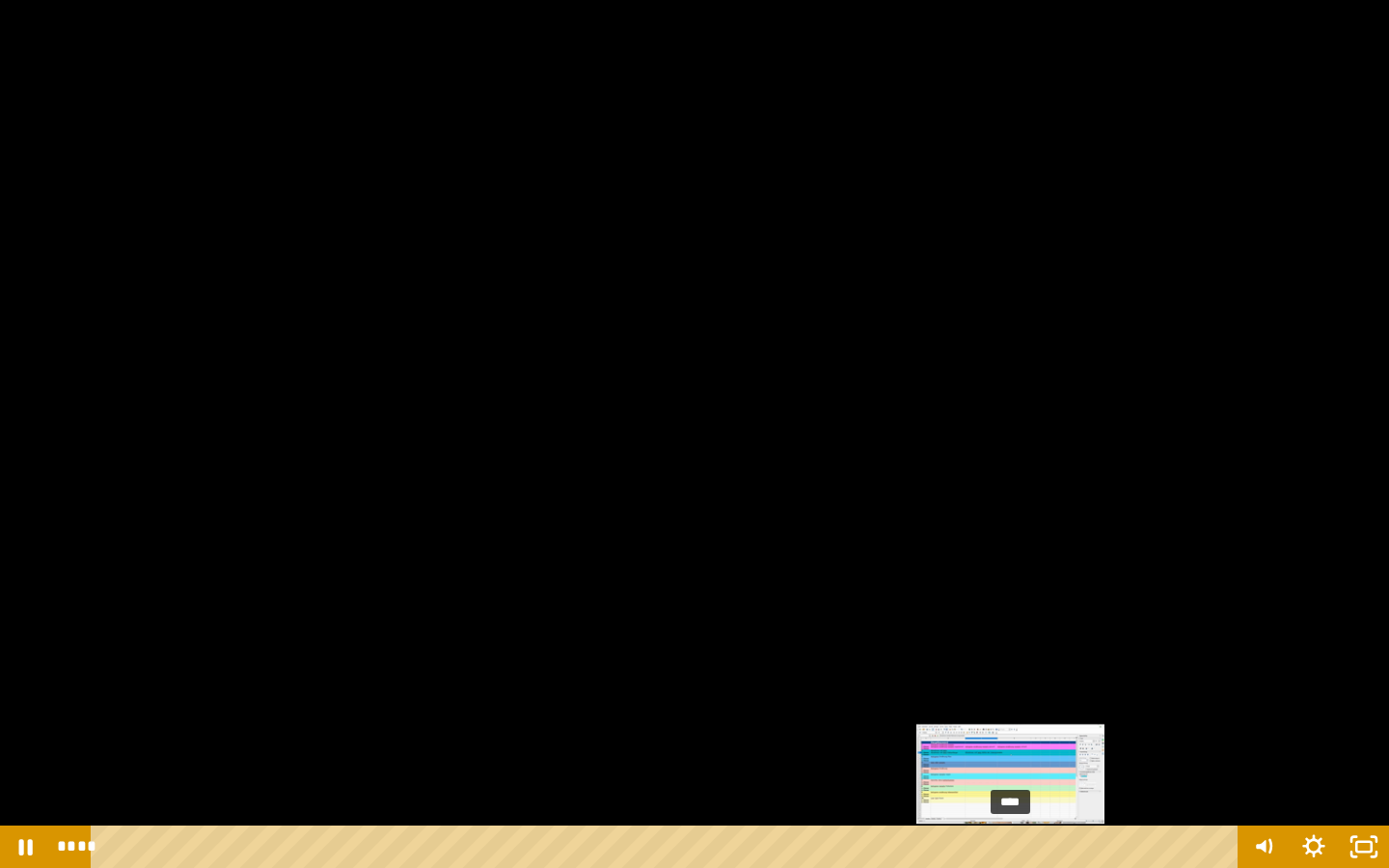 click on "****" at bounding box center [667, 847] 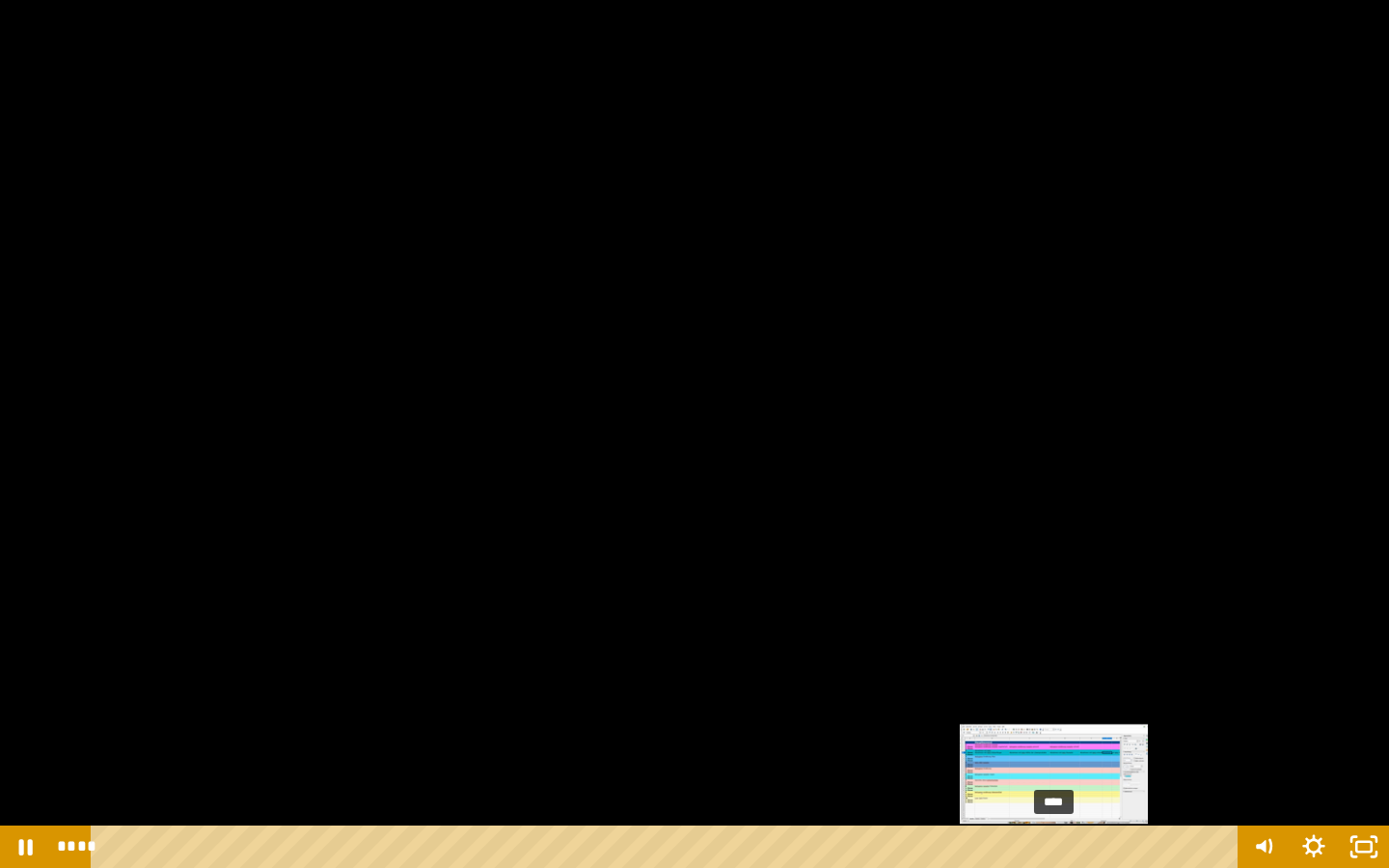 click on "****" at bounding box center (667, 847) 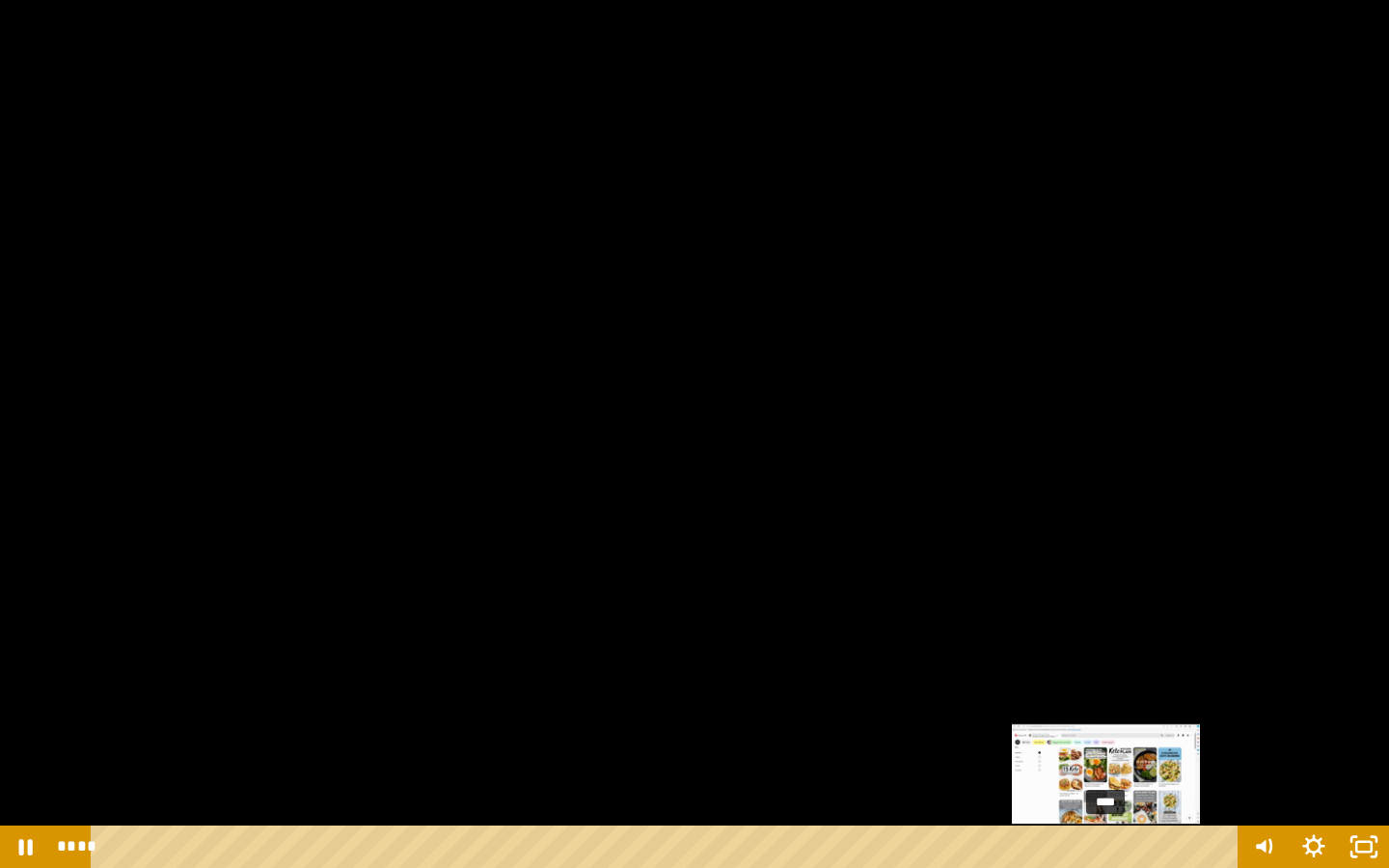 click on "****" at bounding box center [667, 847] 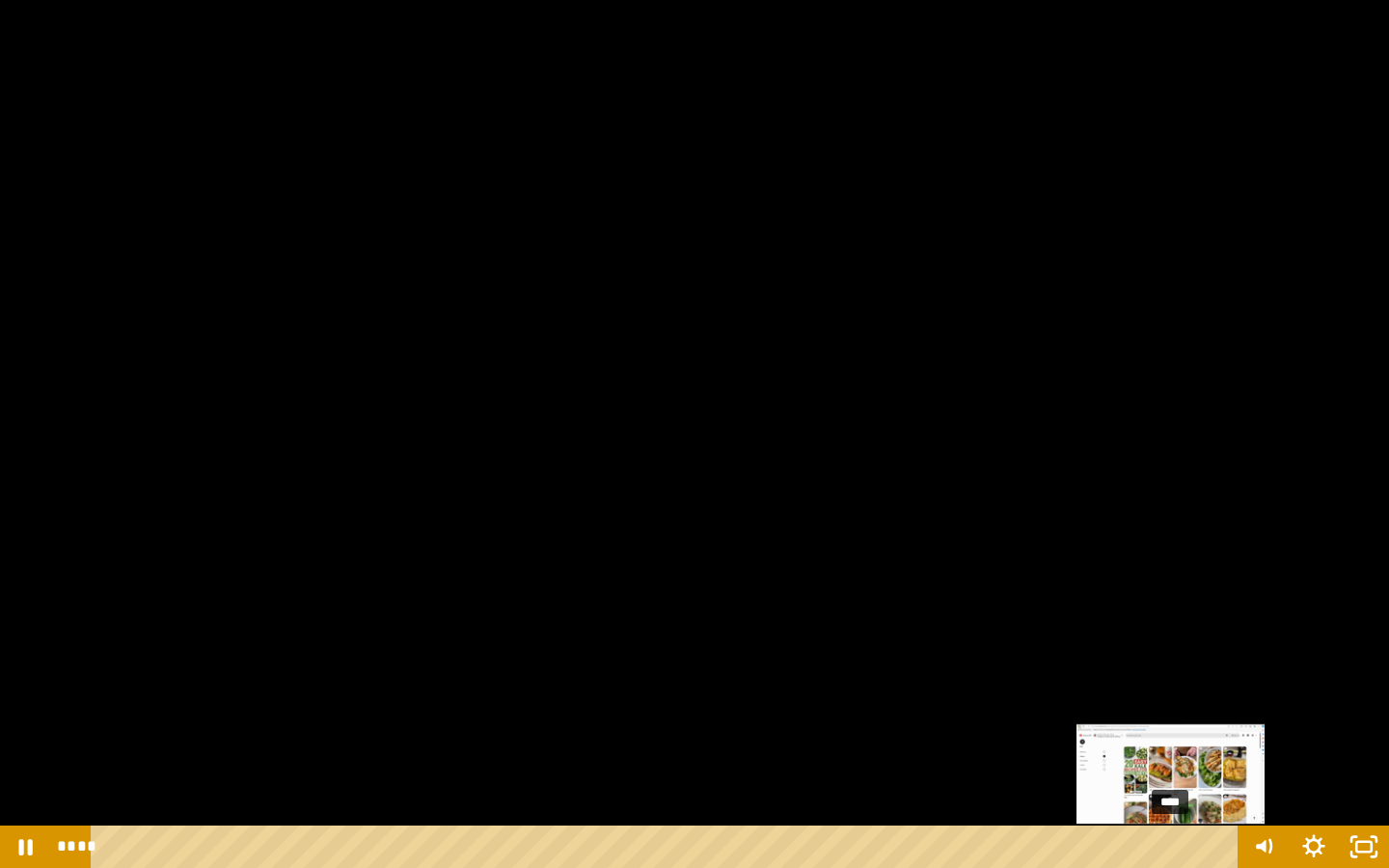 click on "****" at bounding box center [667, 847] 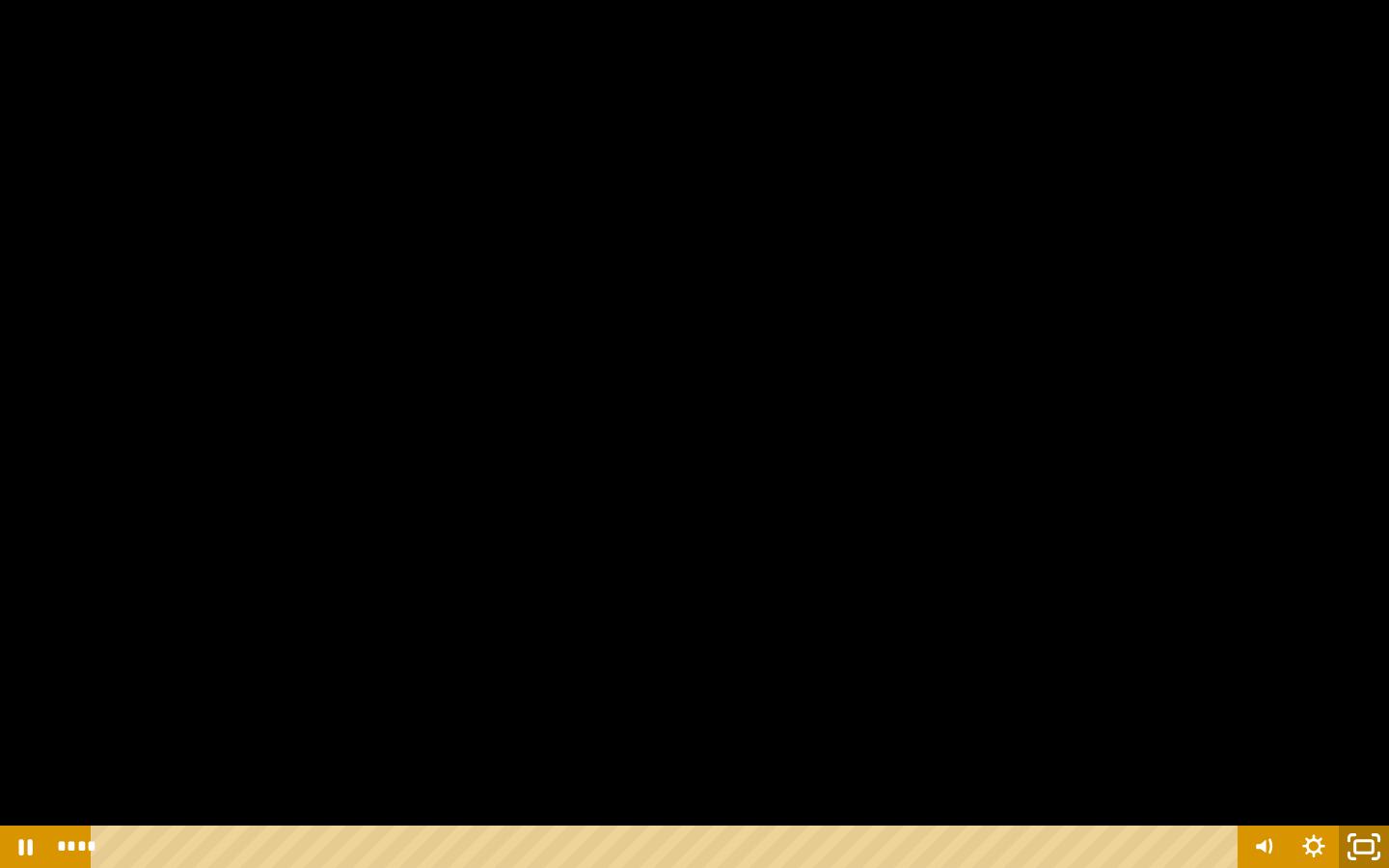 click 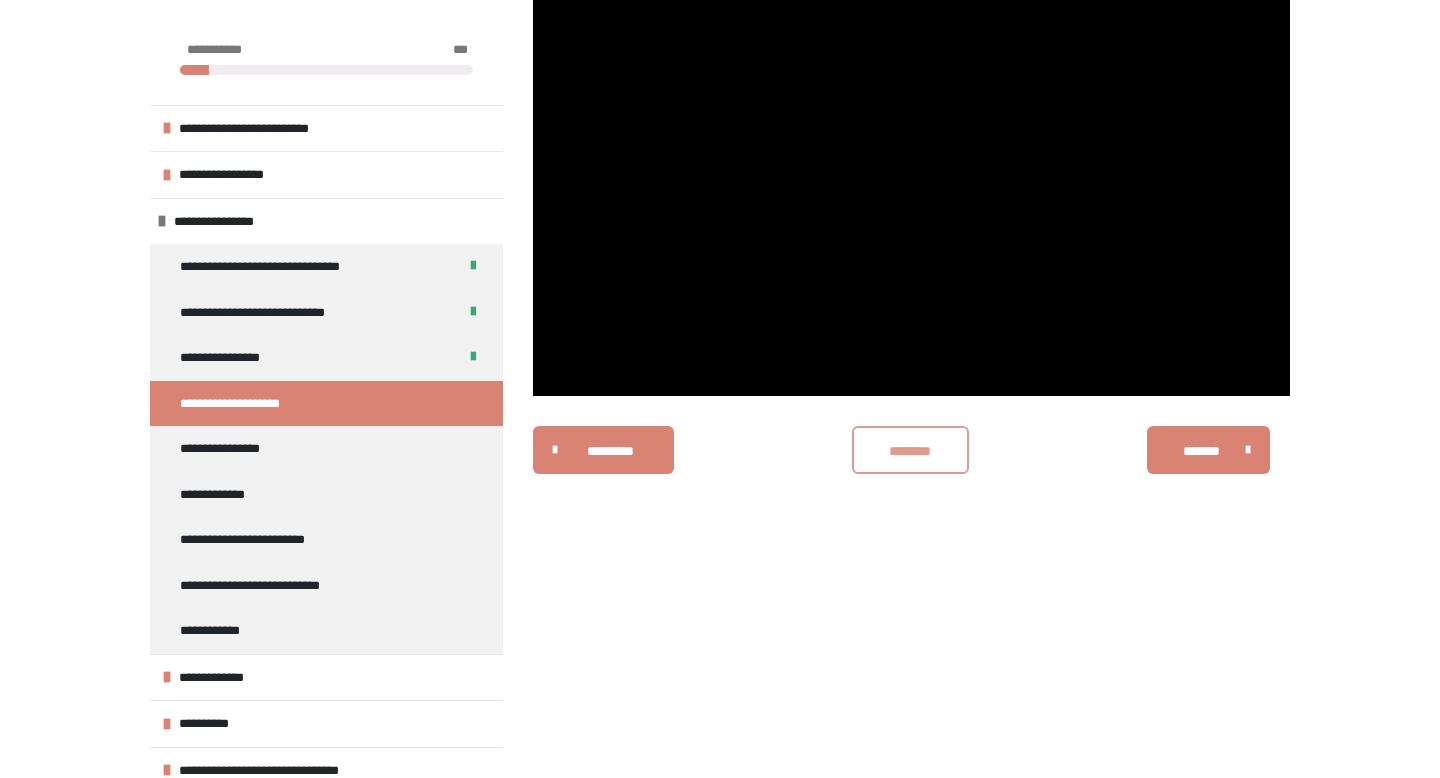 click on "********" at bounding box center (910, 450) 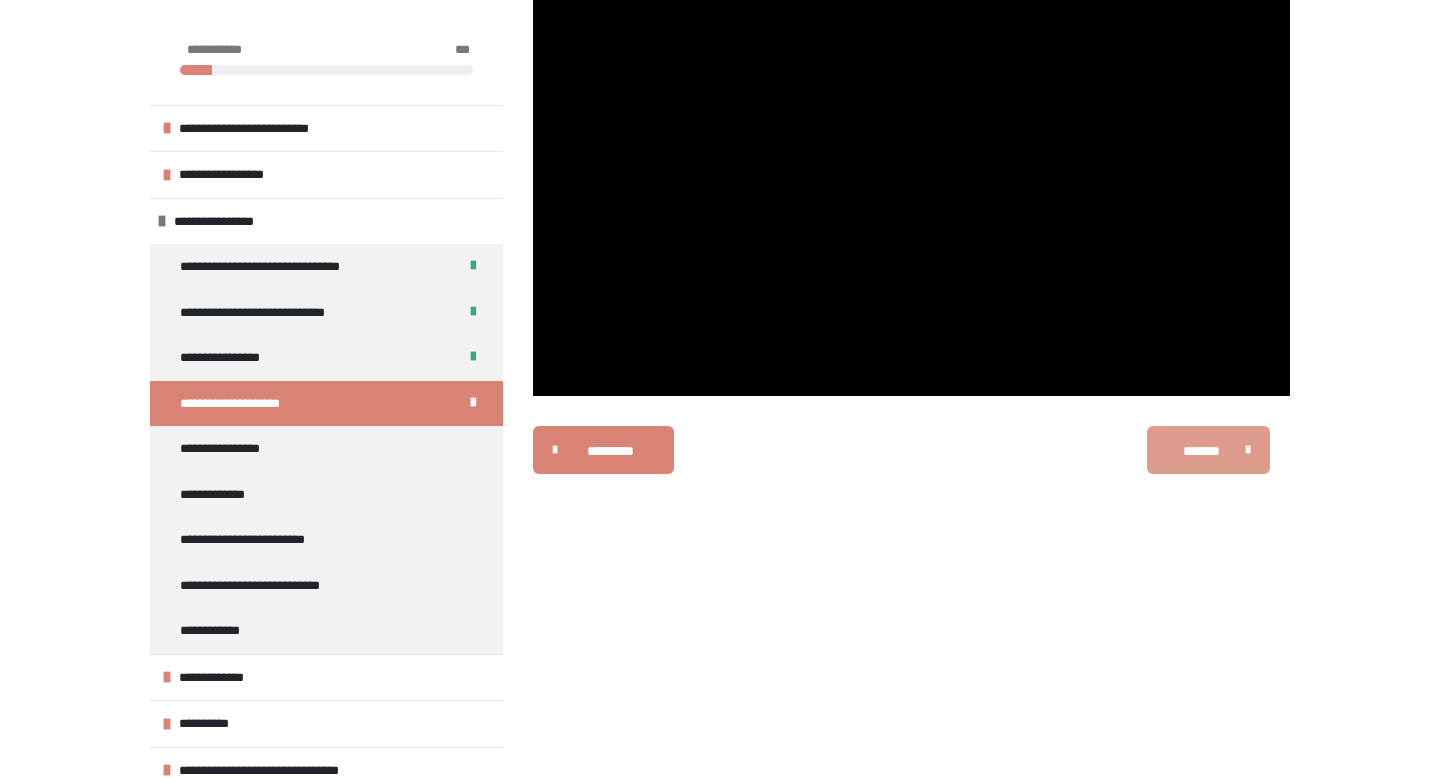 click on "*******" at bounding box center (1201, 451) 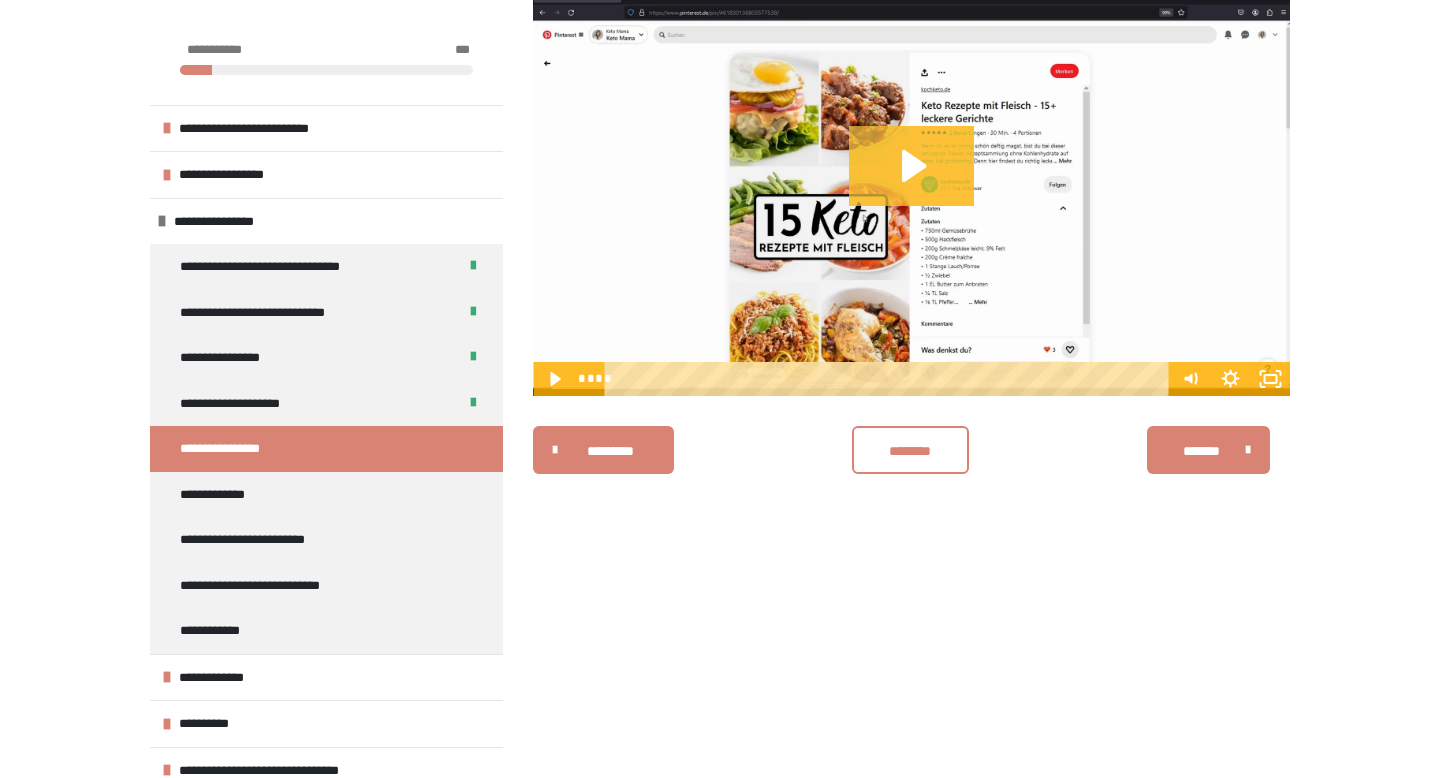 click 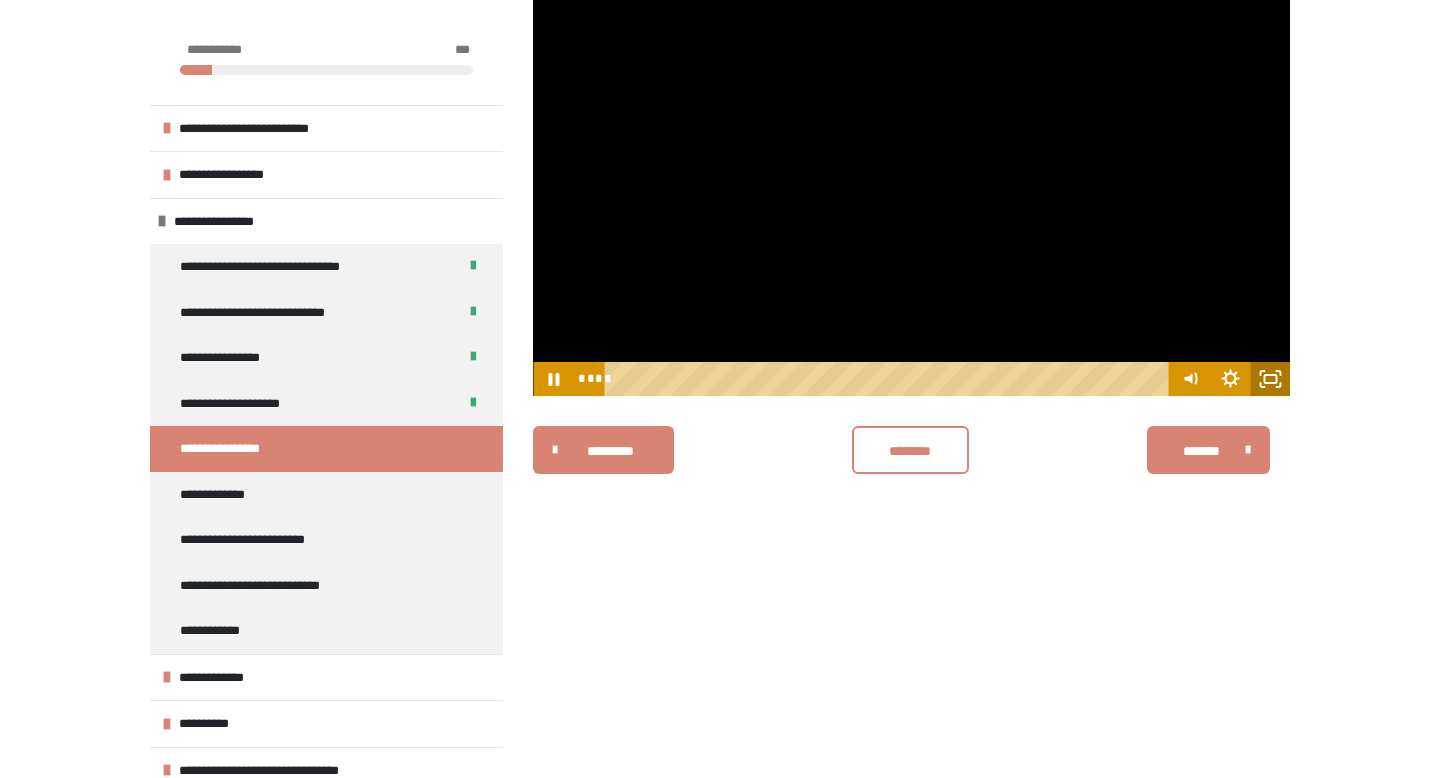 click 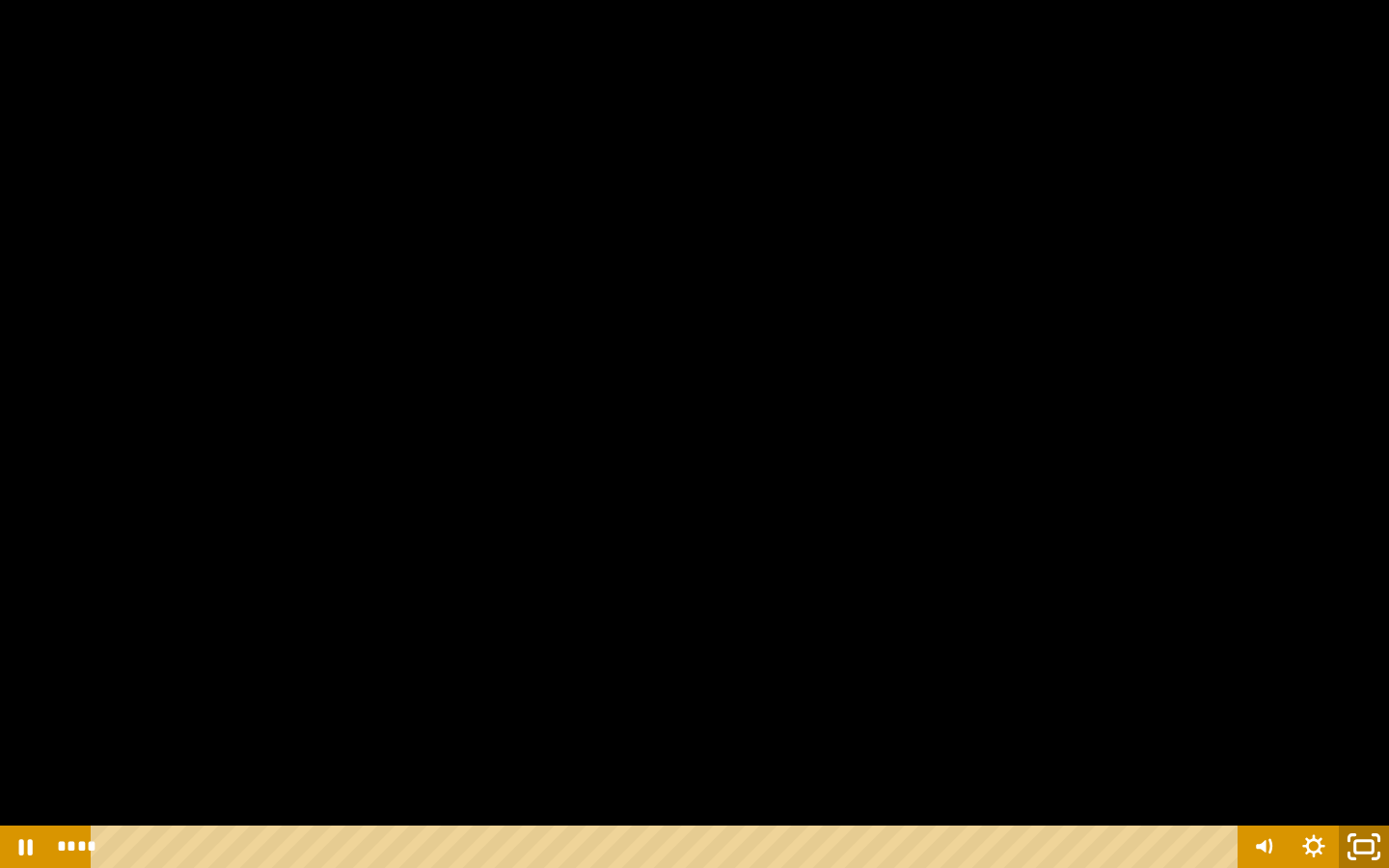 click 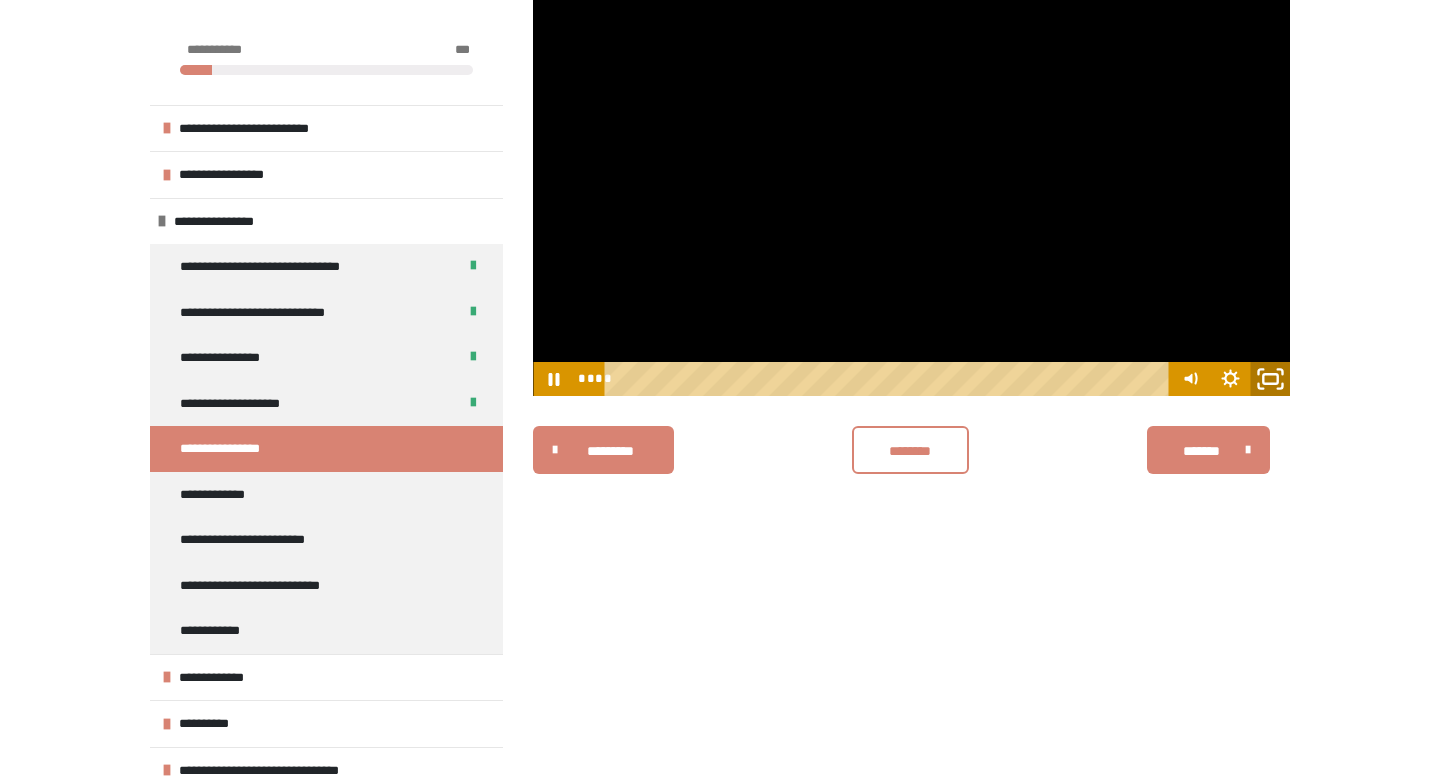 click 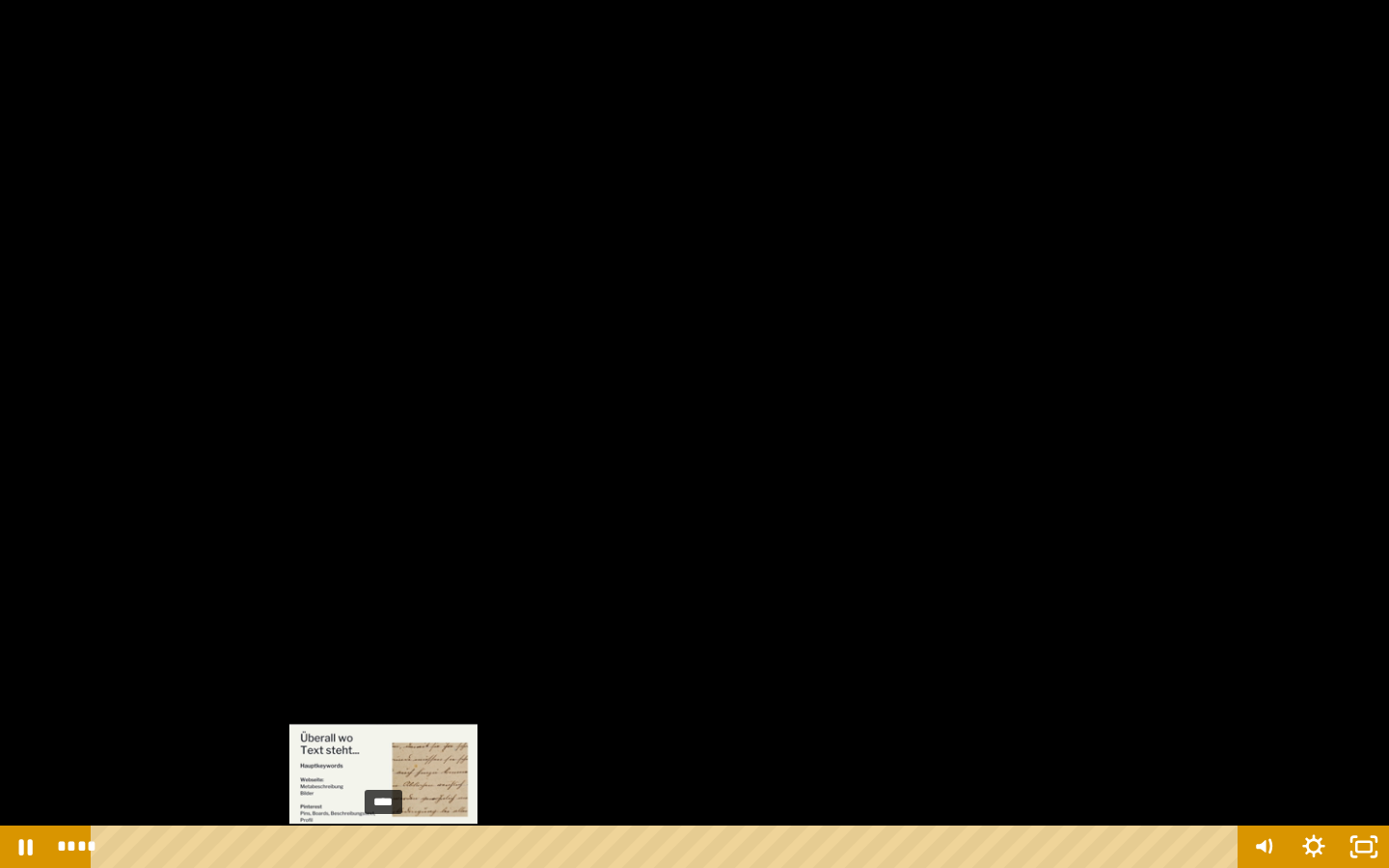 click on "****" at bounding box center [667, 847] 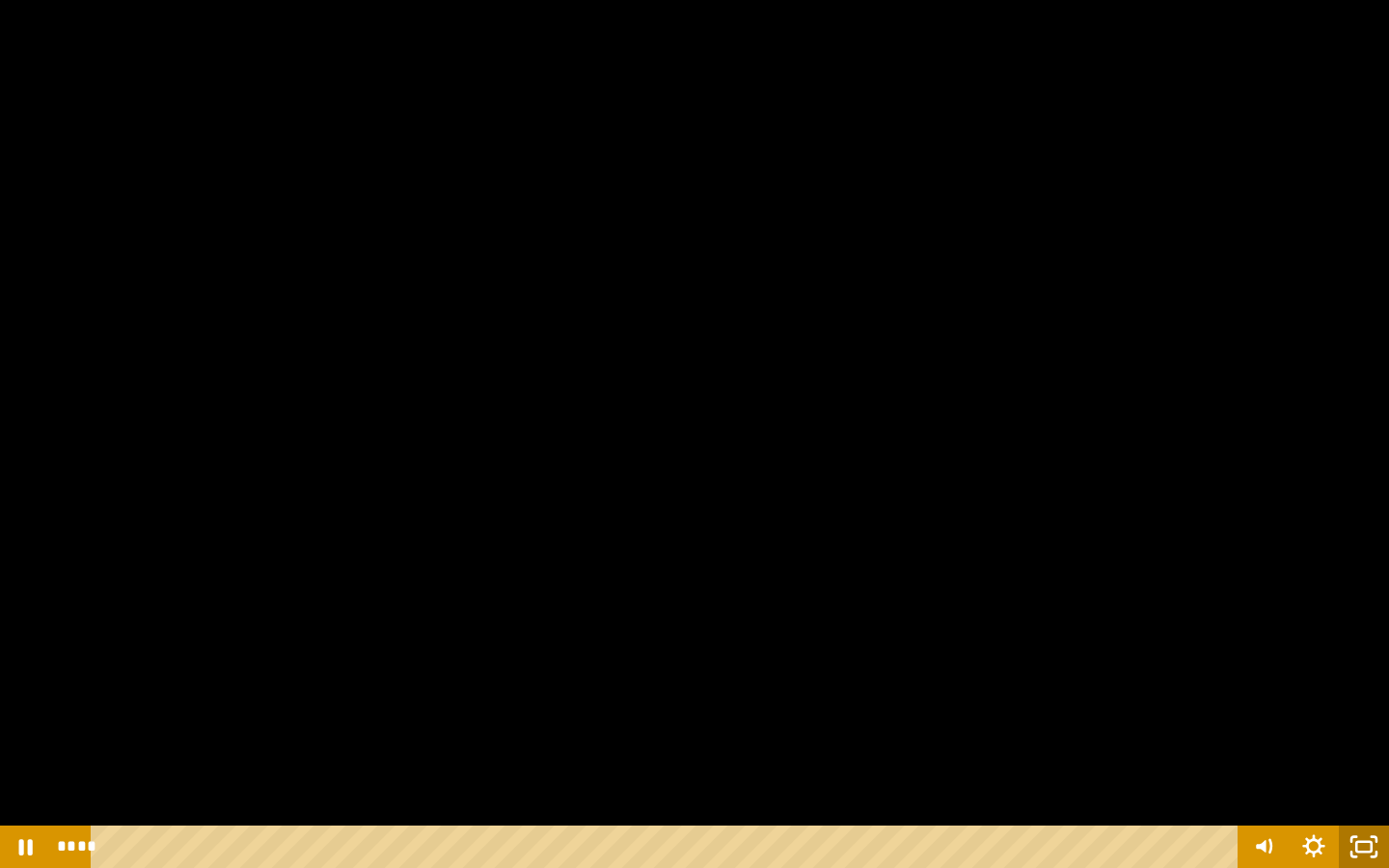 click 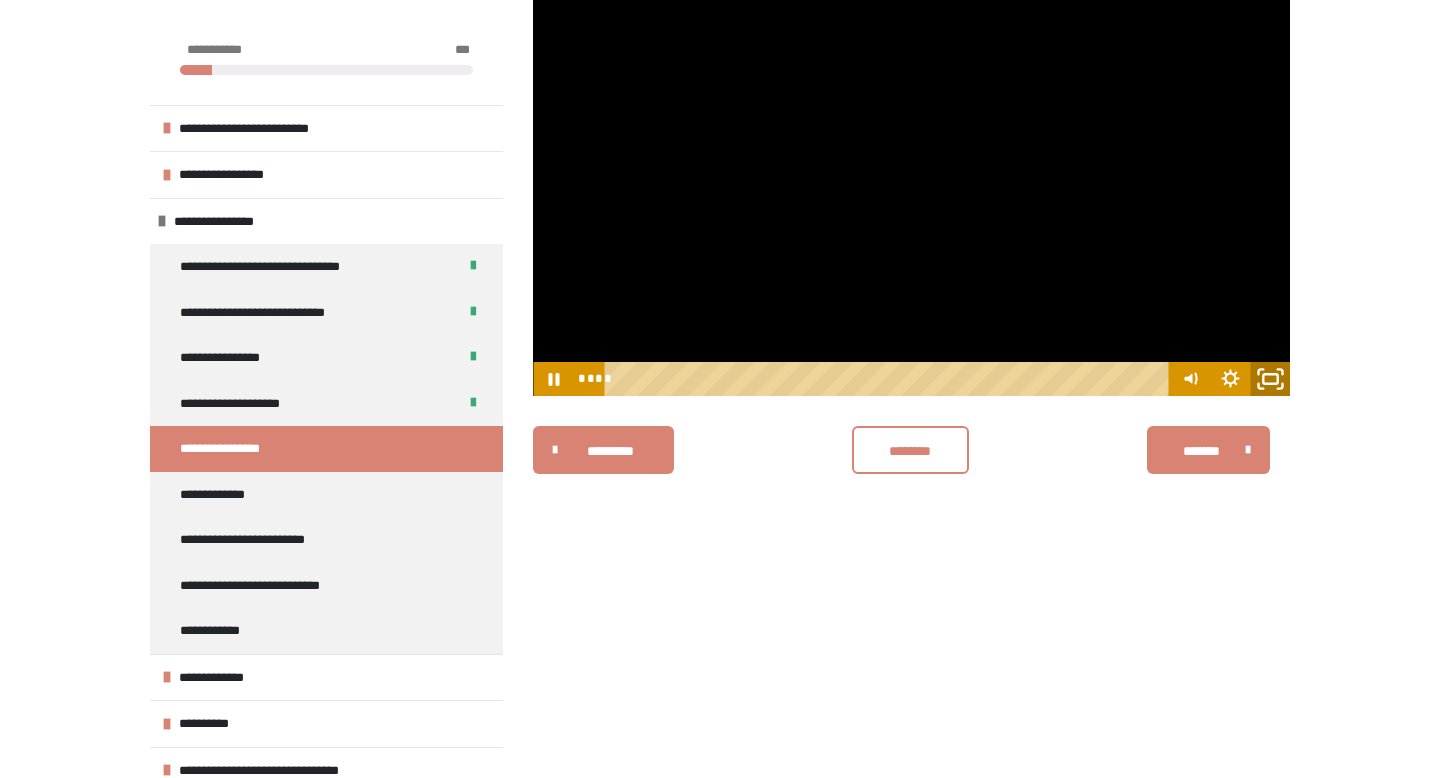 click 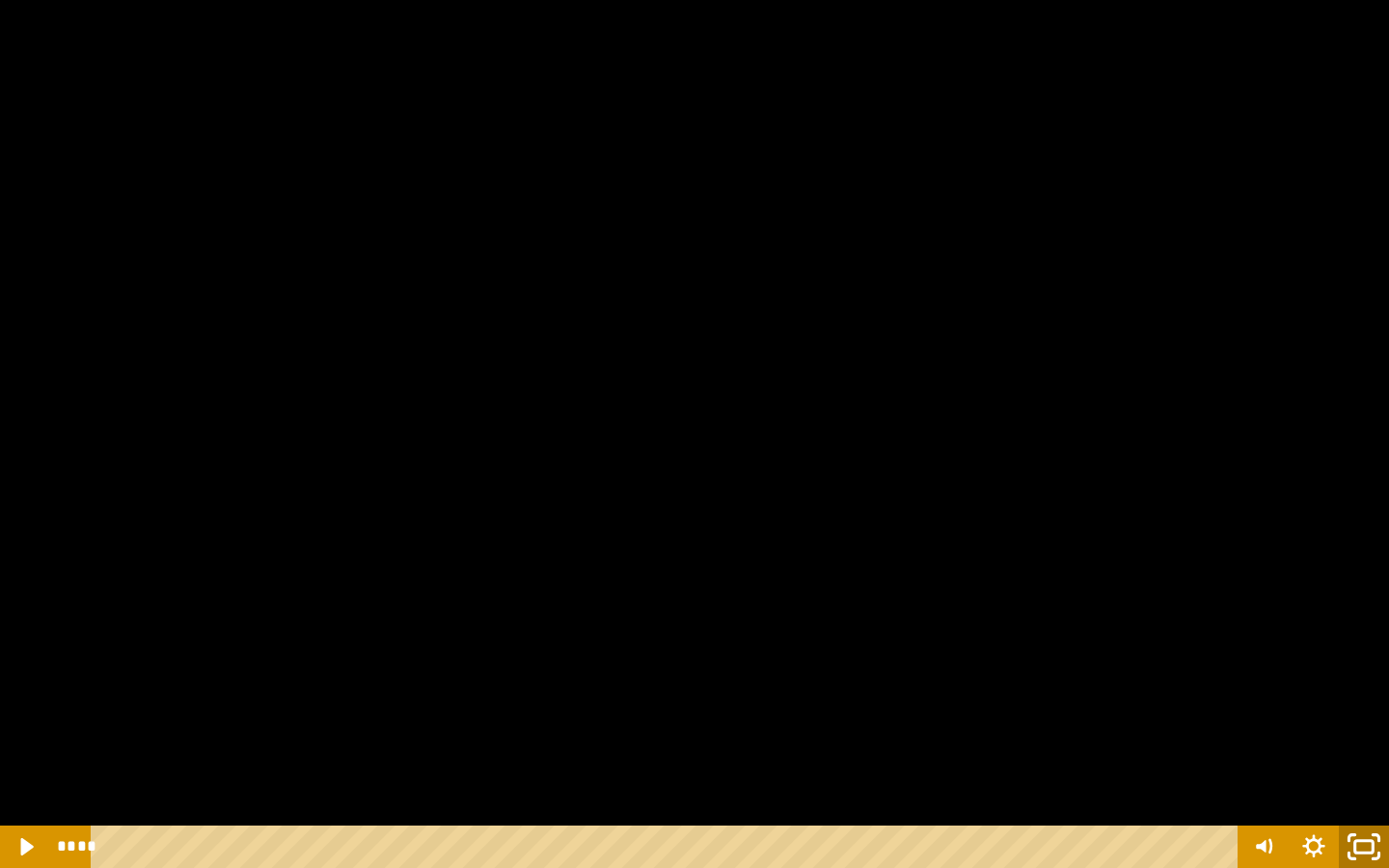 click 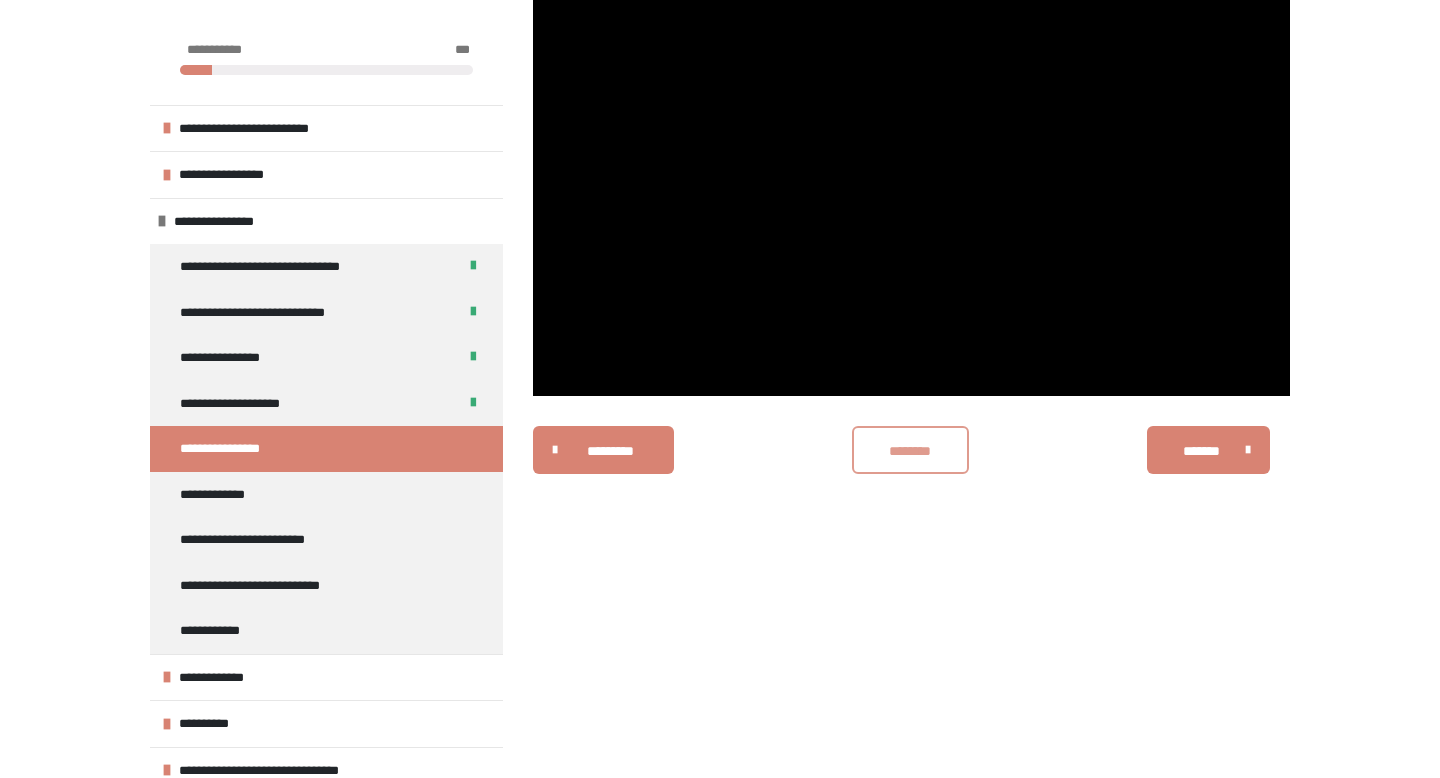 click on "********" at bounding box center [910, 450] 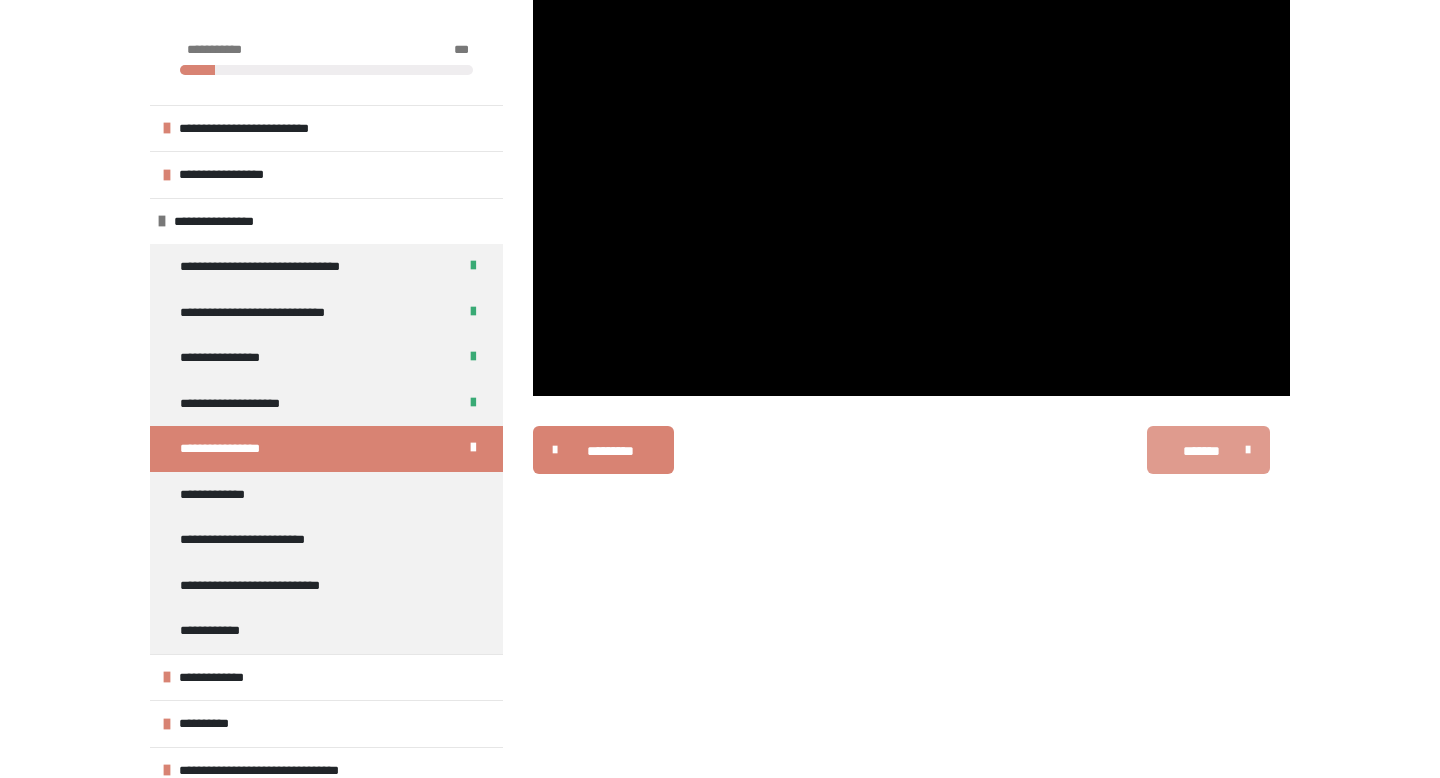 click on "*******" at bounding box center [1201, 451] 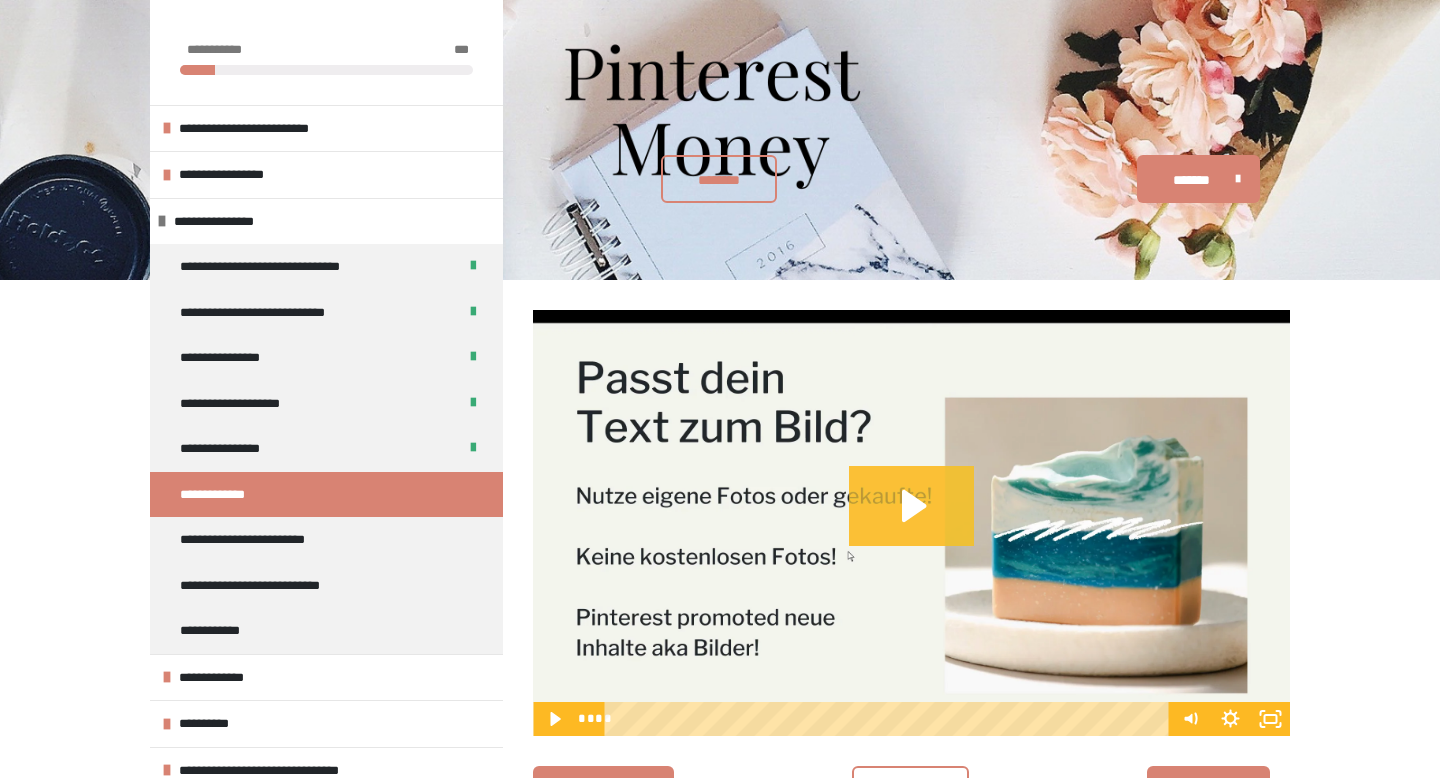 scroll, scrollTop: 340, scrollLeft: 0, axis: vertical 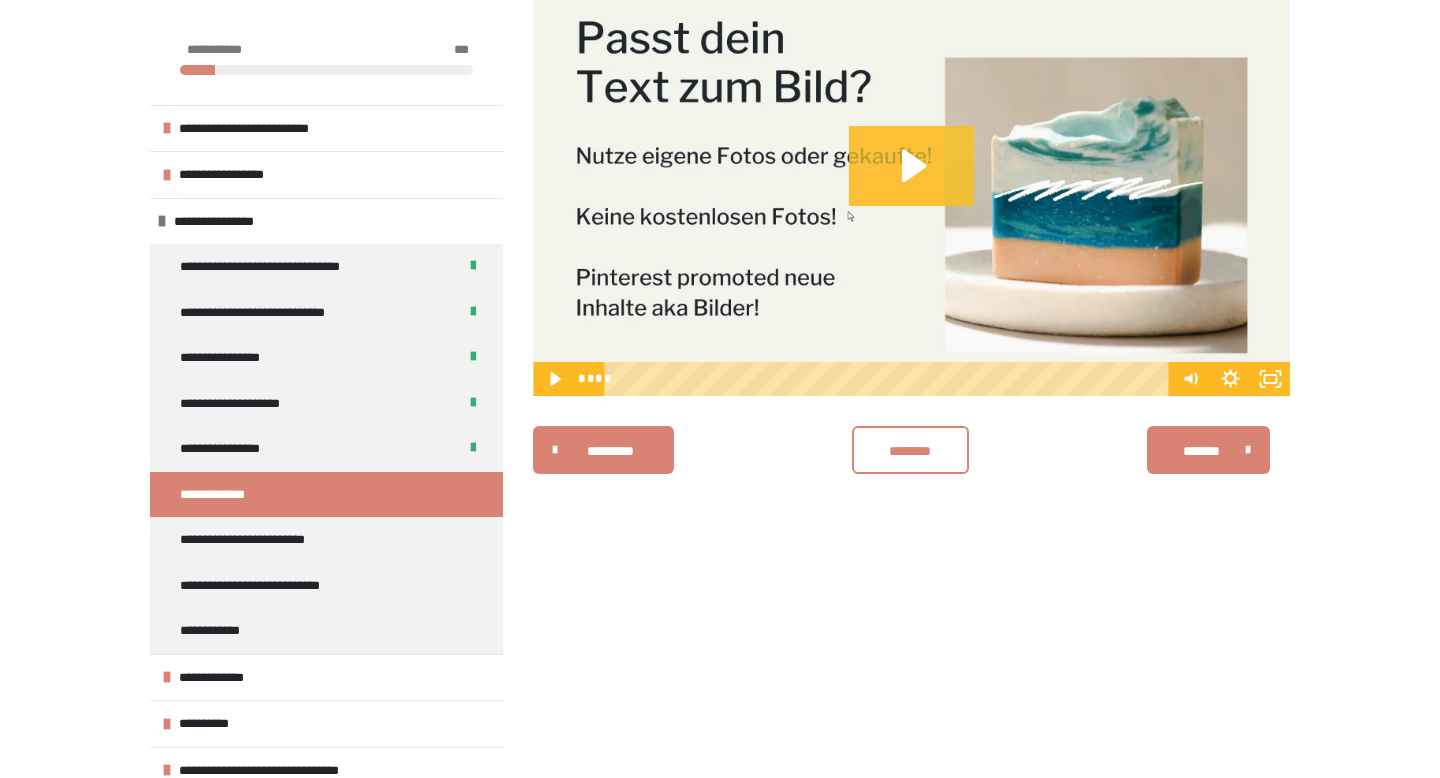 click 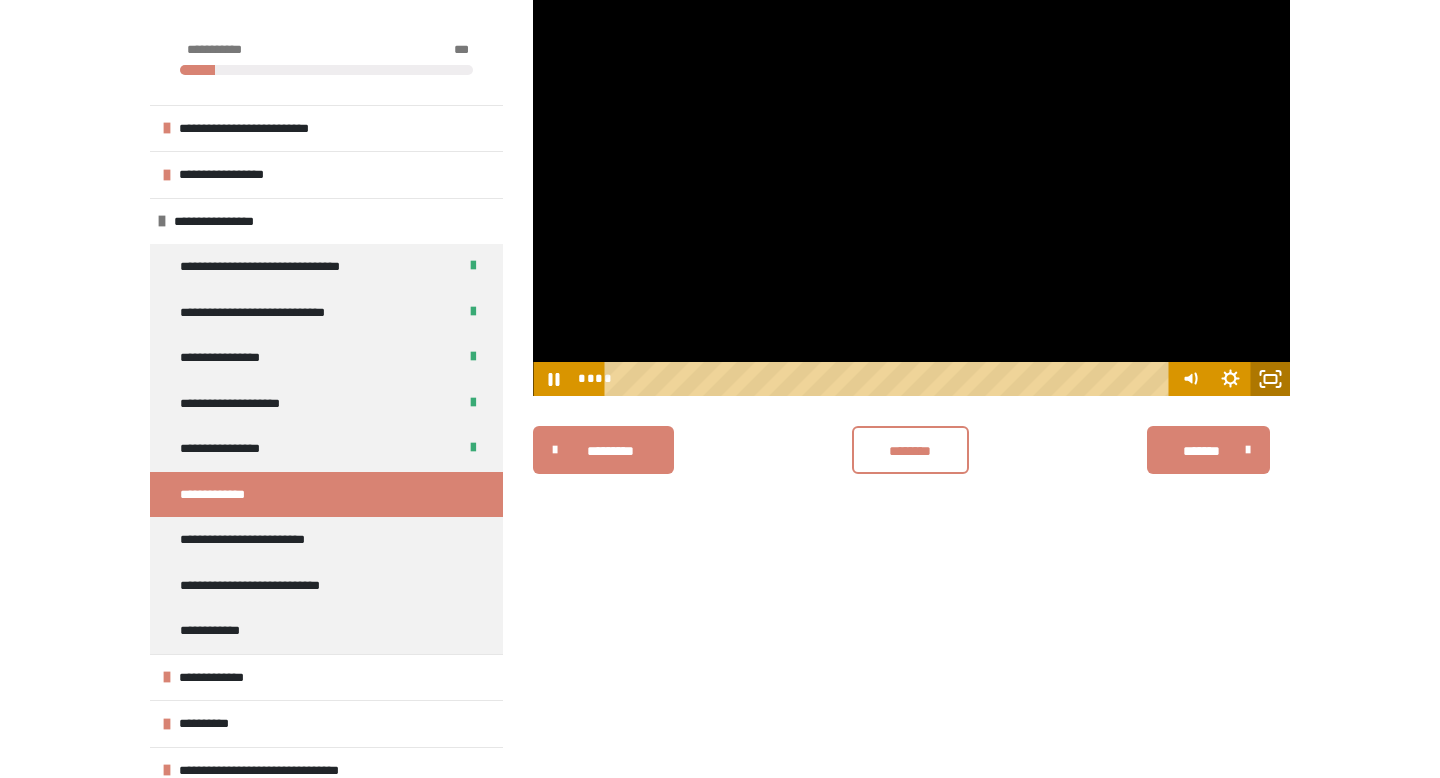 click 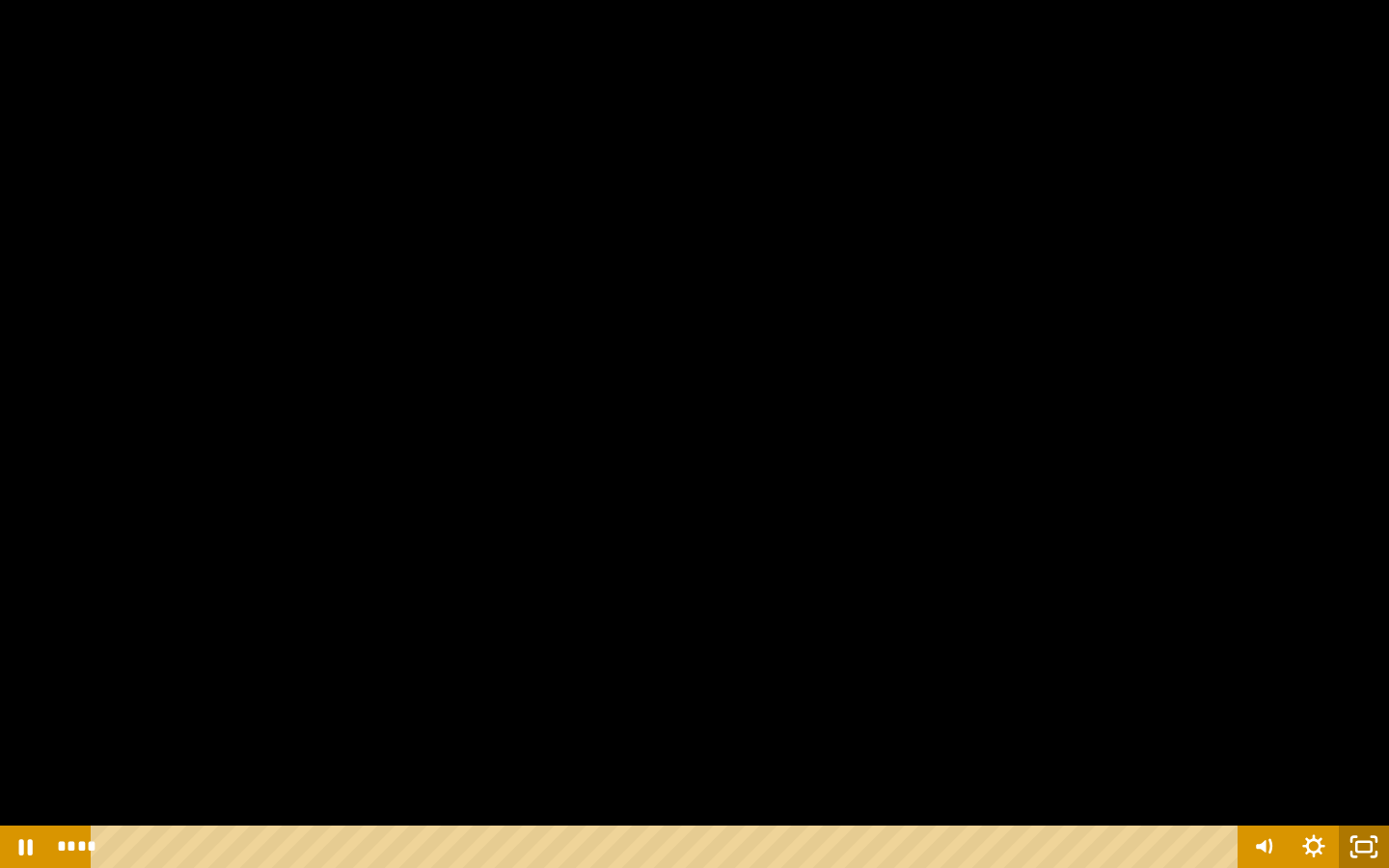 click 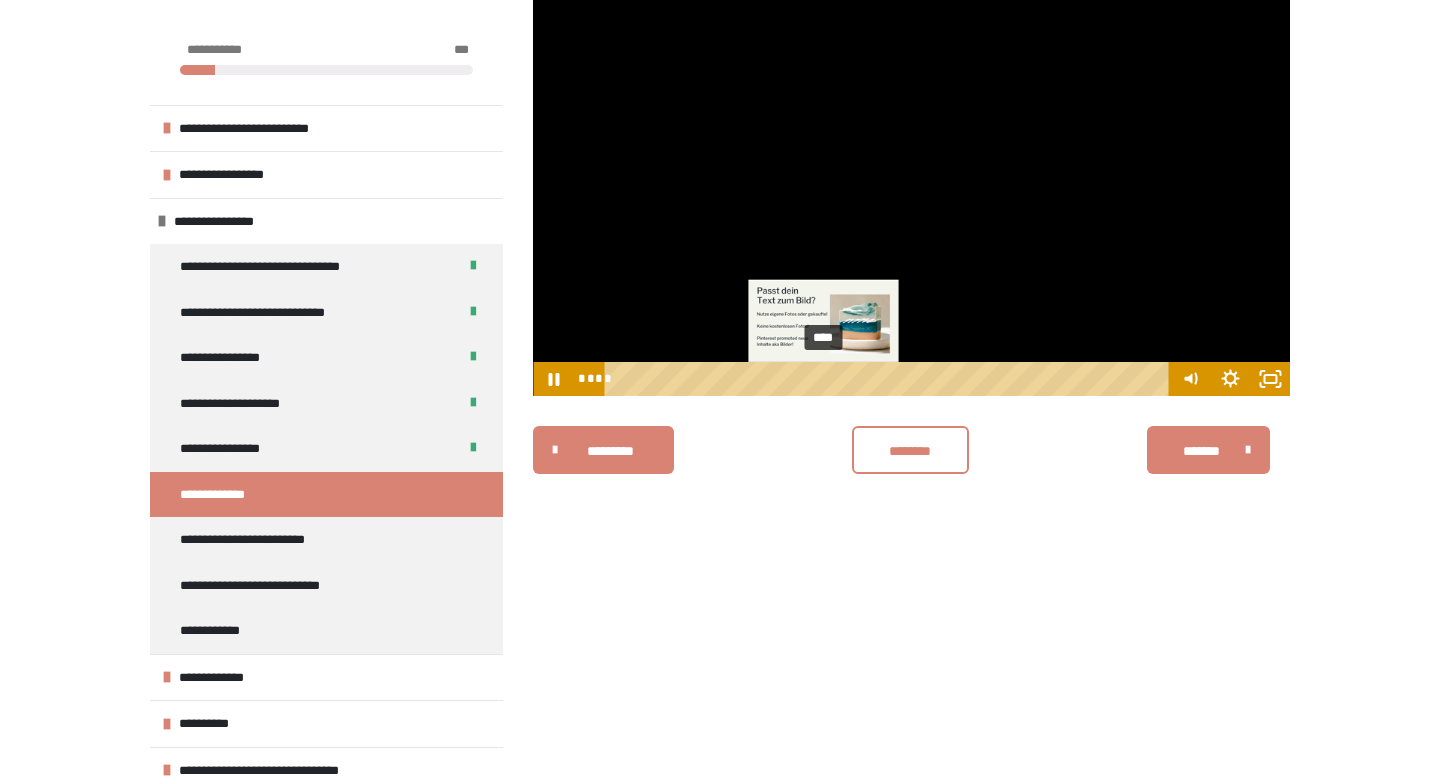 click on "****" at bounding box center [890, 379] 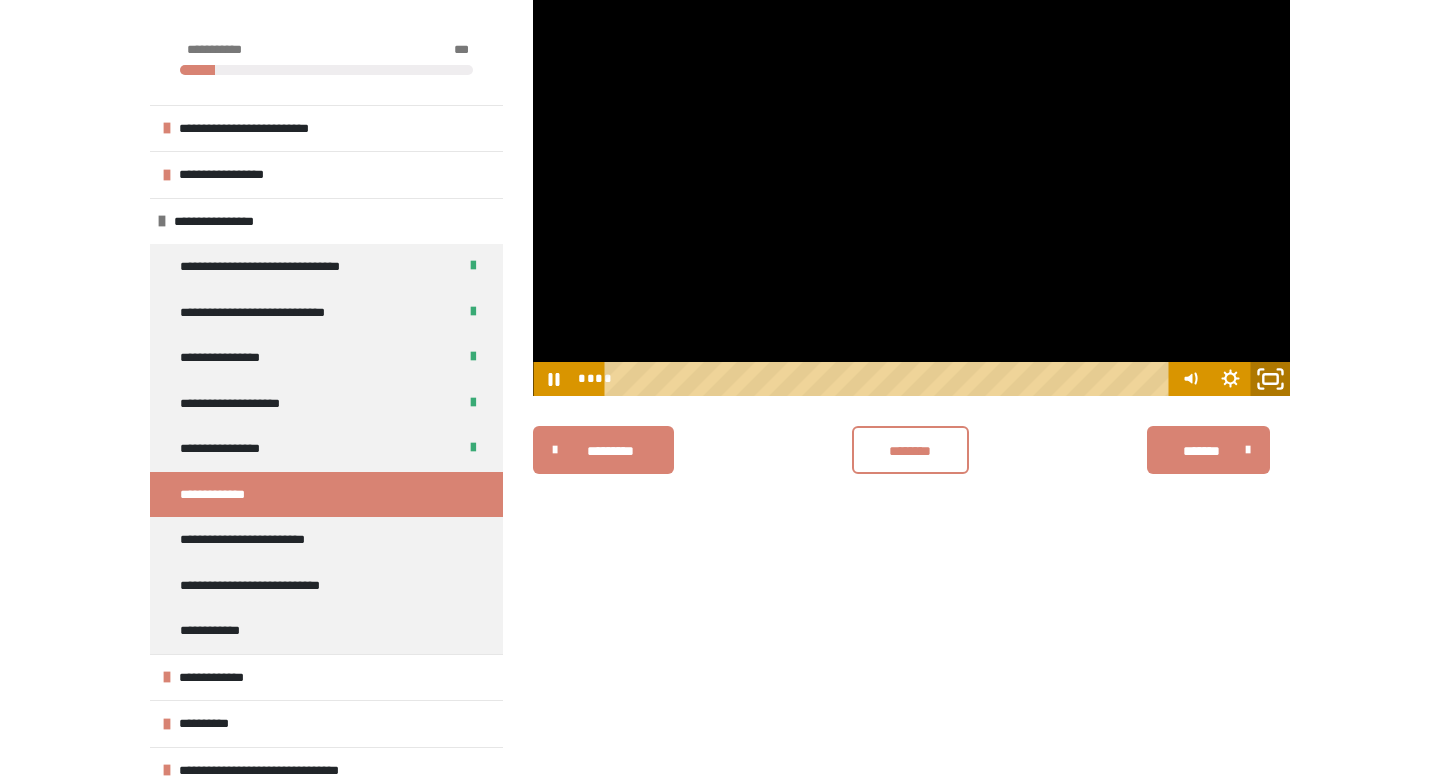 click 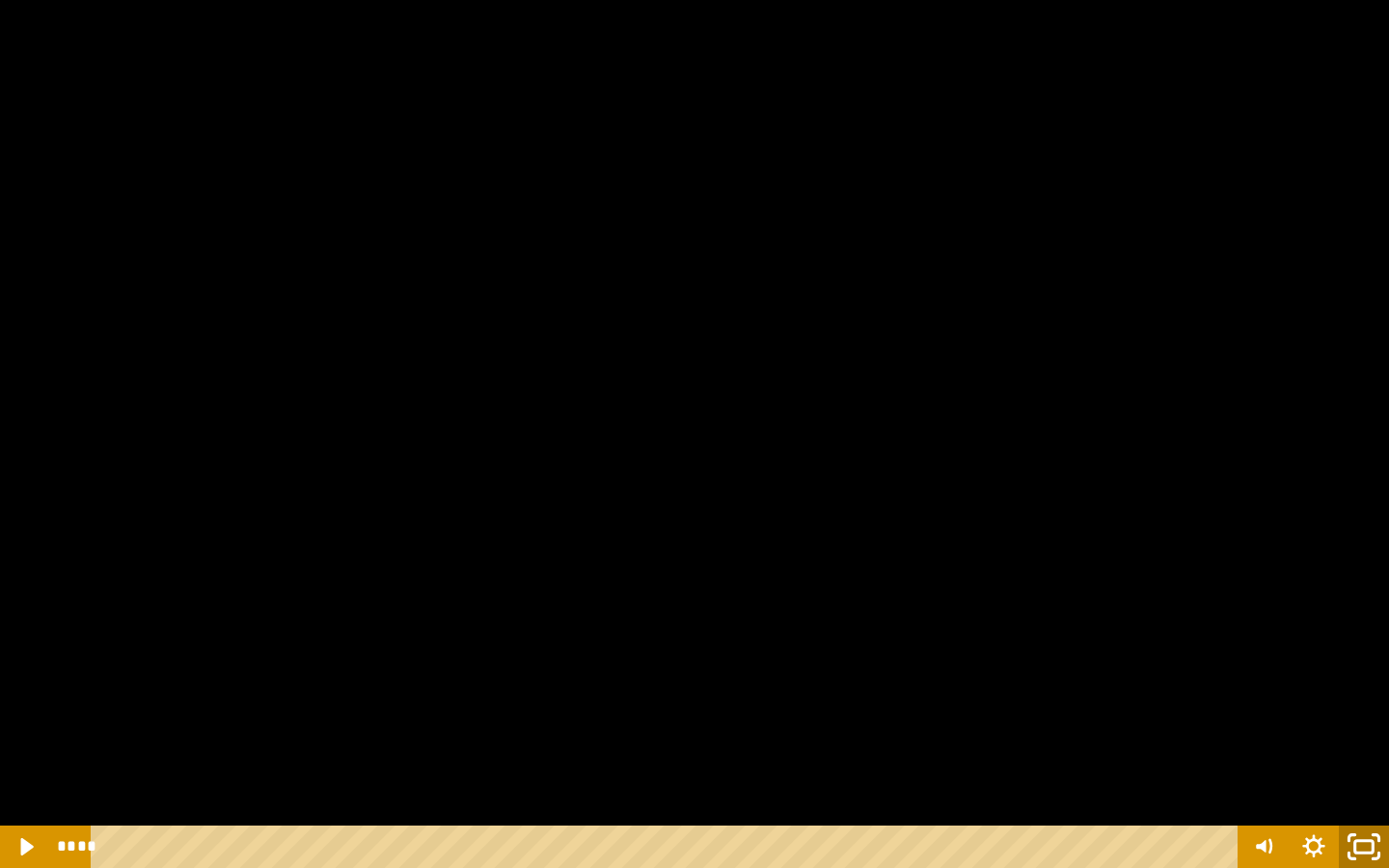 click 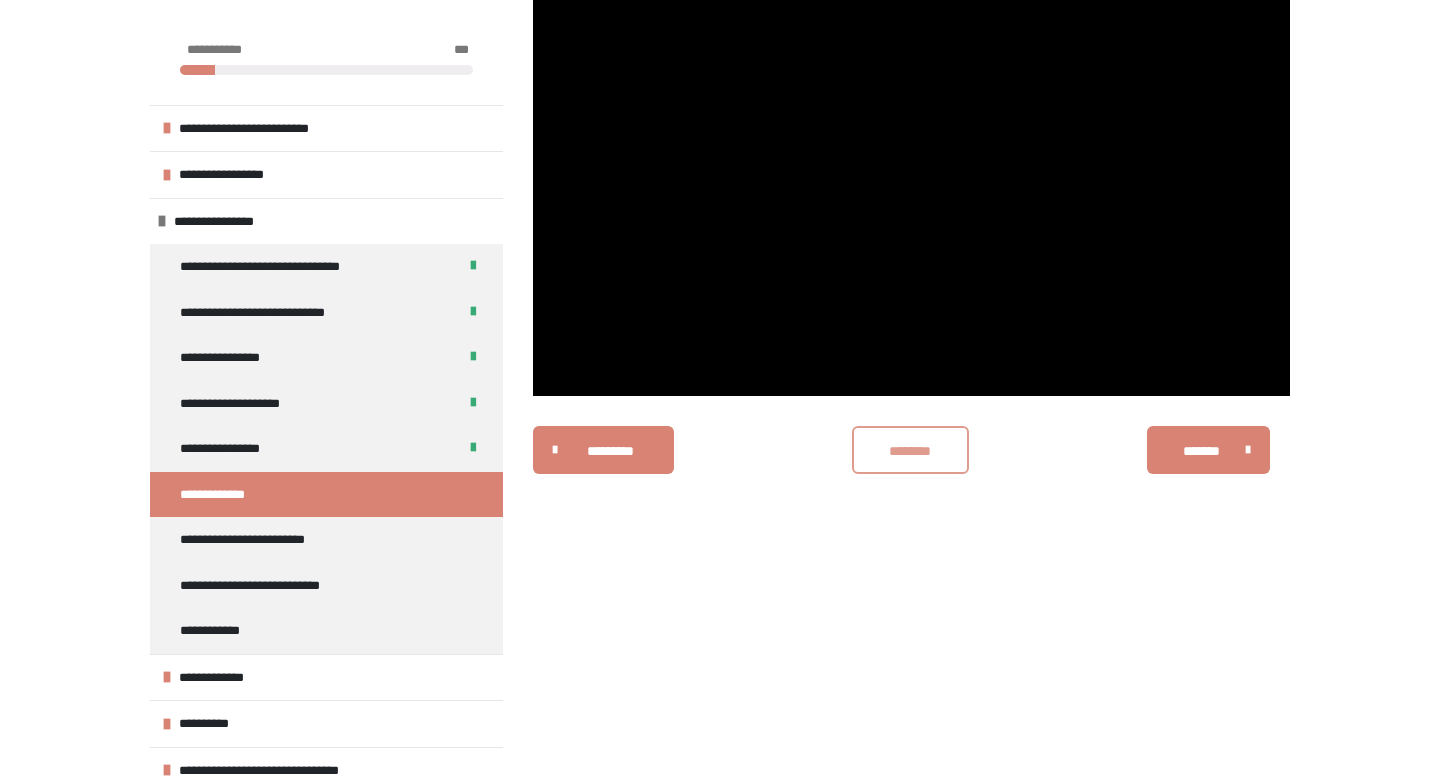 click on "********" at bounding box center [910, 451] 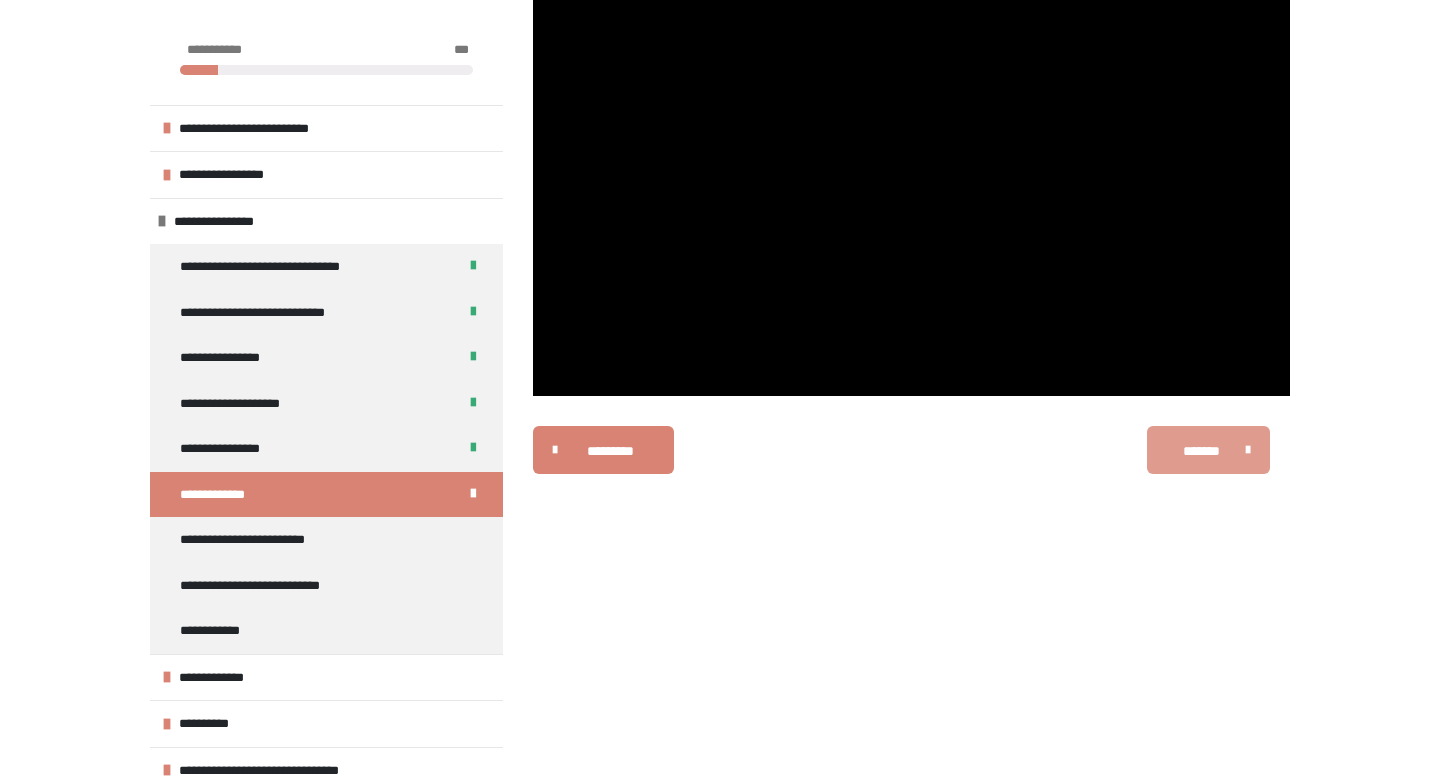 click on "*******" at bounding box center [1208, 450] 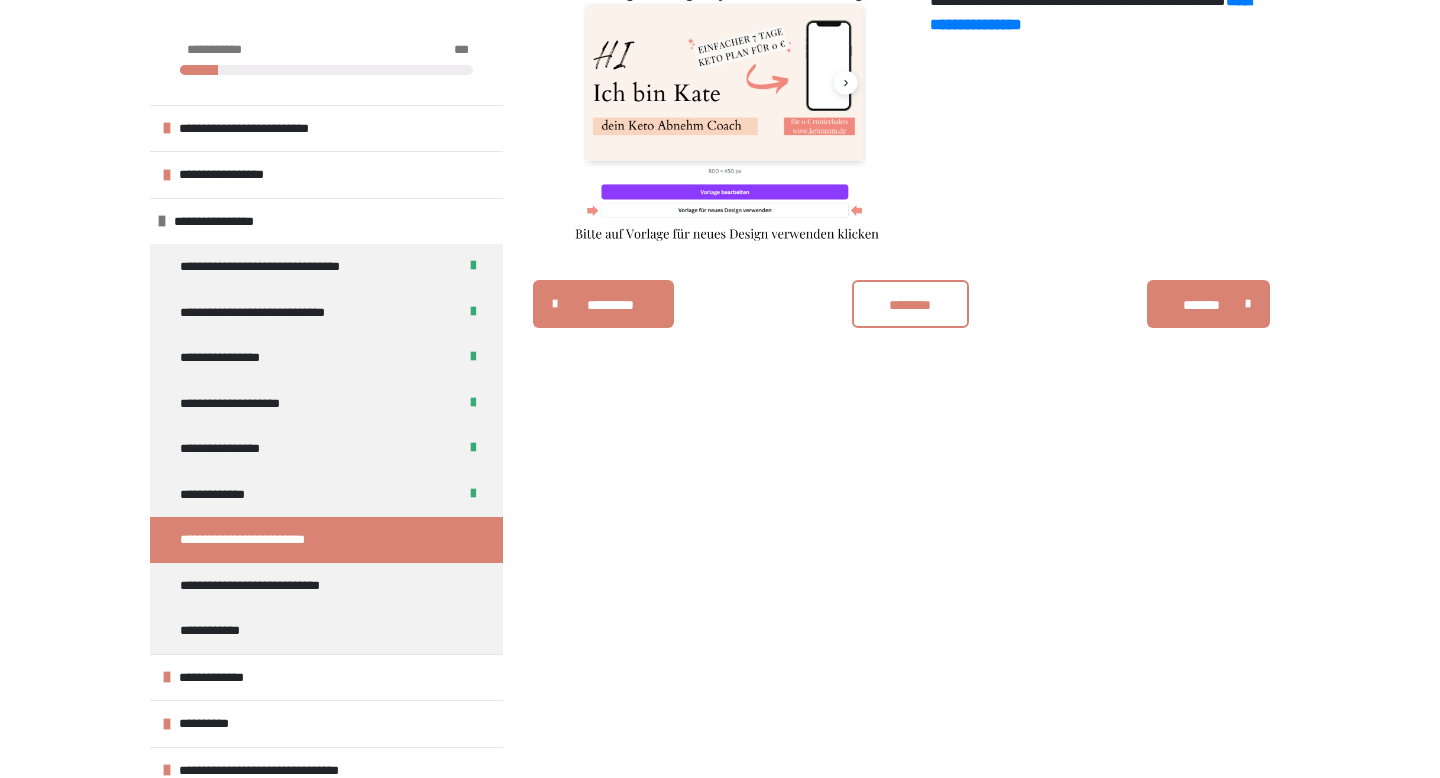 type 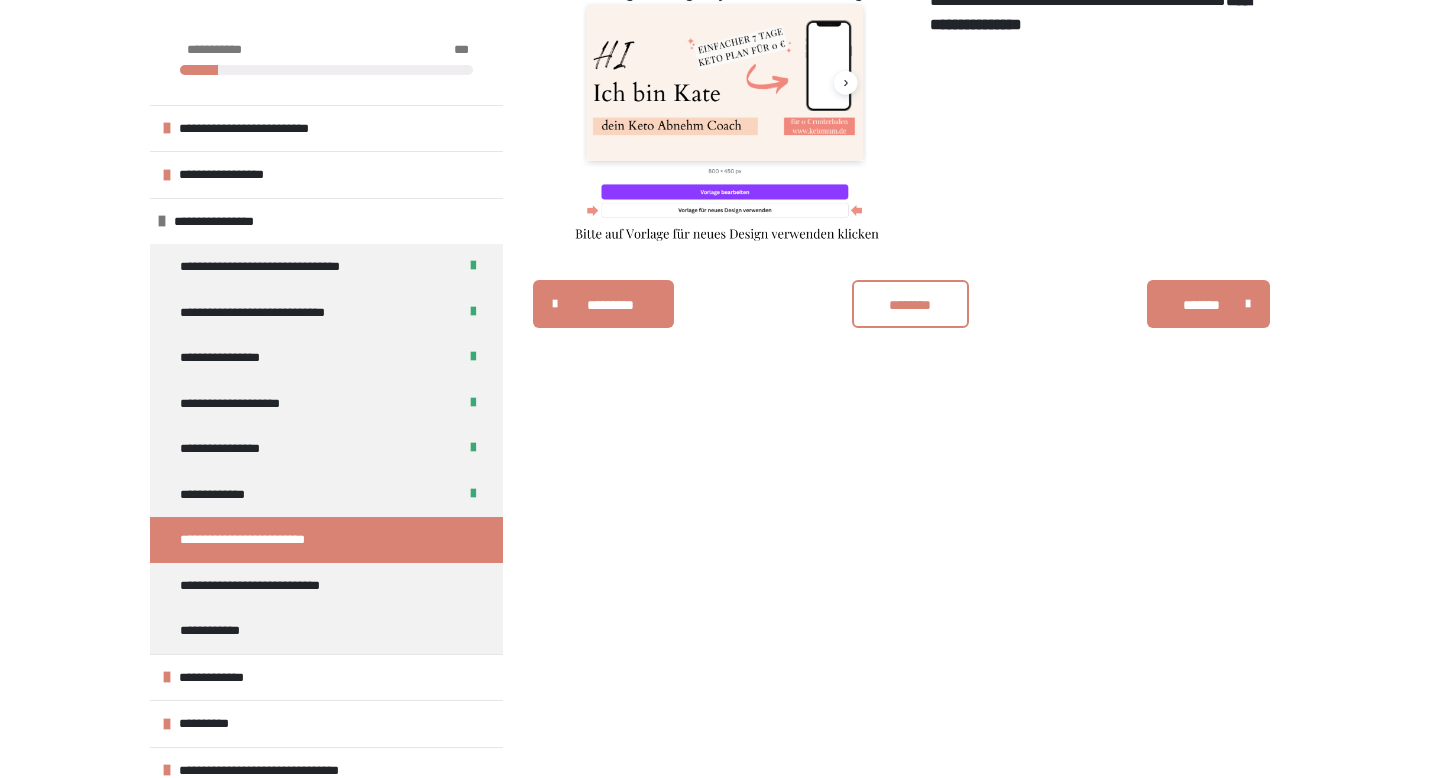 click on "**********" at bounding box center (1090, 12) 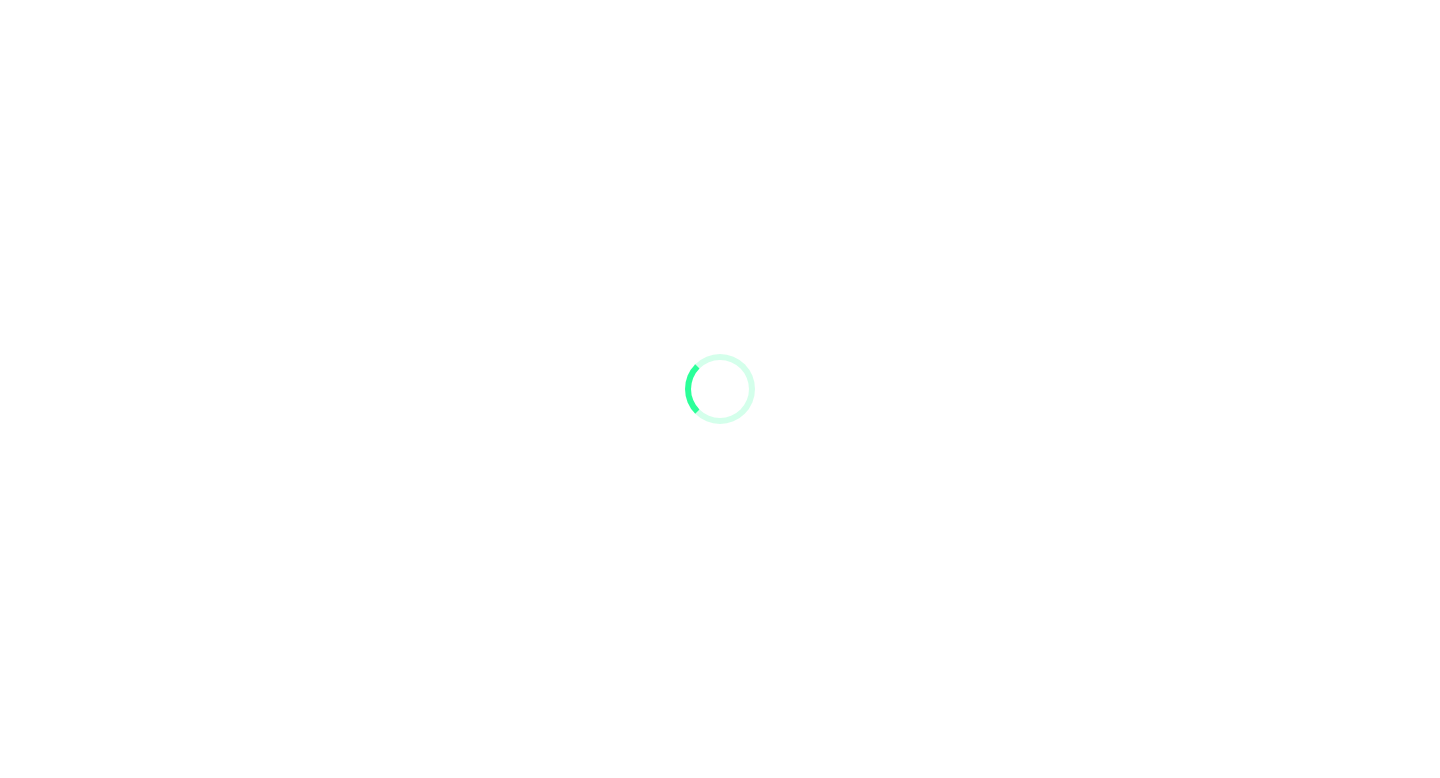 scroll, scrollTop: 340, scrollLeft: 0, axis: vertical 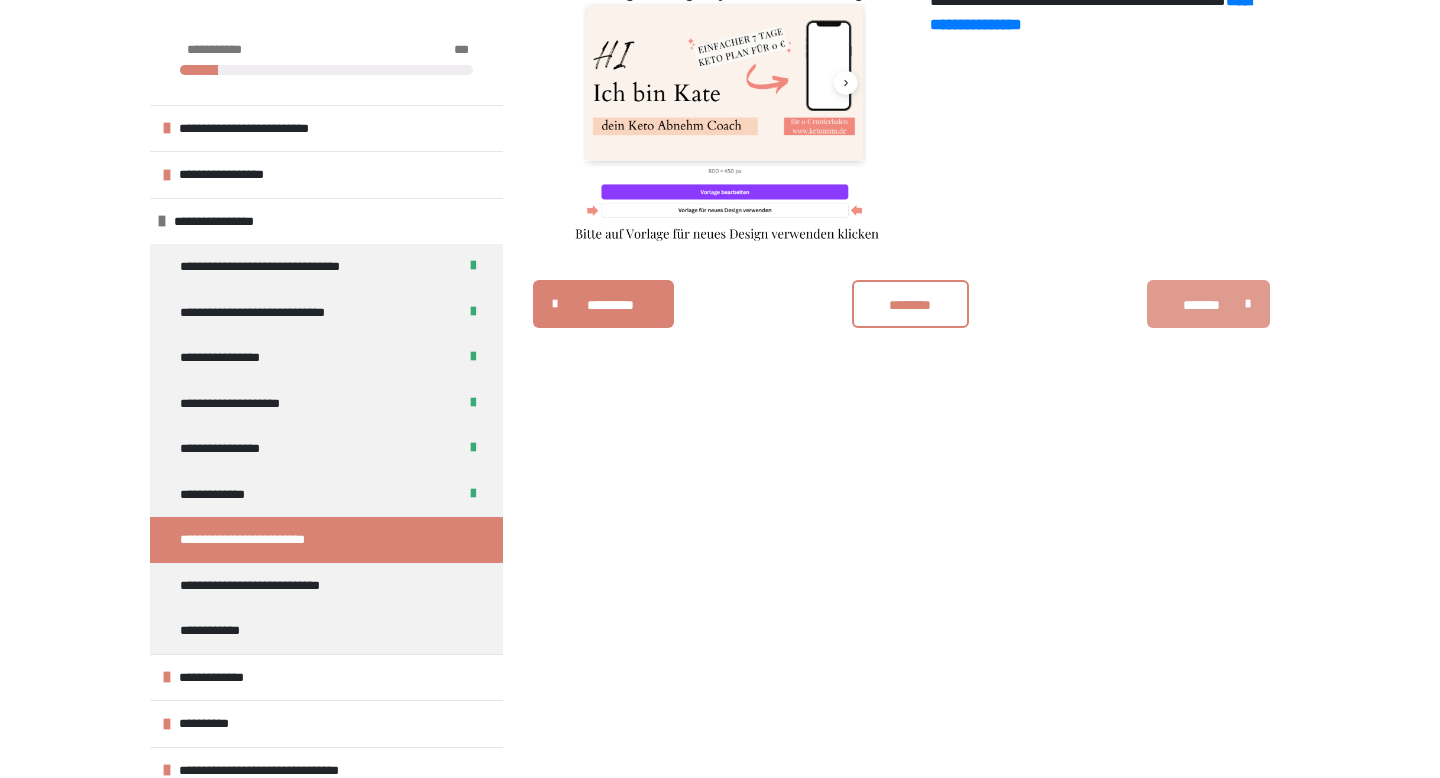 click on "*******" at bounding box center [1208, 304] 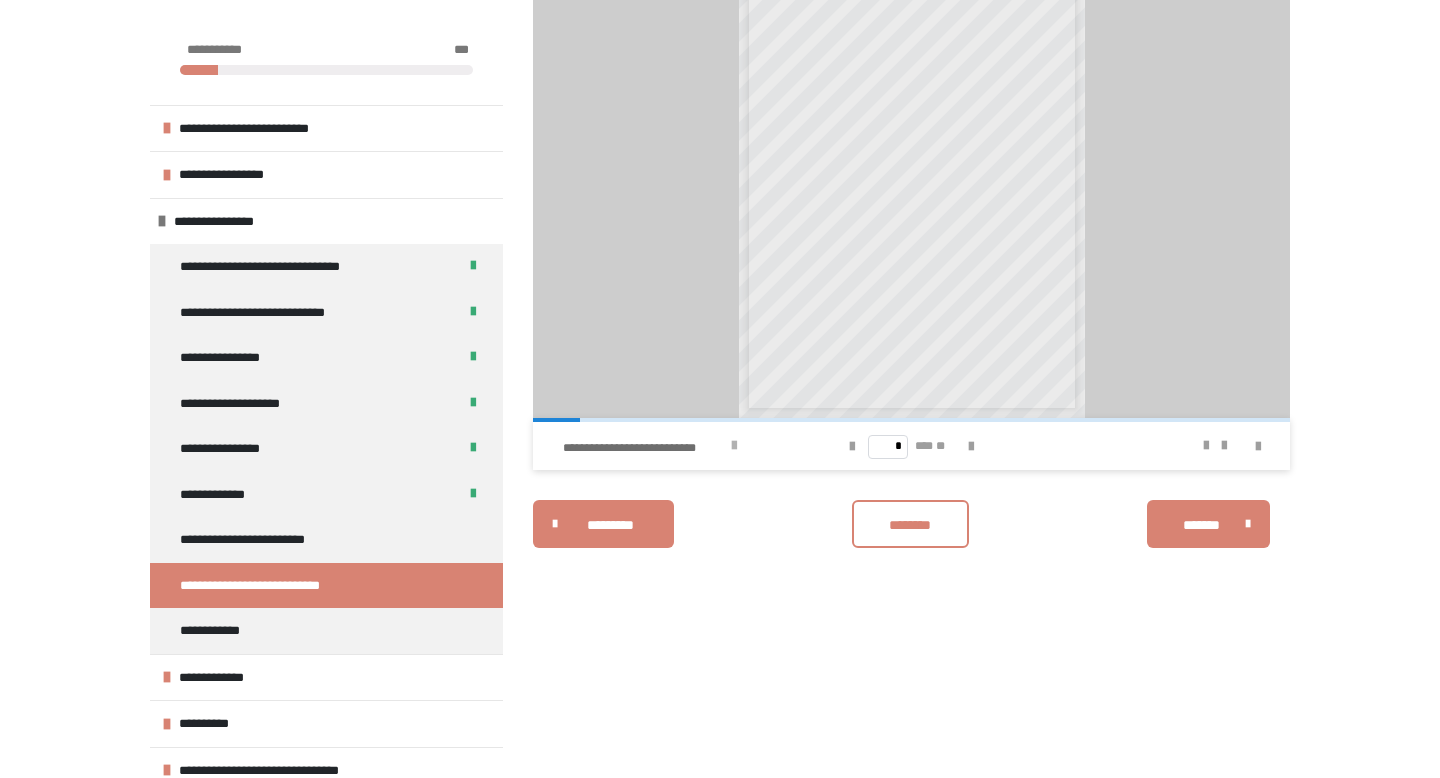 click at bounding box center [734, 446] 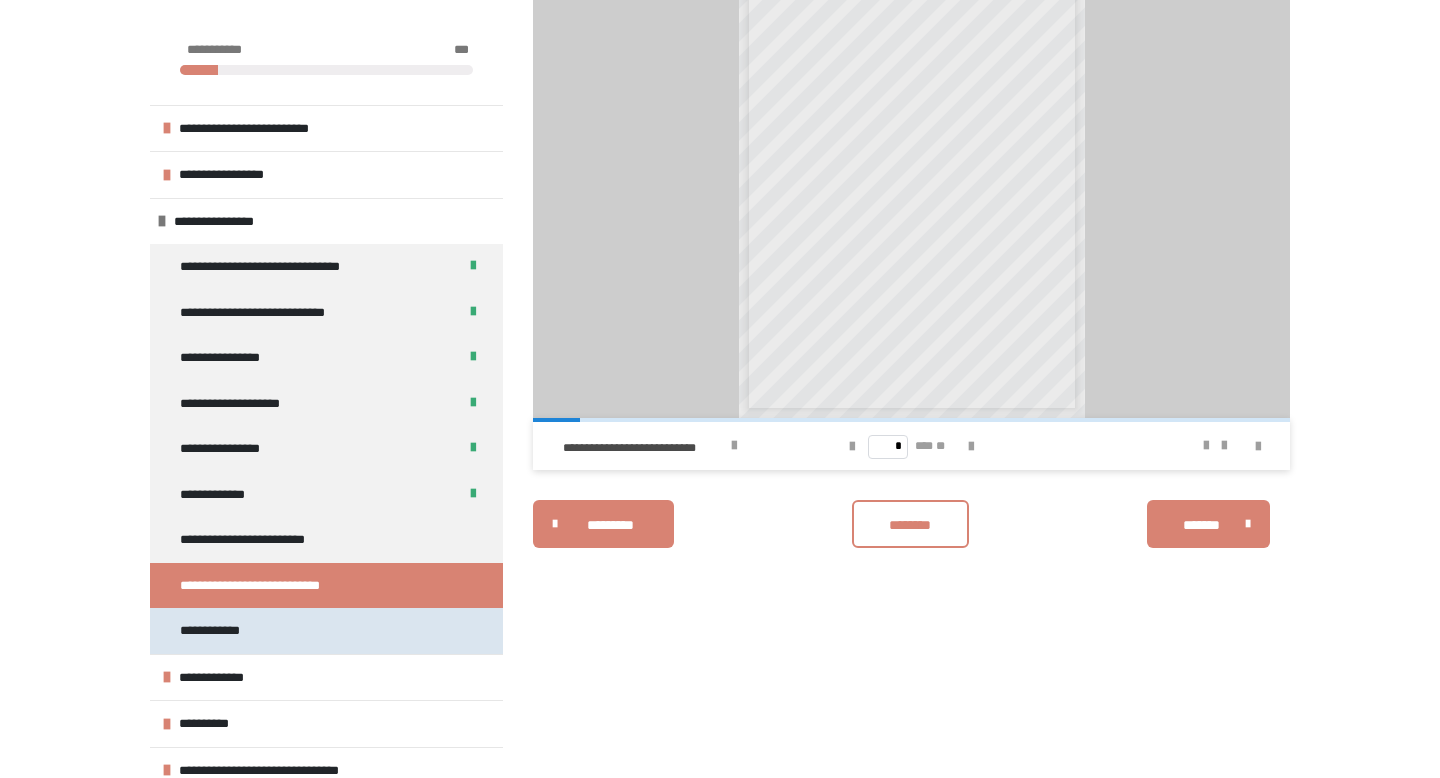 click on "**********" at bounding box center [326, 631] 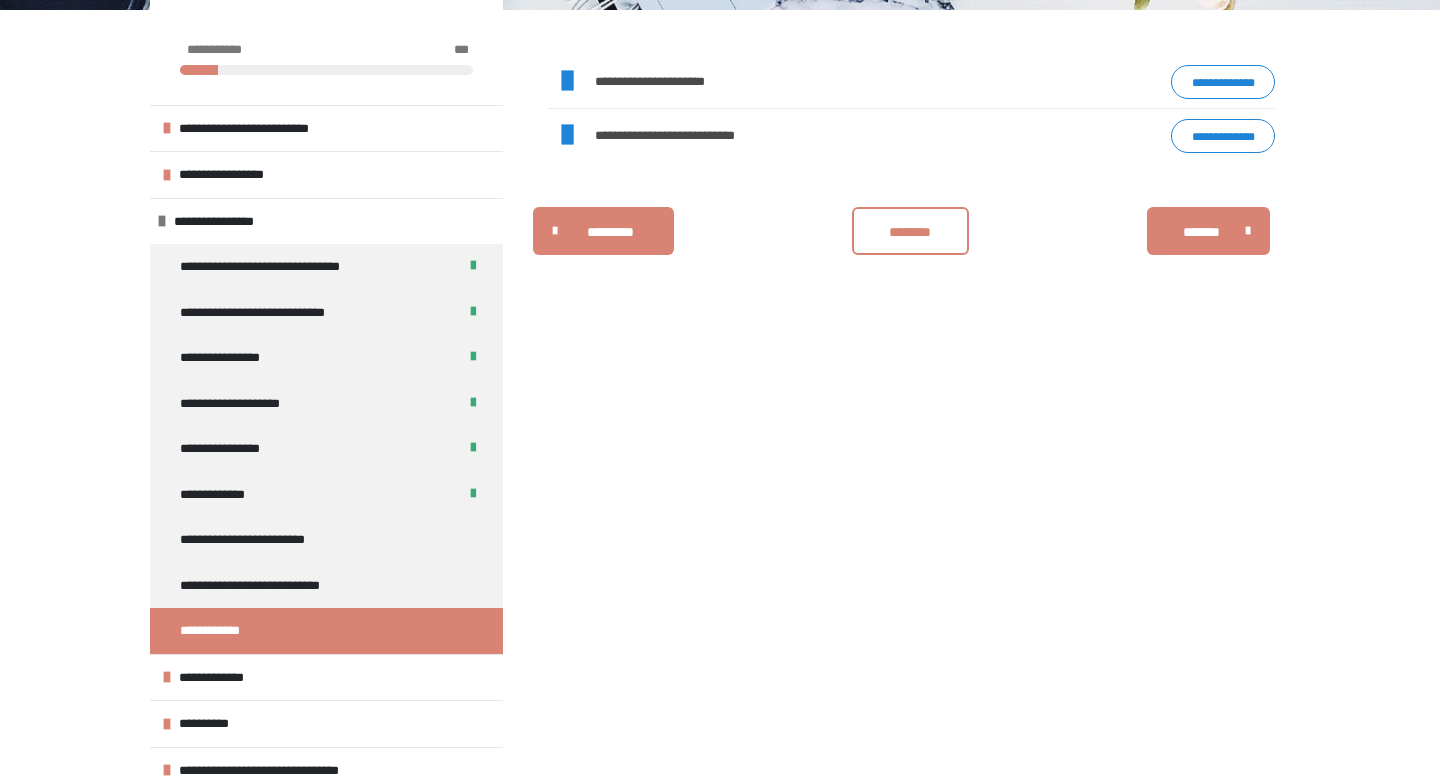 click on "**********" at bounding box center (1223, 82) 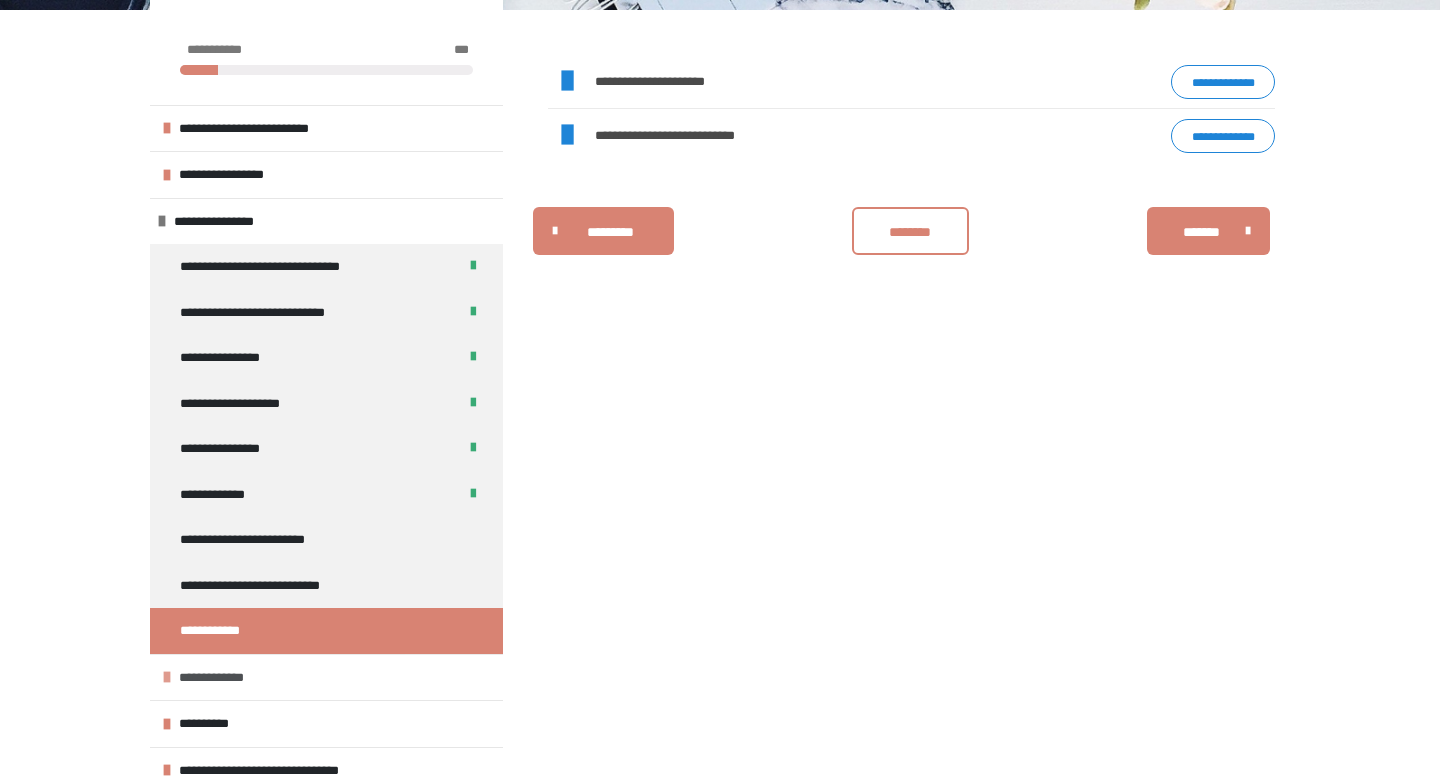 click on "**********" at bounding box center (326, 677) 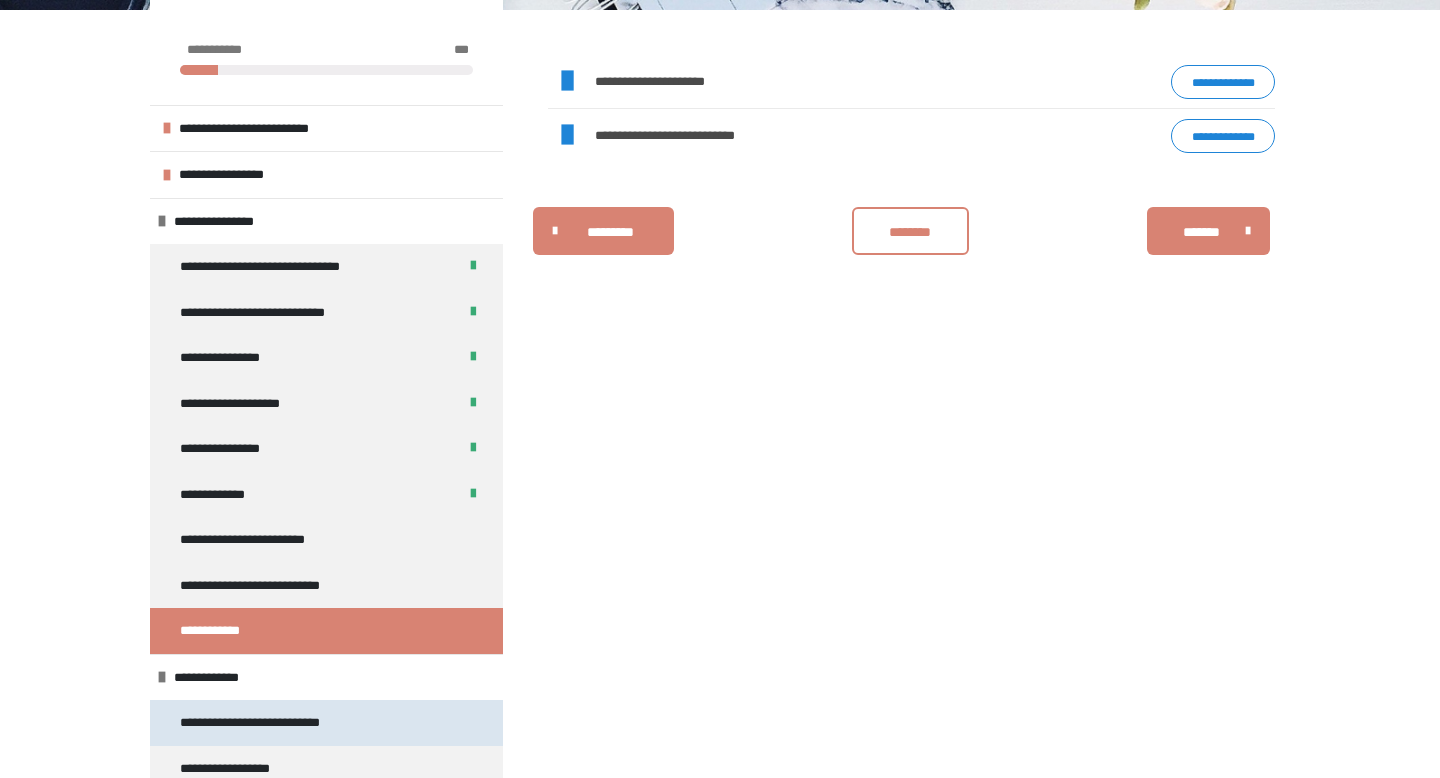 click on "**********" at bounding box center [326, 723] 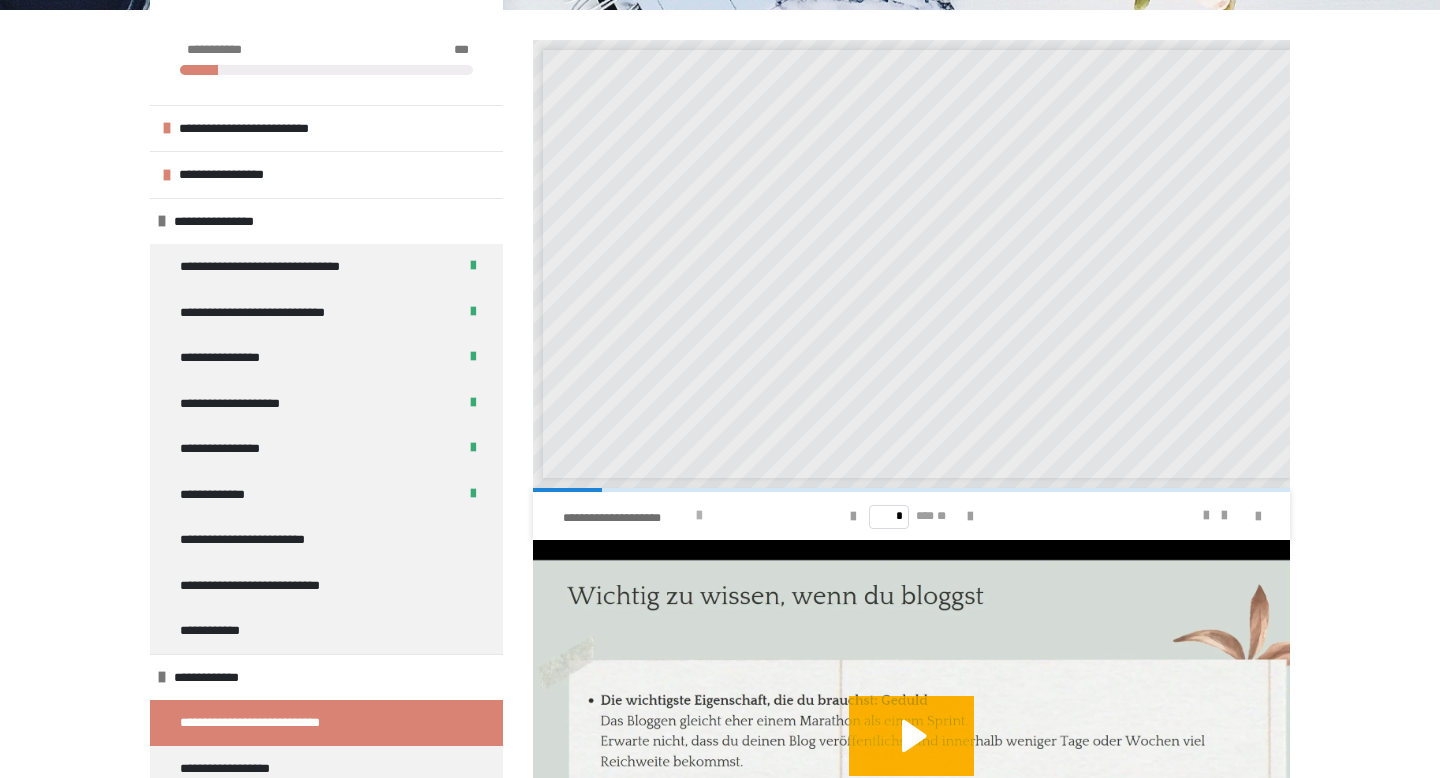 click on "**********" at bounding box center [682, 516] 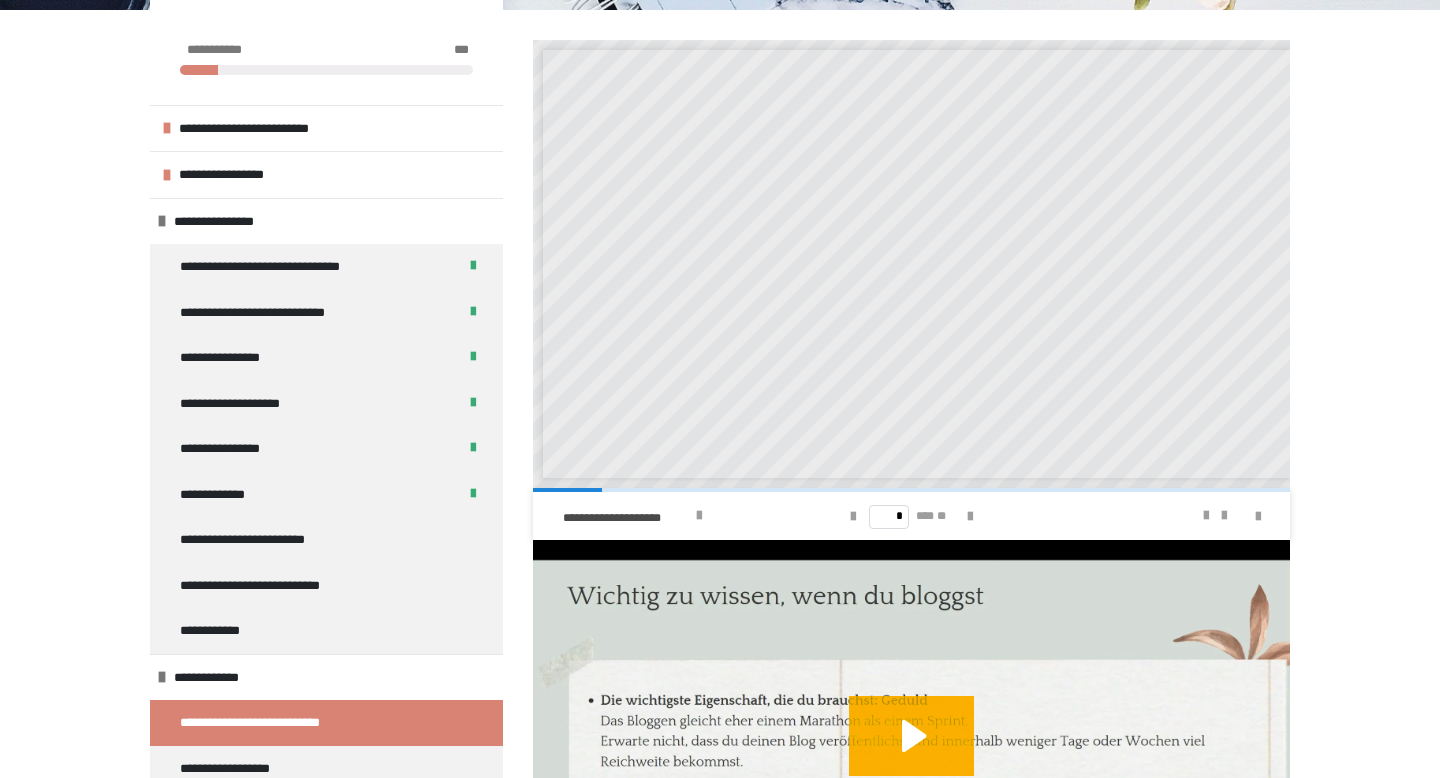click on "**********" at bounding box center (720, 417) 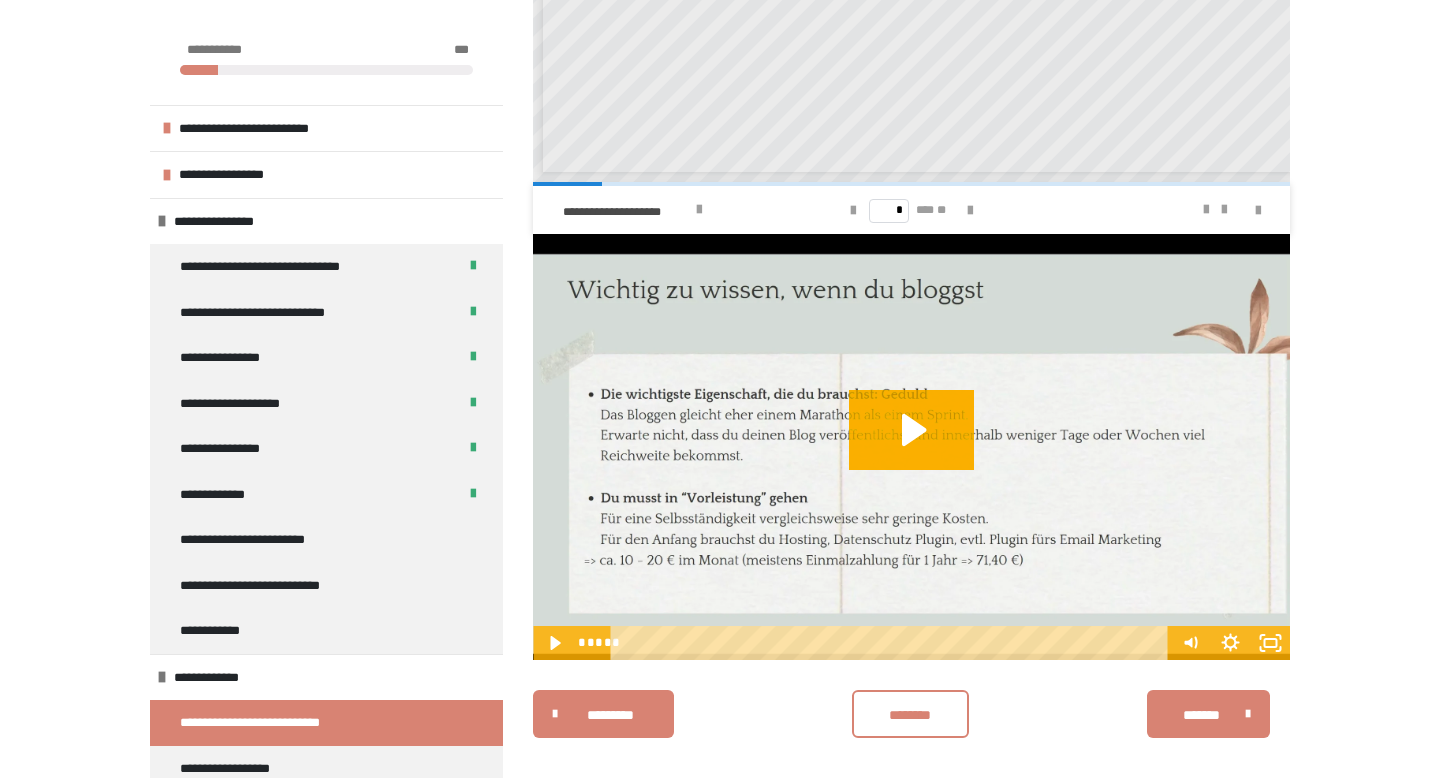scroll, scrollTop: 596, scrollLeft: 0, axis: vertical 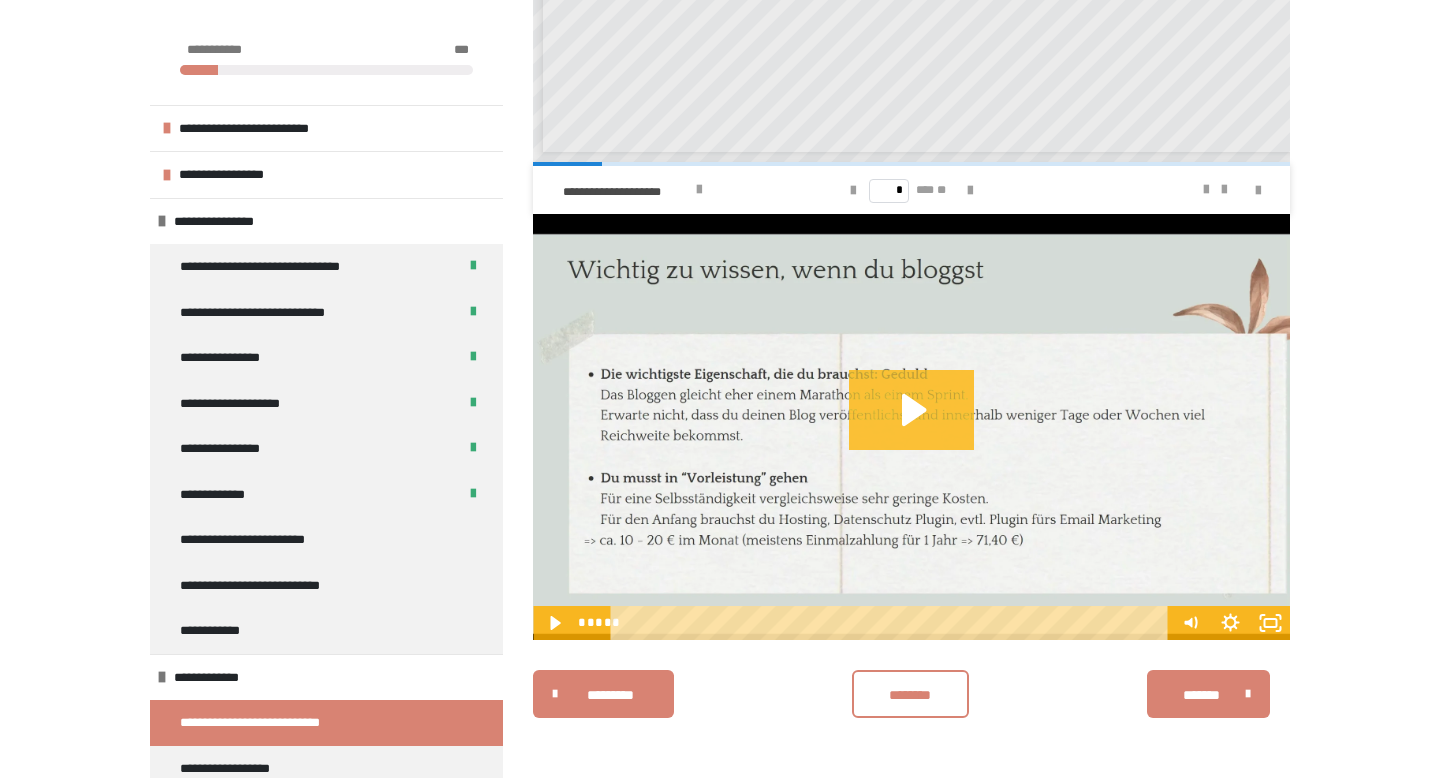 click 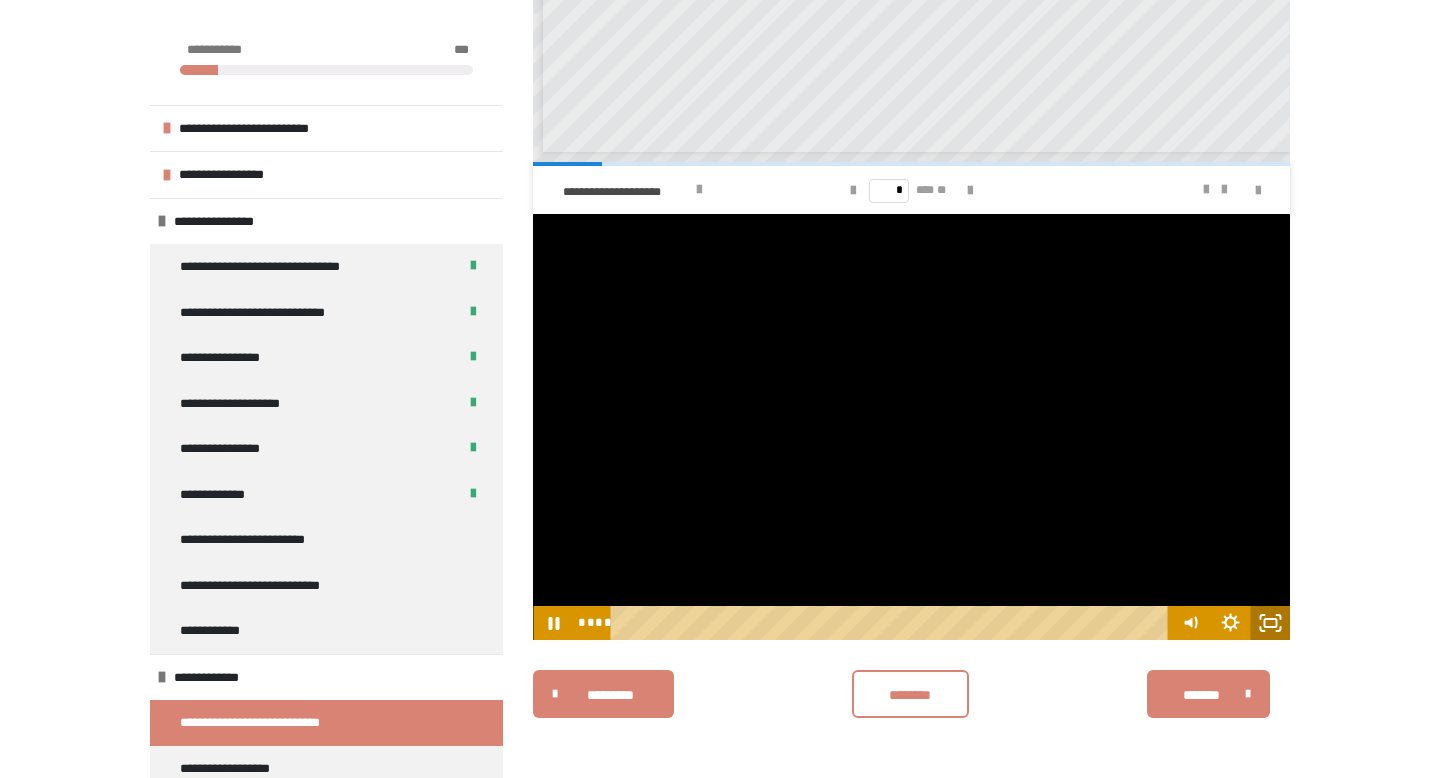 click 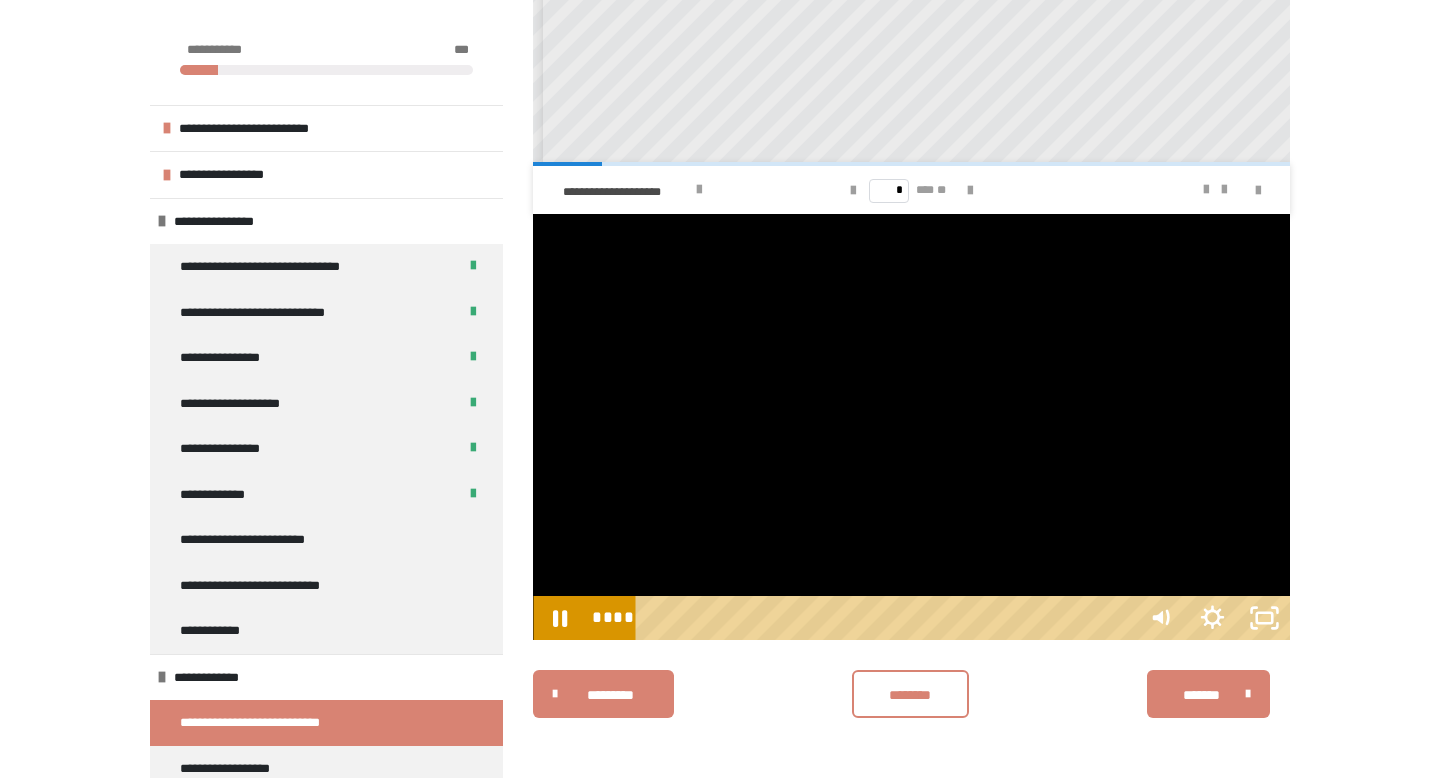 scroll, scrollTop: 474, scrollLeft: 0, axis: vertical 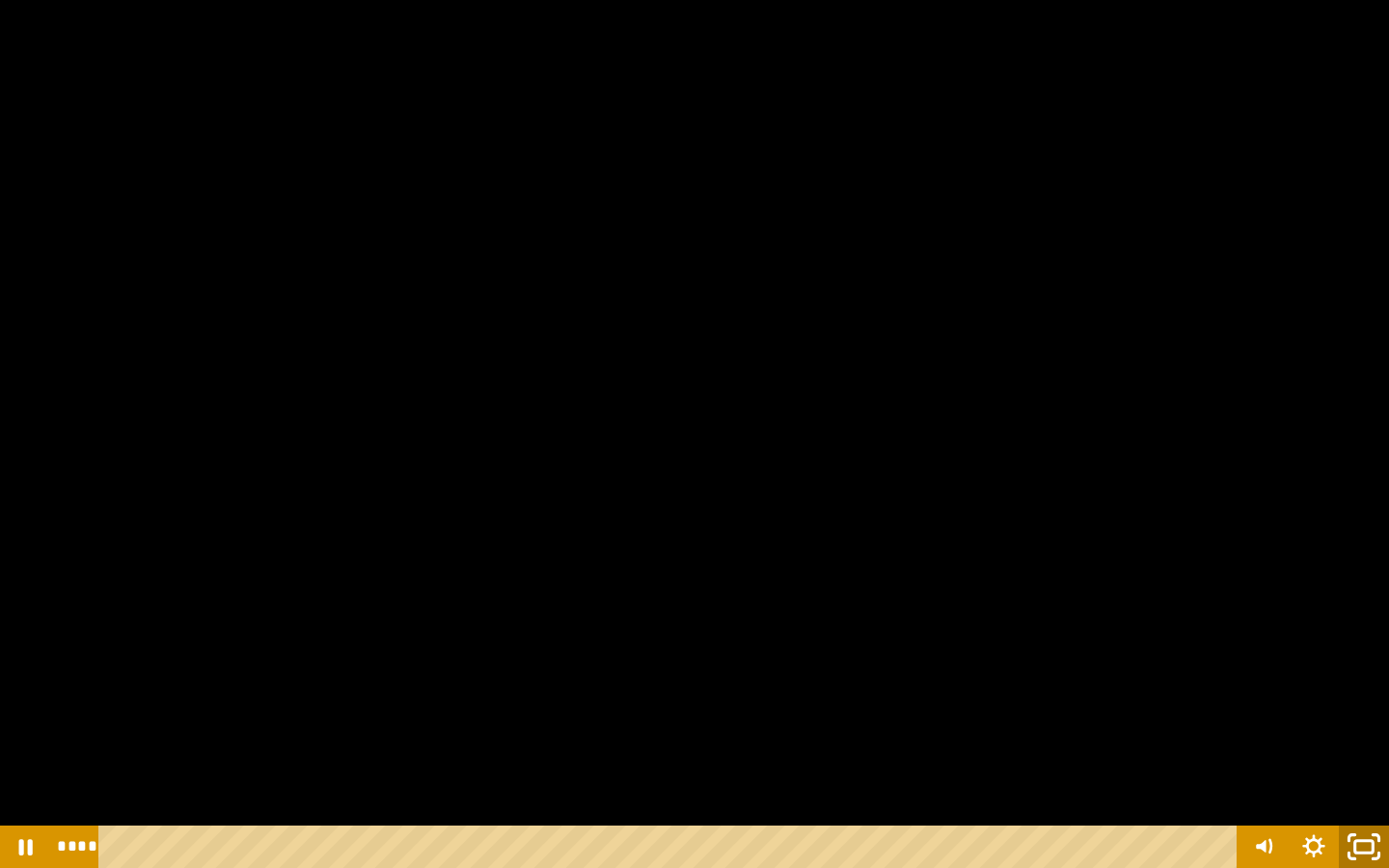 click 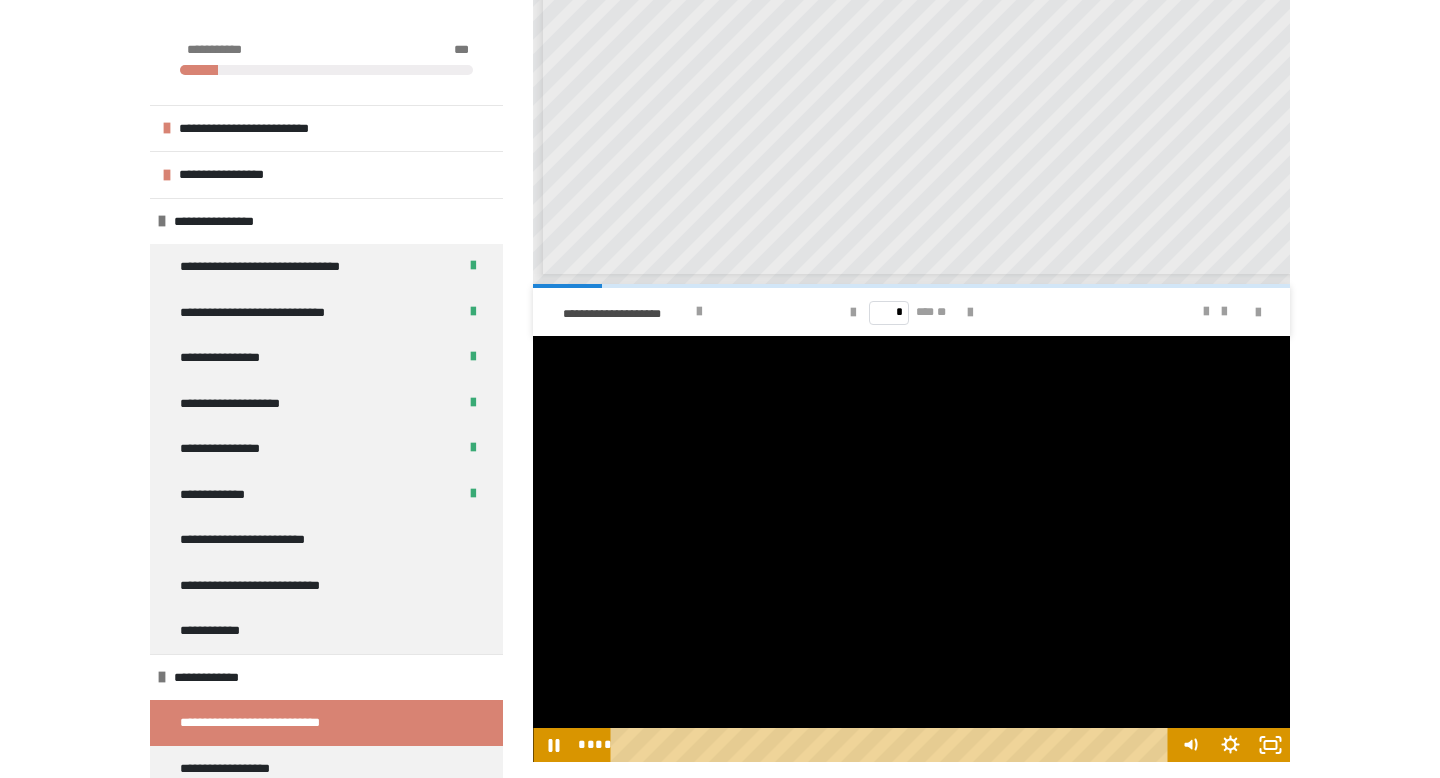 click at bounding box center (911, 549) 